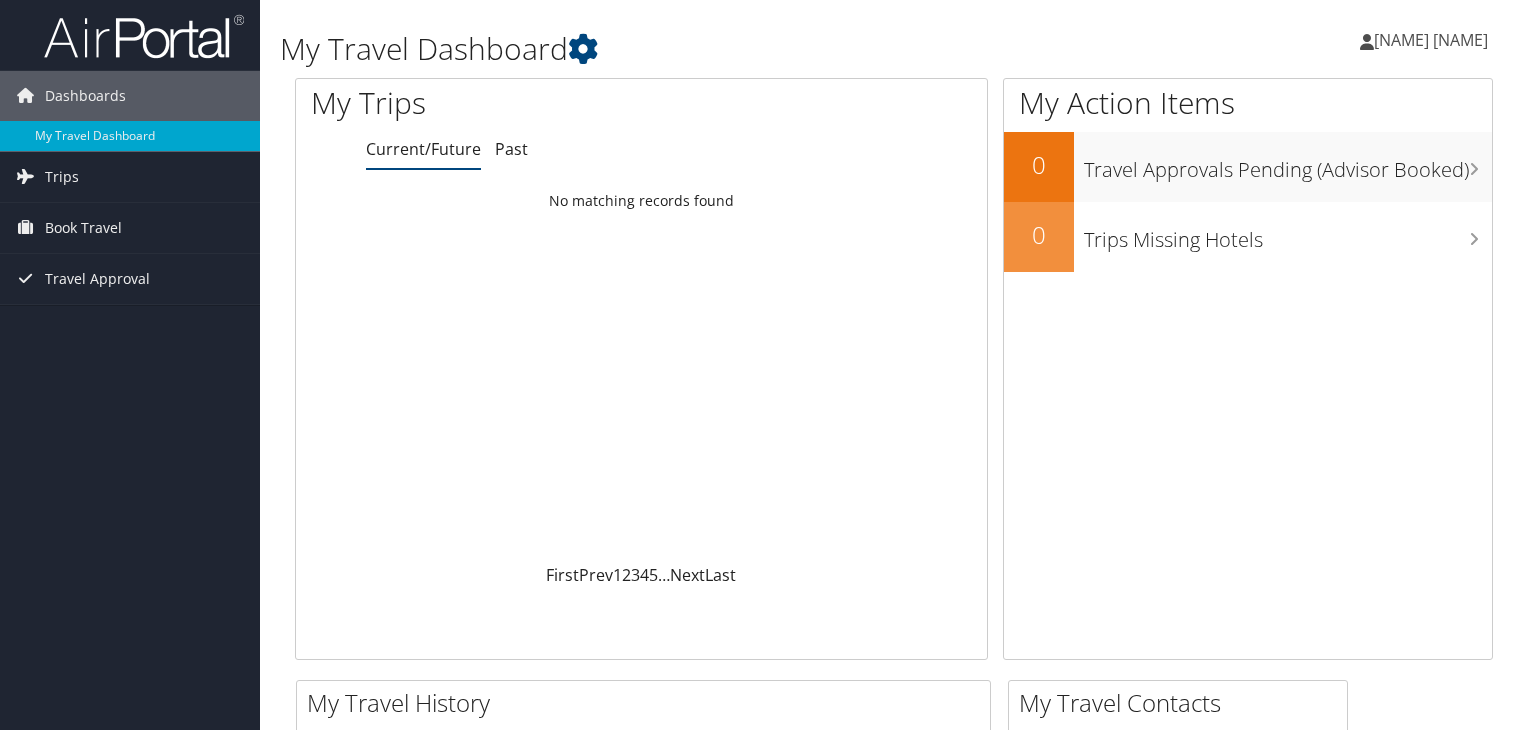 scroll, scrollTop: 0, scrollLeft: 0, axis: both 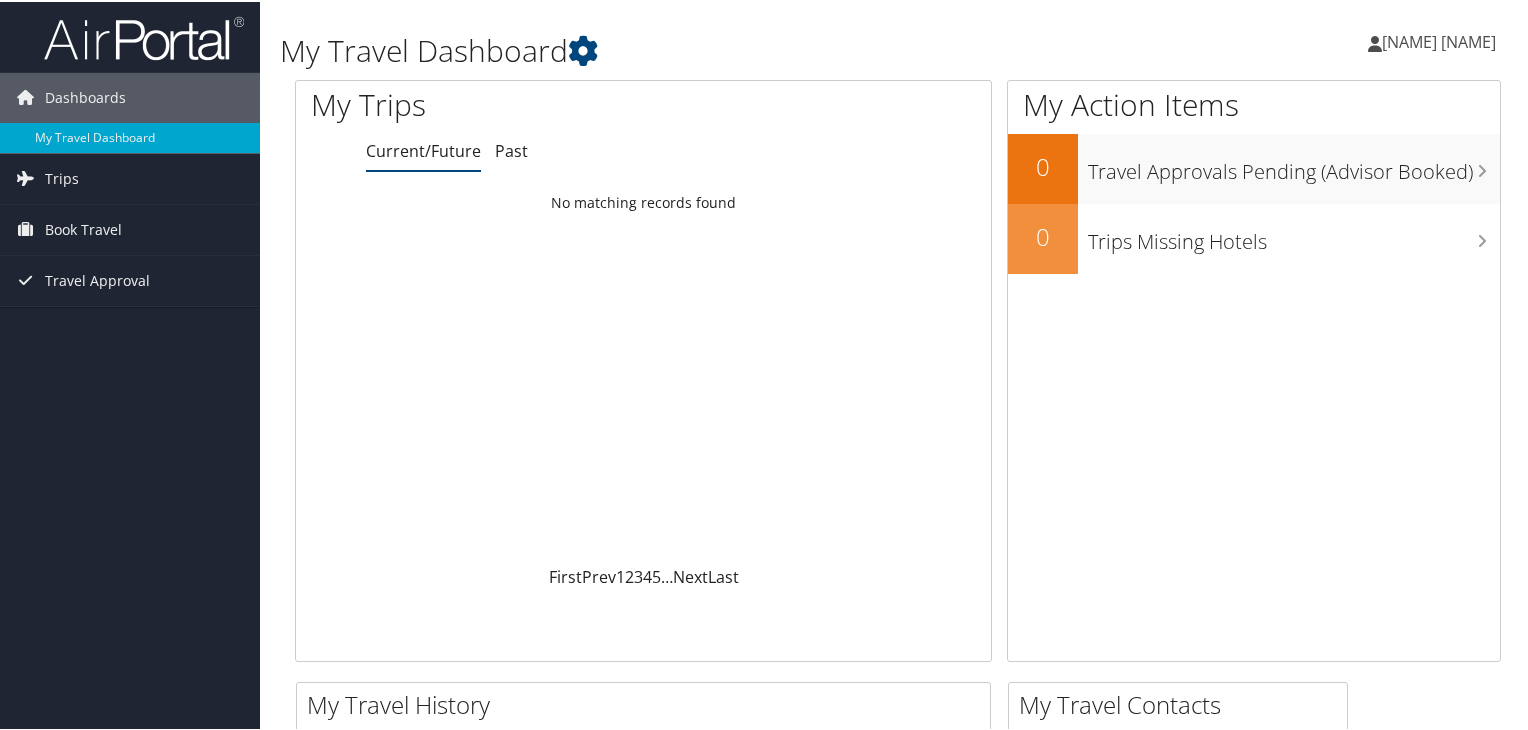 click on "Paul O Dwyer" at bounding box center [1439, 40] 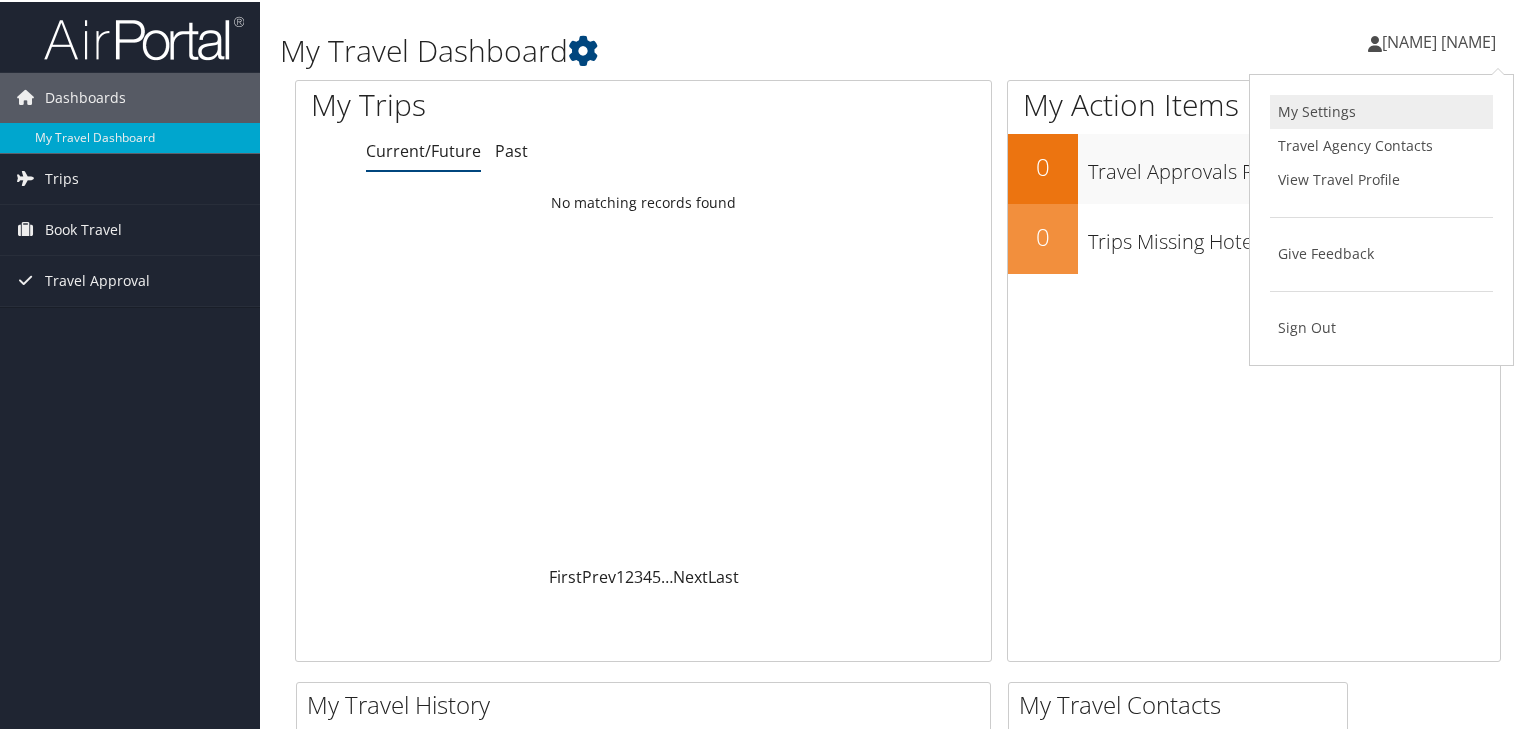 click on "My Settings" at bounding box center [1381, 110] 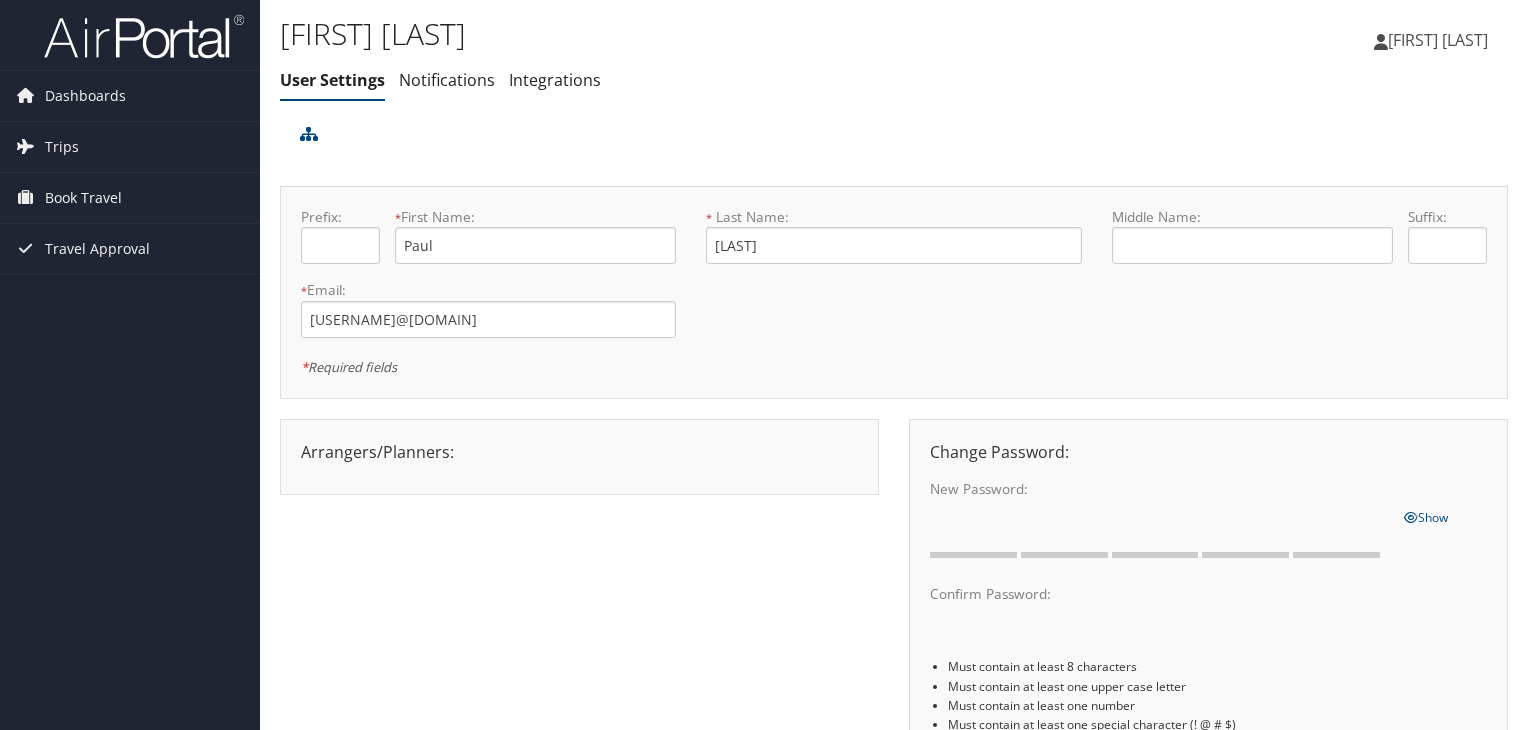 scroll, scrollTop: 0, scrollLeft: 0, axis: both 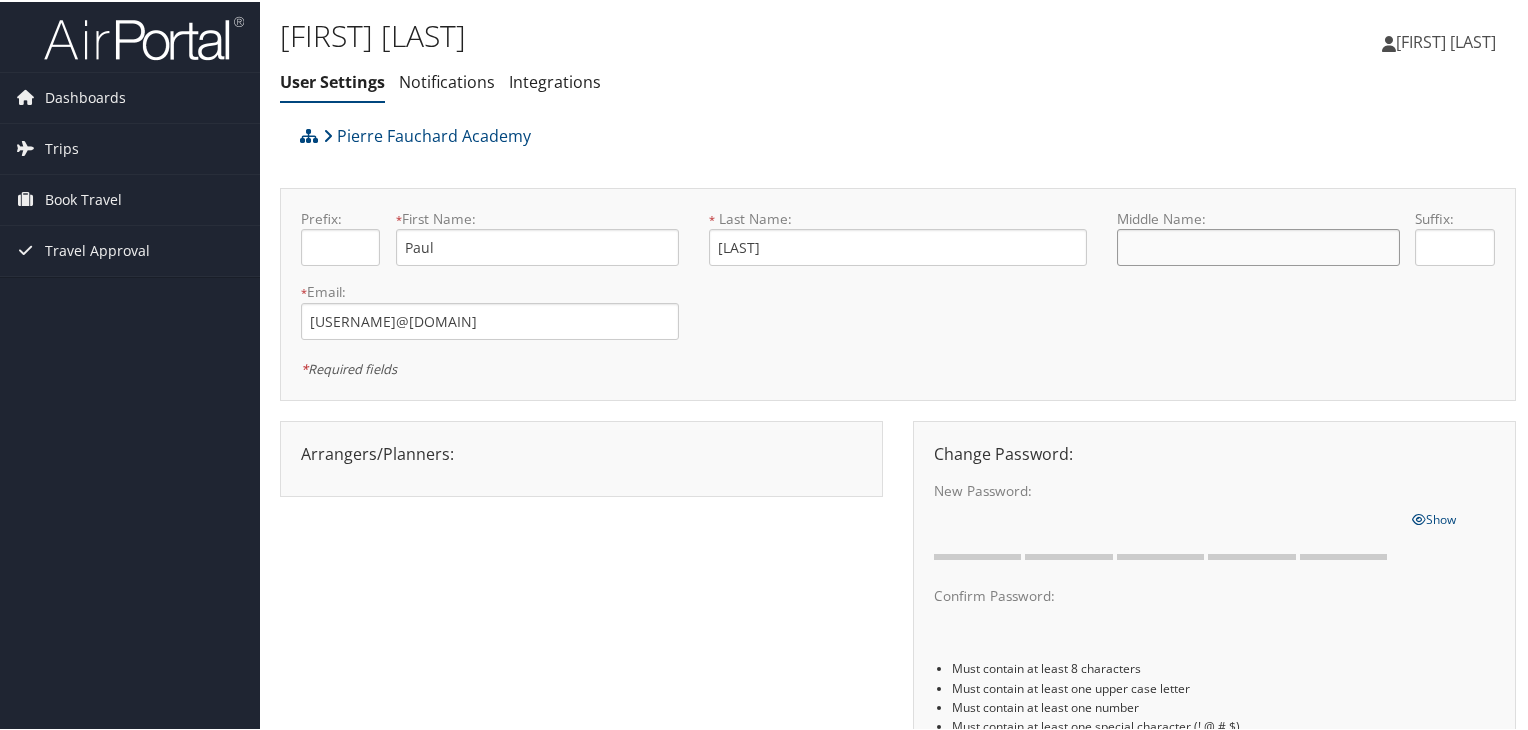 click at bounding box center [1258, 245] 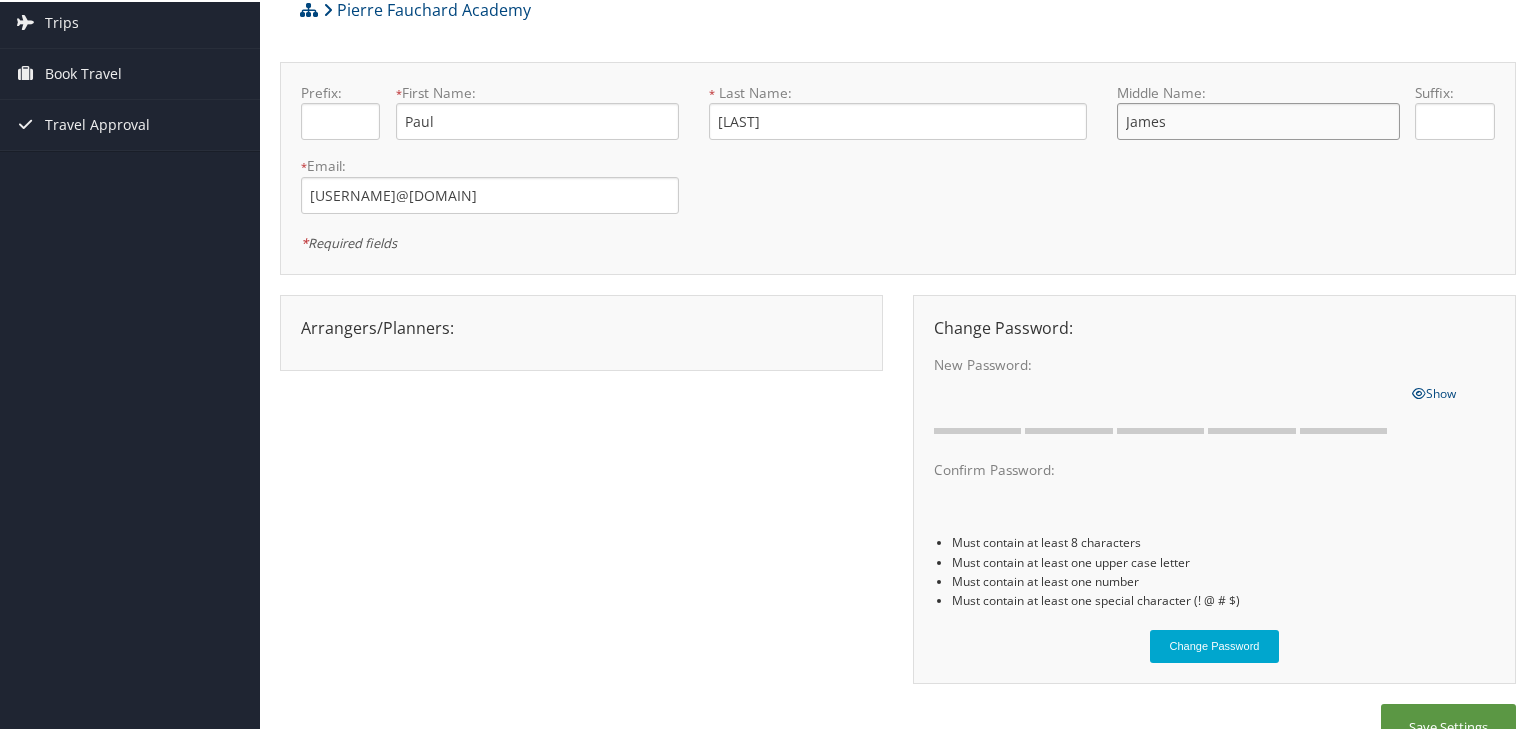 scroll, scrollTop: 164, scrollLeft: 0, axis: vertical 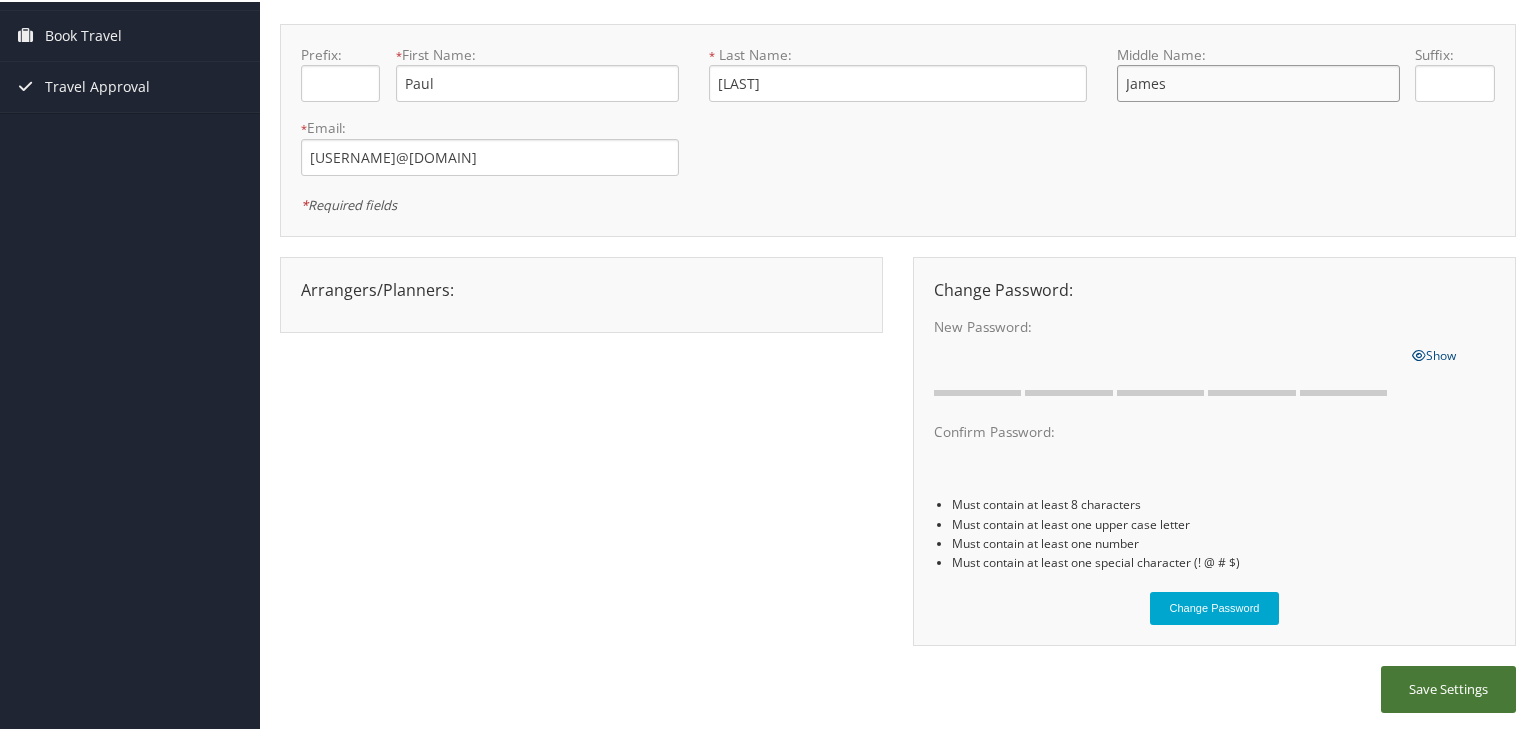 type on "James" 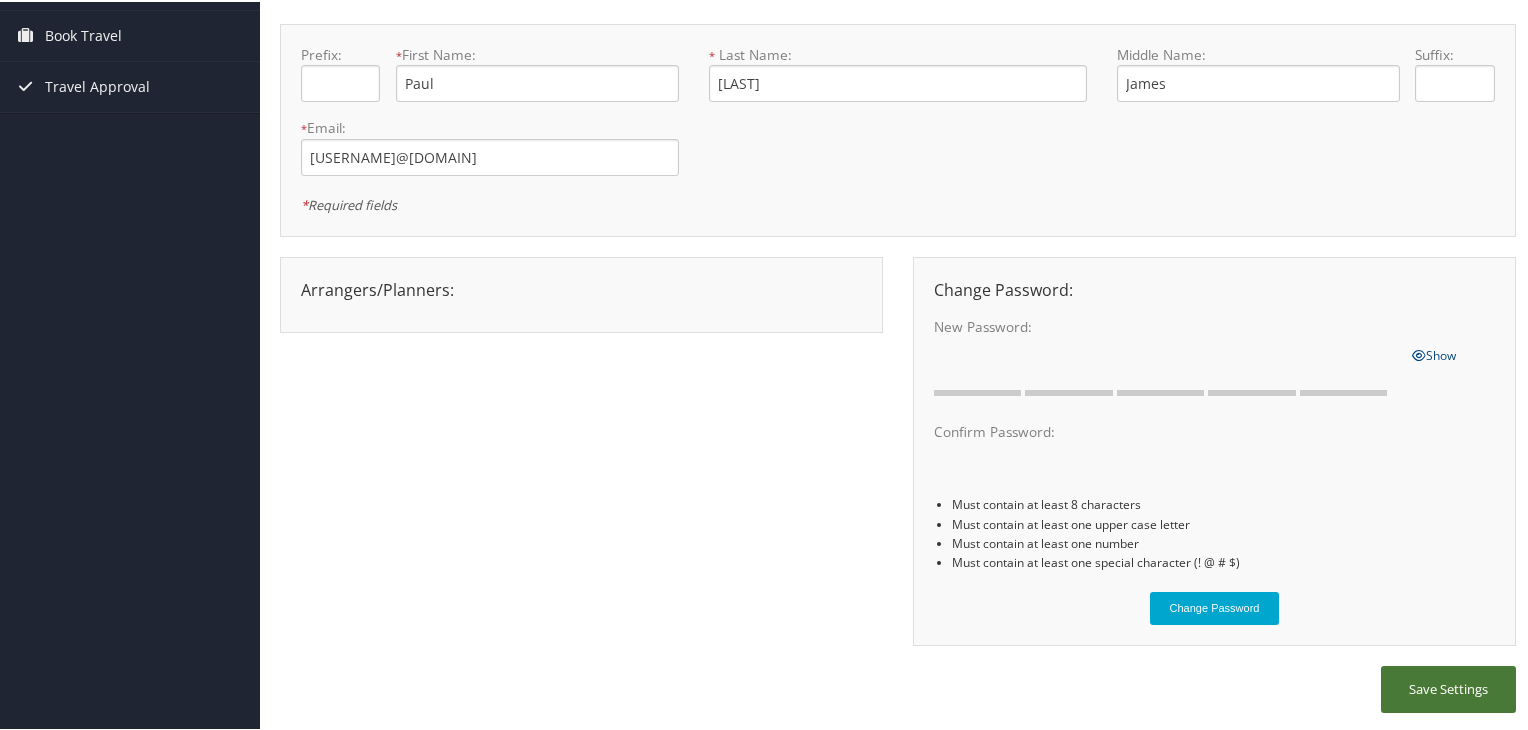 click on "Save Settings" at bounding box center (1448, 687) 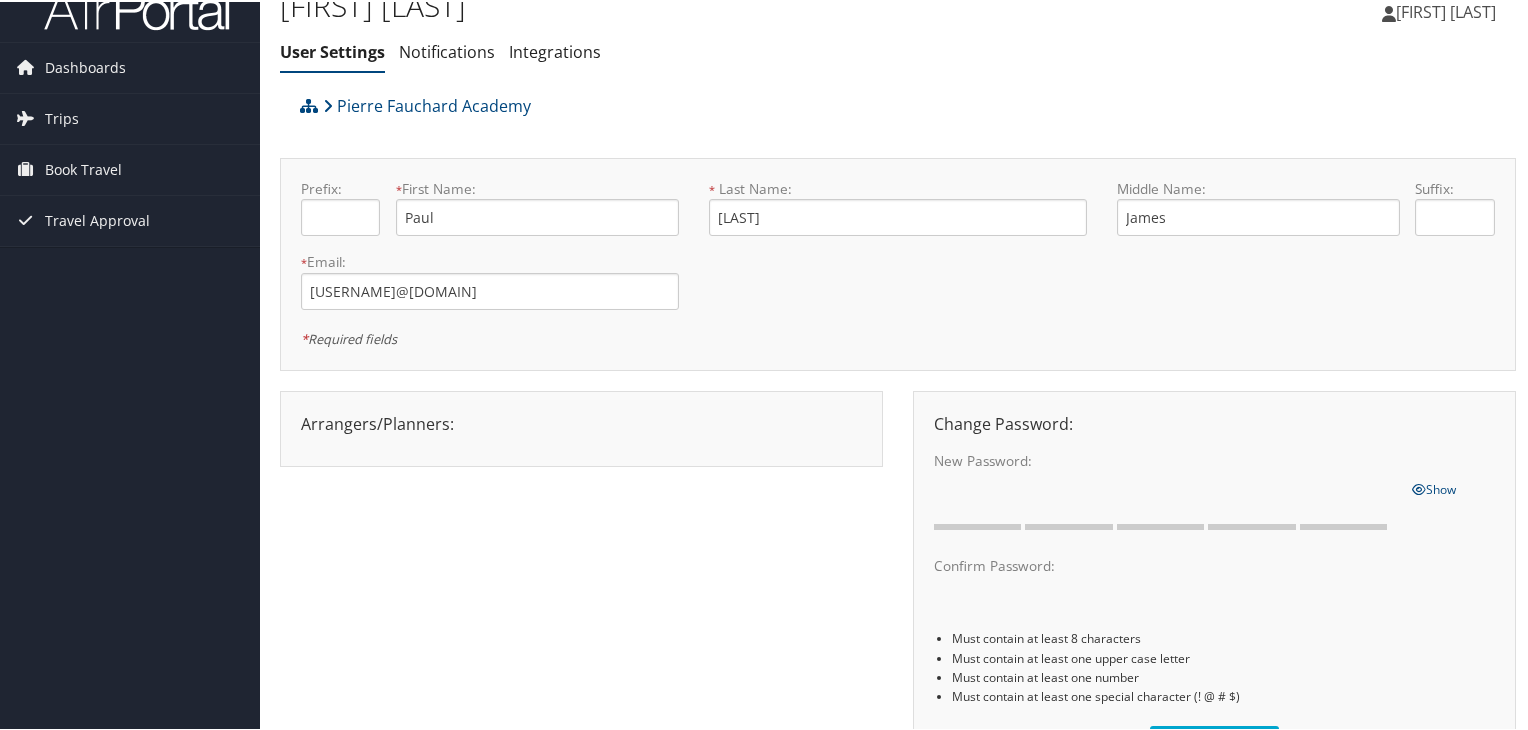 scroll, scrollTop: 0, scrollLeft: 0, axis: both 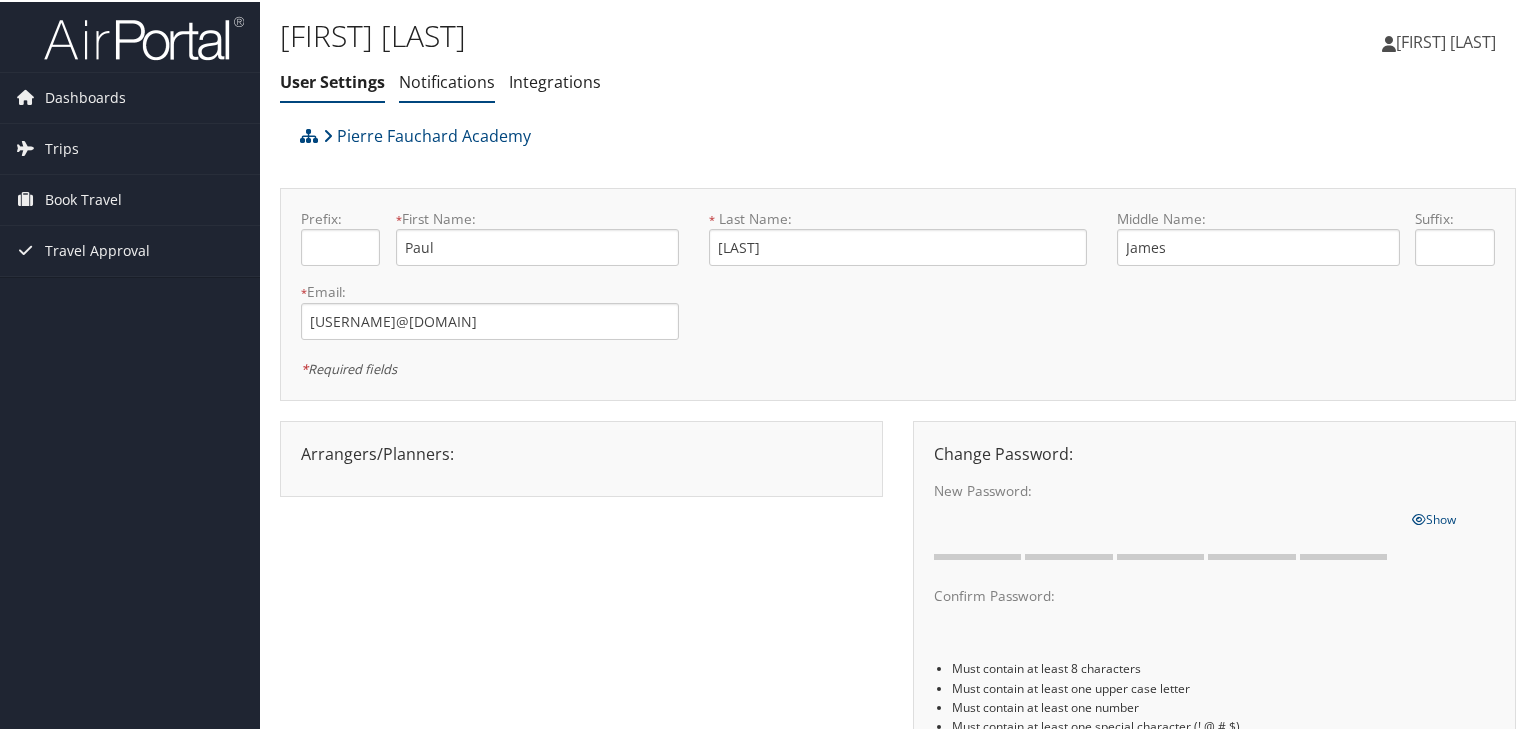 click on "Notifications" at bounding box center [447, 80] 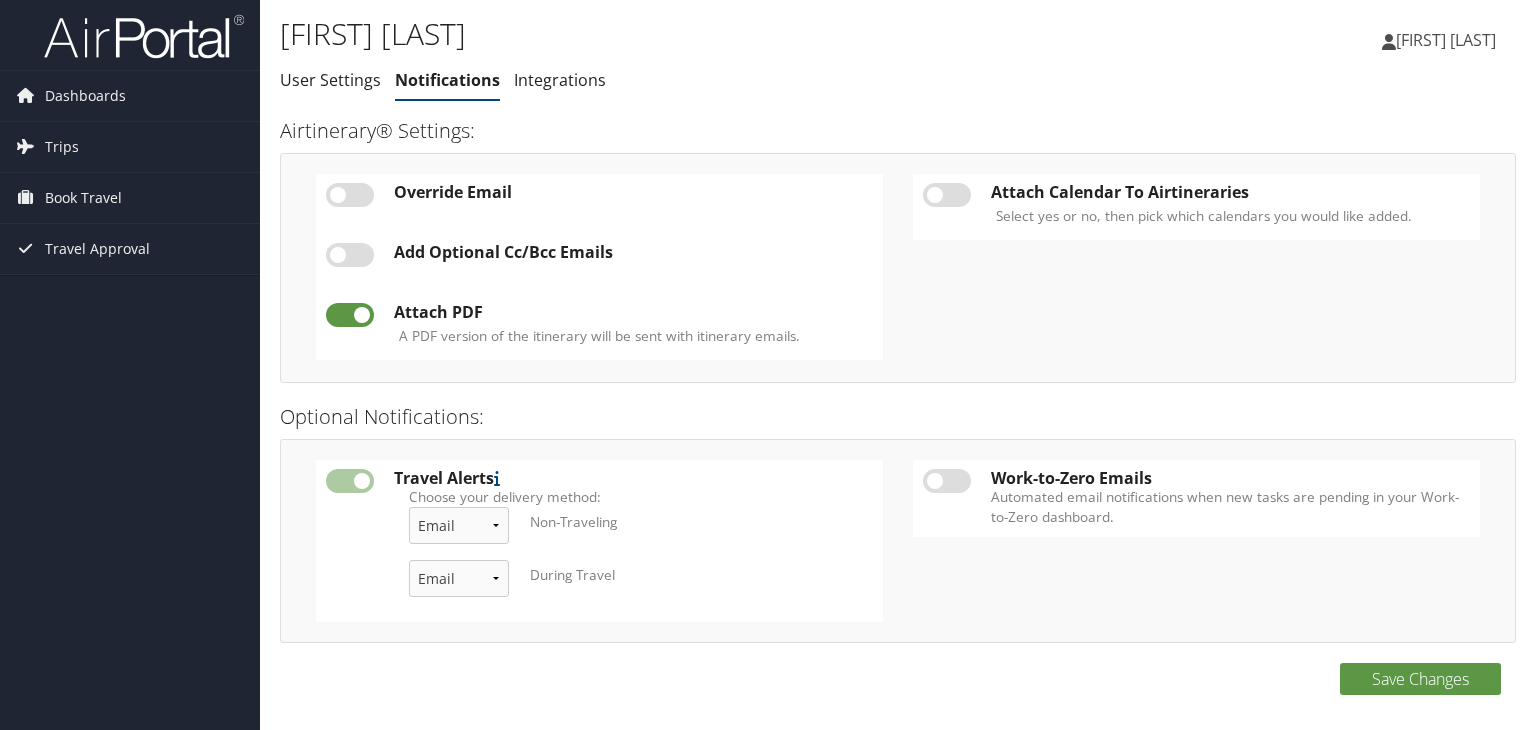 scroll, scrollTop: 0, scrollLeft: 0, axis: both 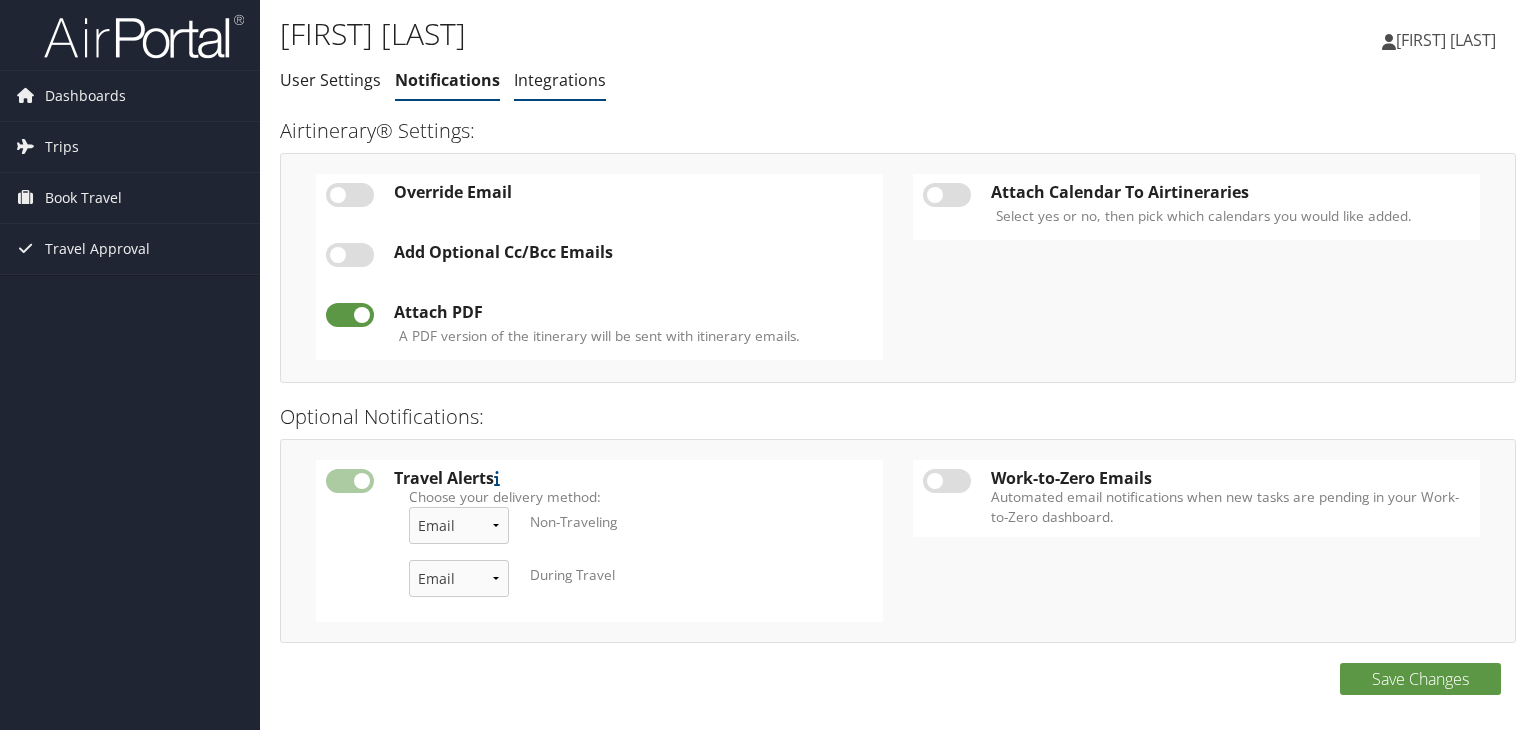 click on "Integrations" at bounding box center (560, 80) 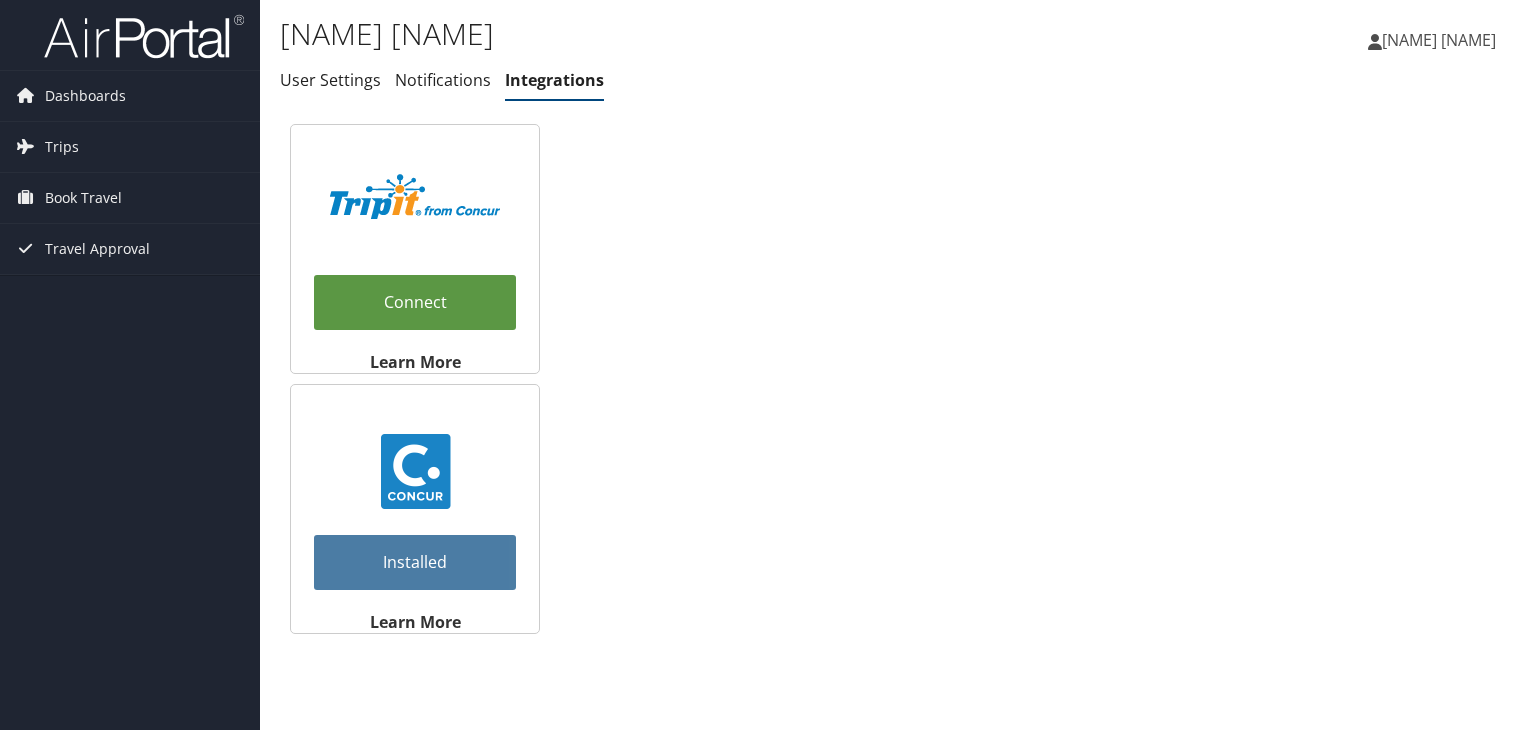 scroll, scrollTop: 0, scrollLeft: 0, axis: both 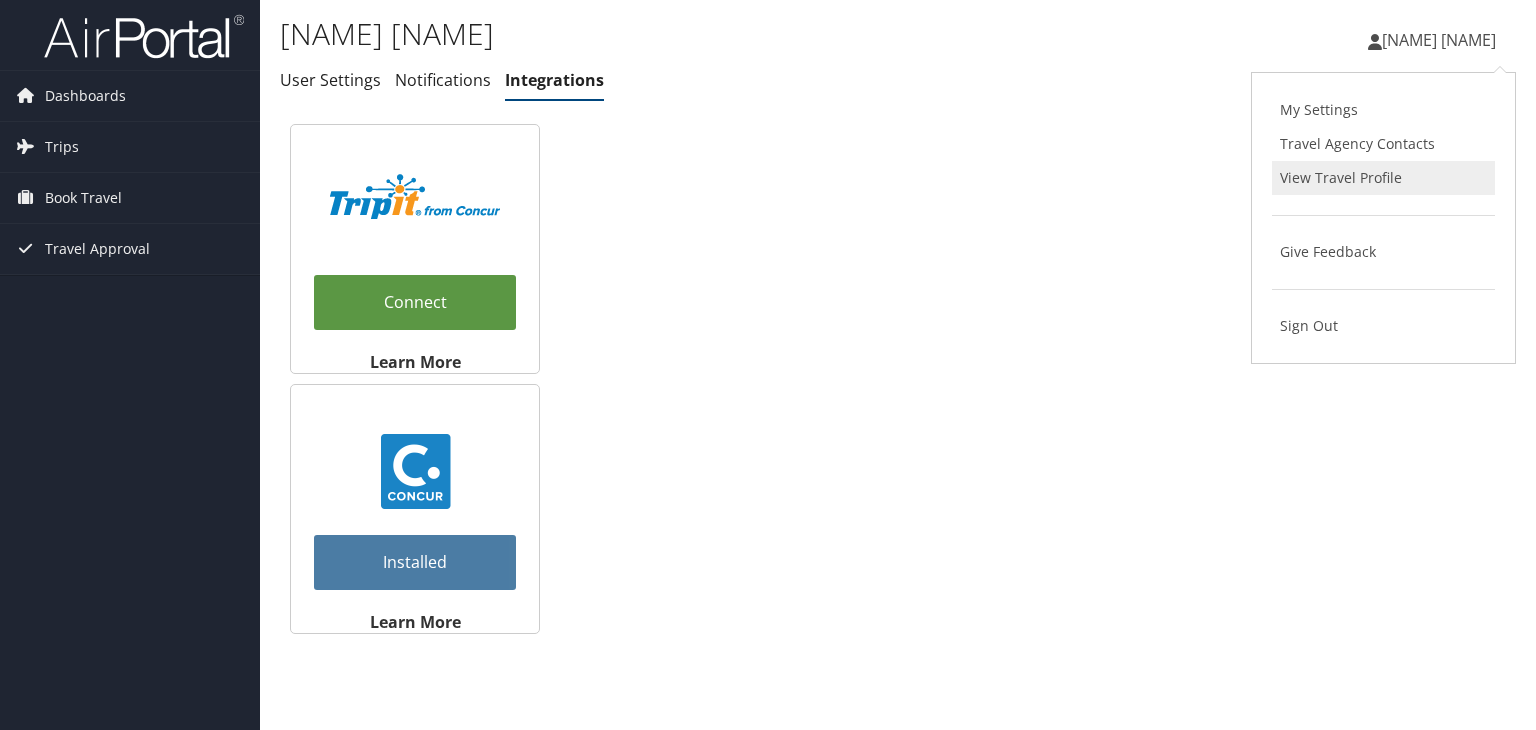 click on "View Travel Profile" at bounding box center [1383, 178] 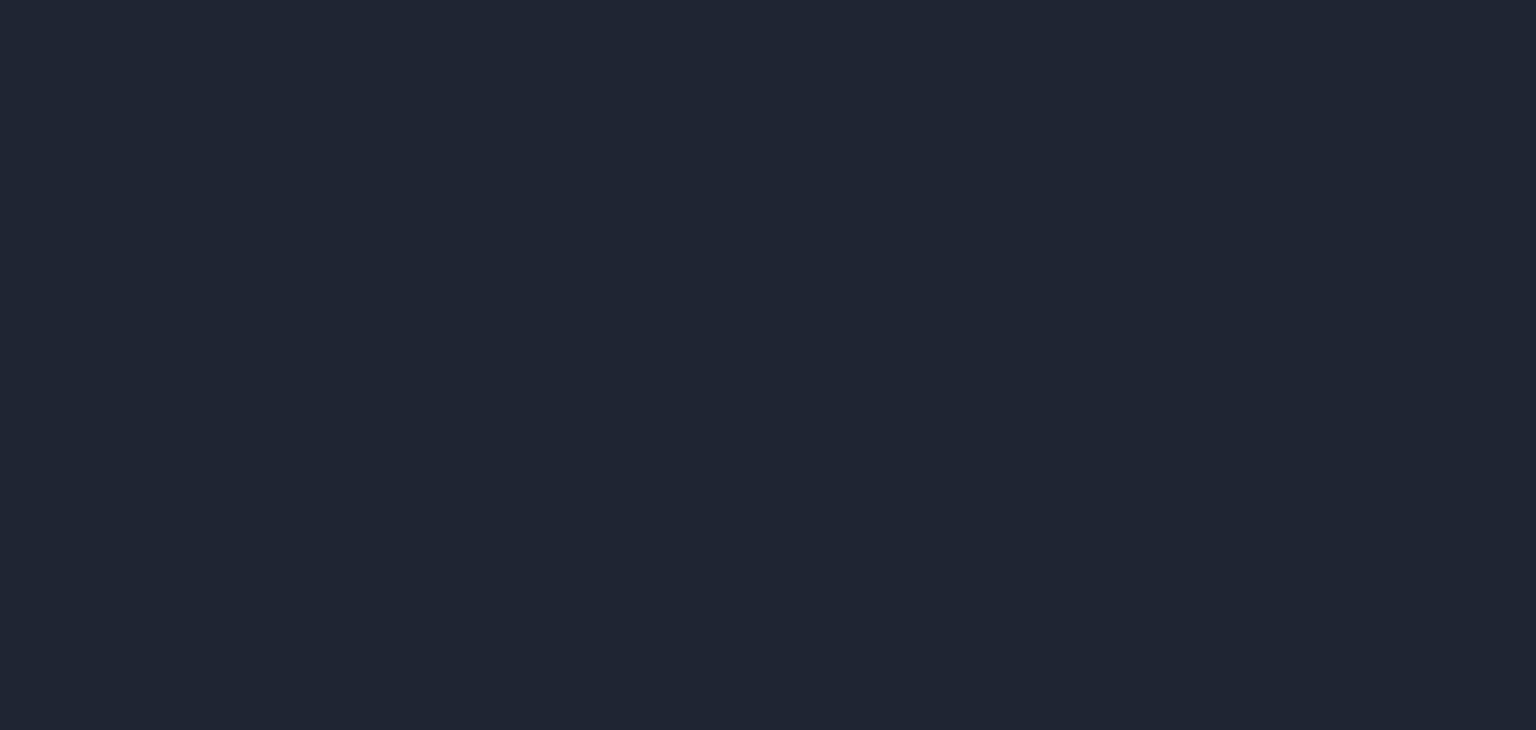 scroll, scrollTop: 0, scrollLeft: 0, axis: both 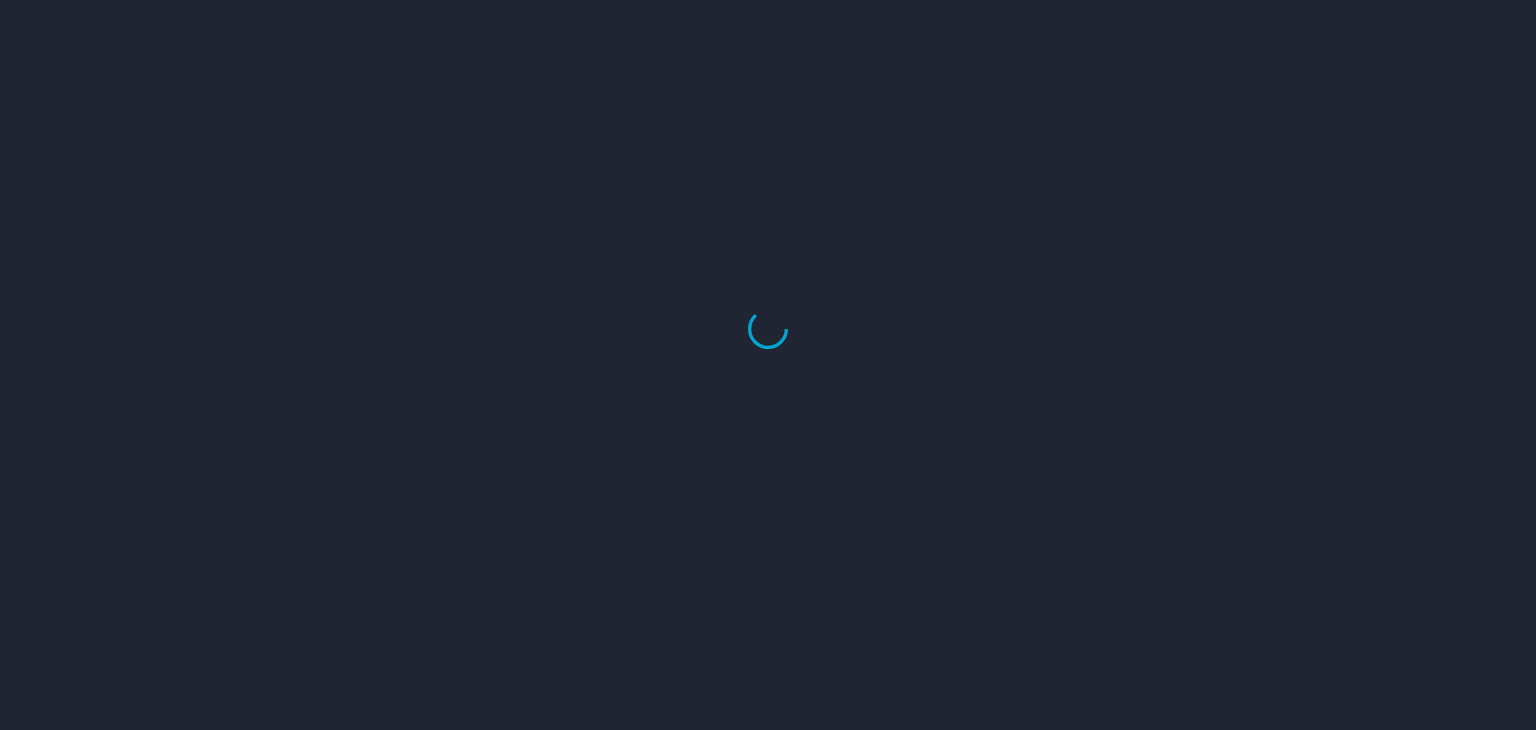 select on "US" 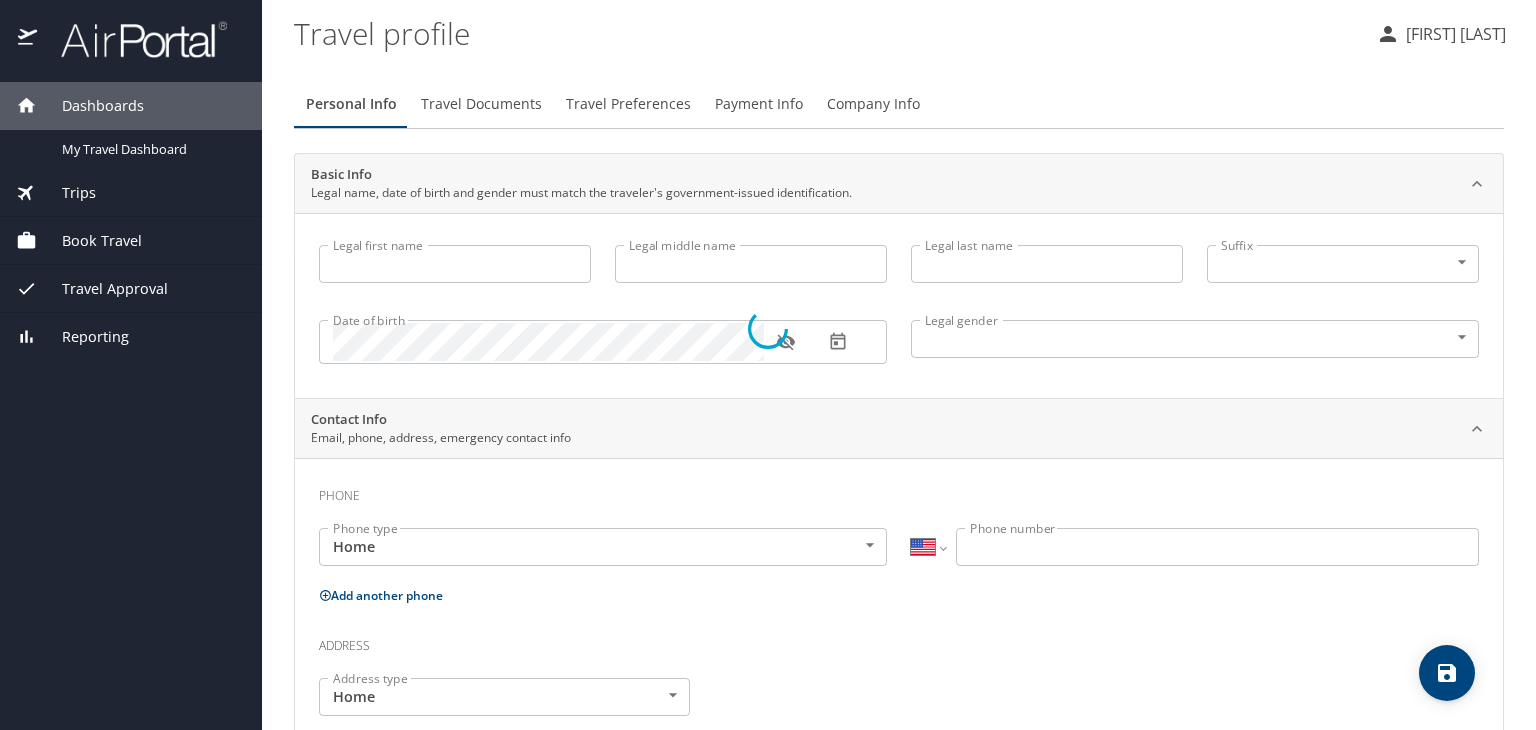 type on "Paul" 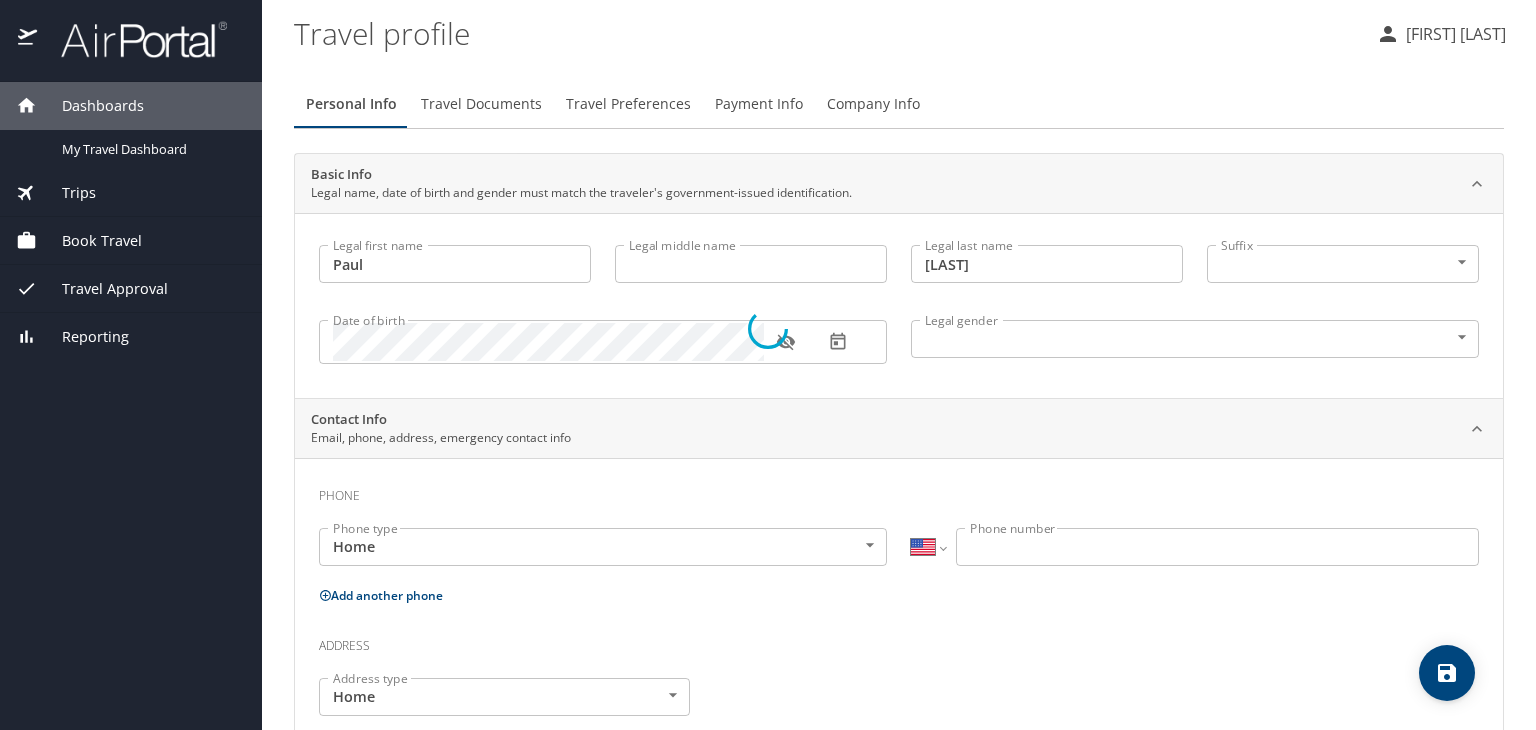 select on "[COUNTRY_CODE]" 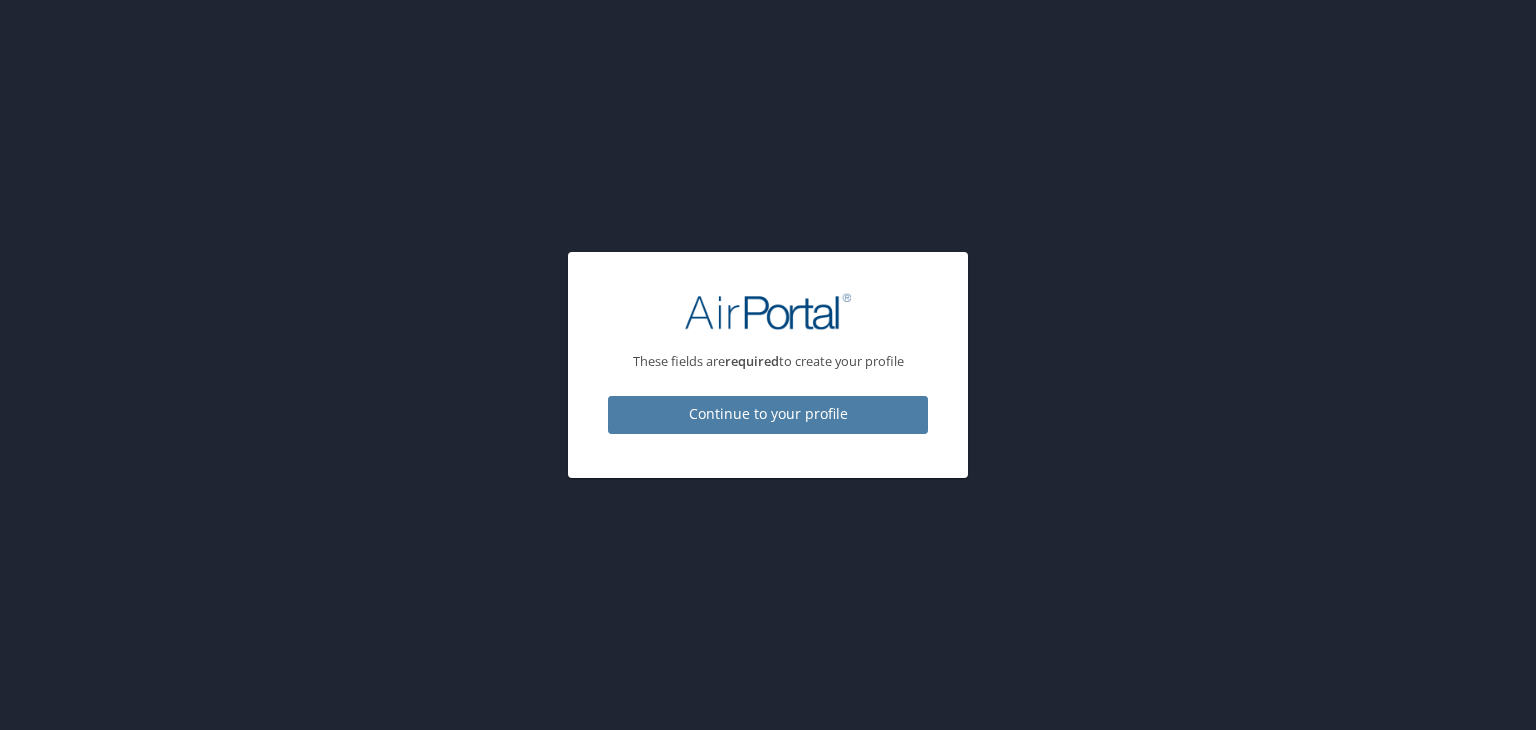 click on "Continue to your profile" at bounding box center [768, 414] 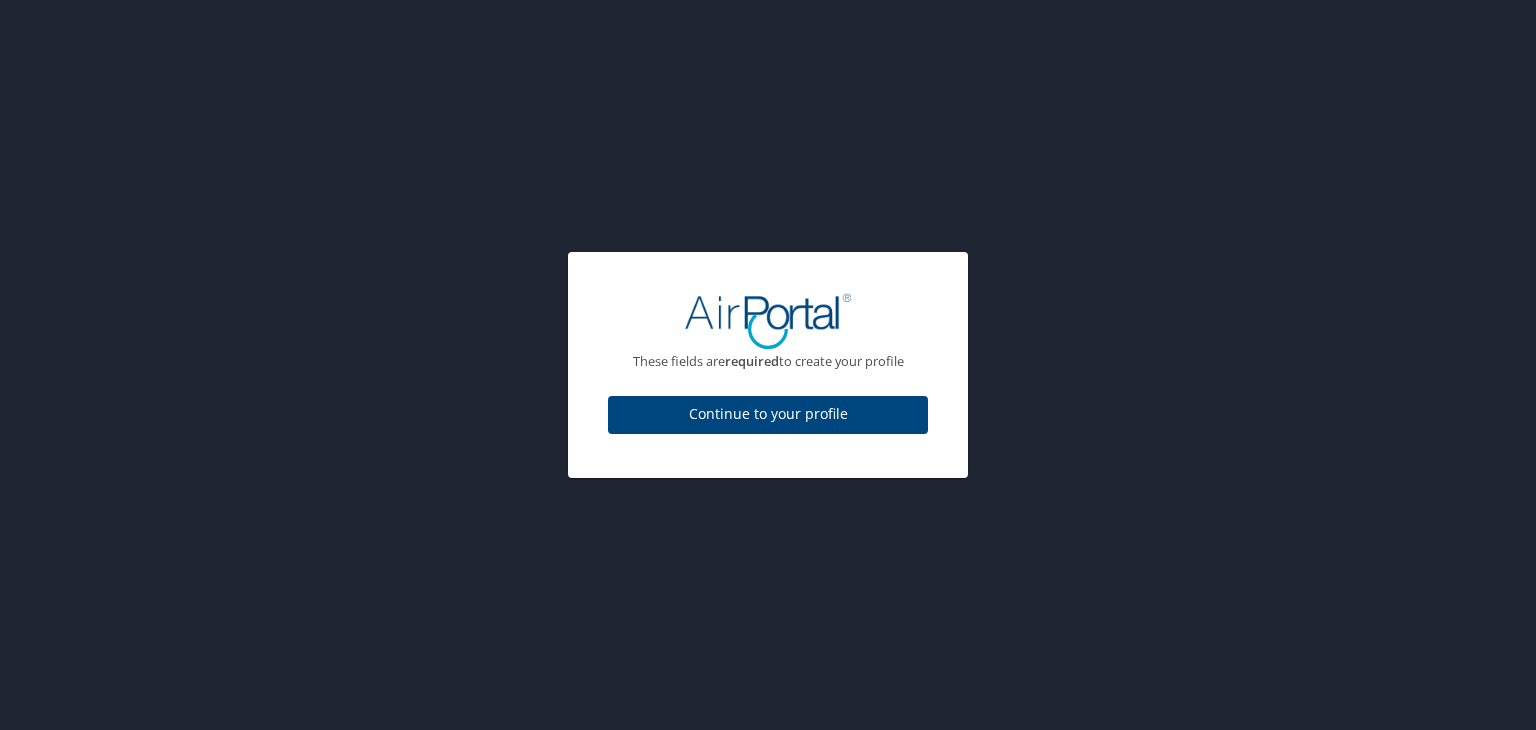 select on "[COUNTRY_CODE]" 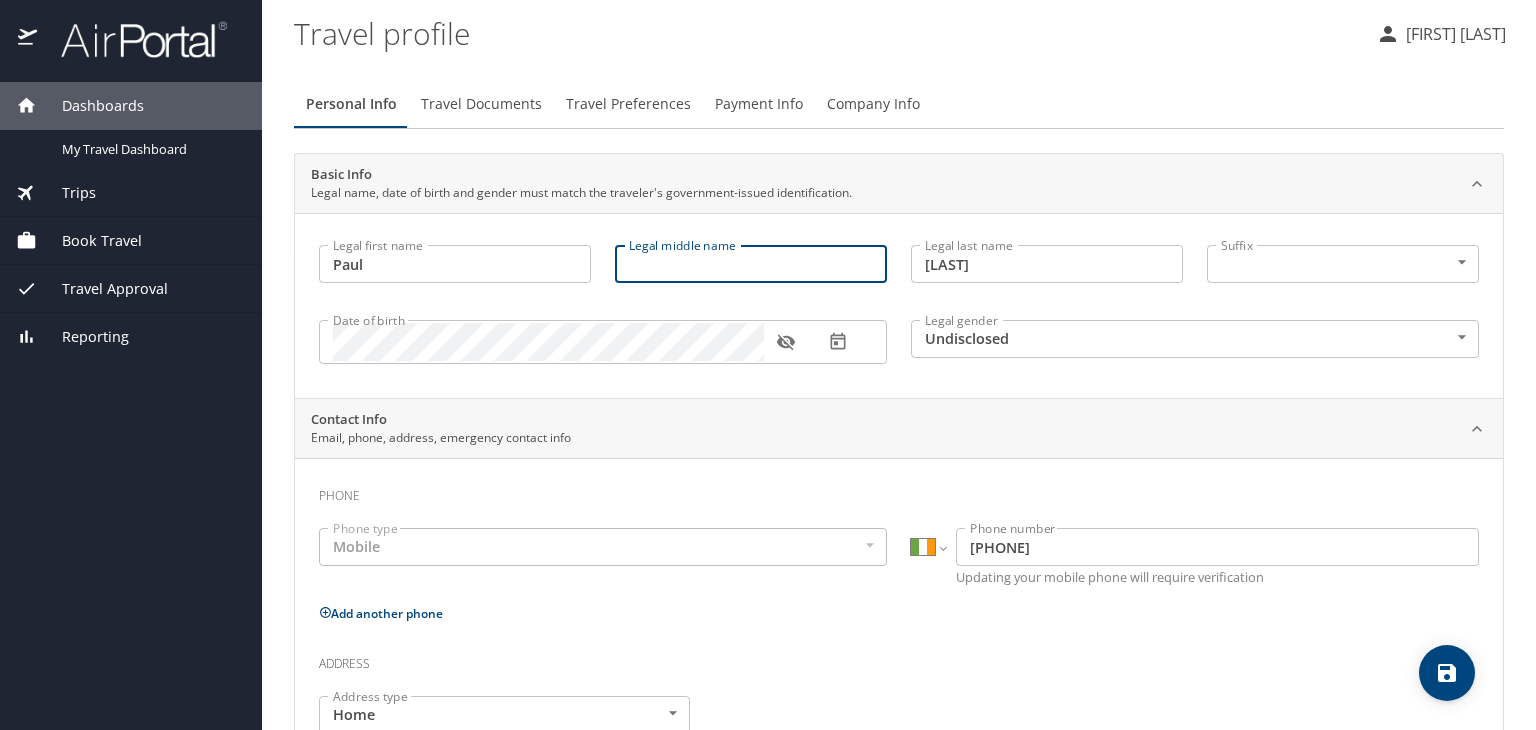 click on "Legal middle name" at bounding box center (751, 264) 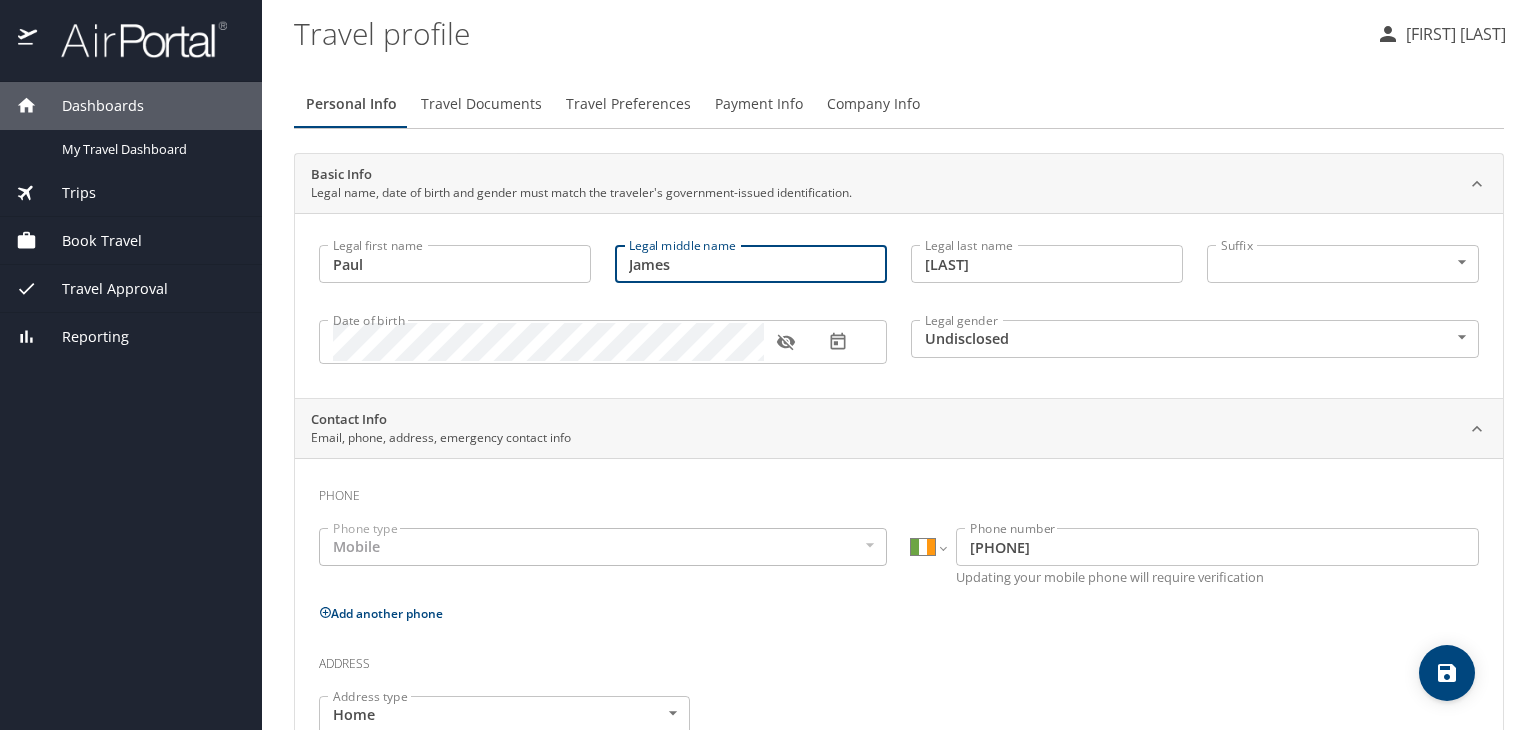 type on "James" 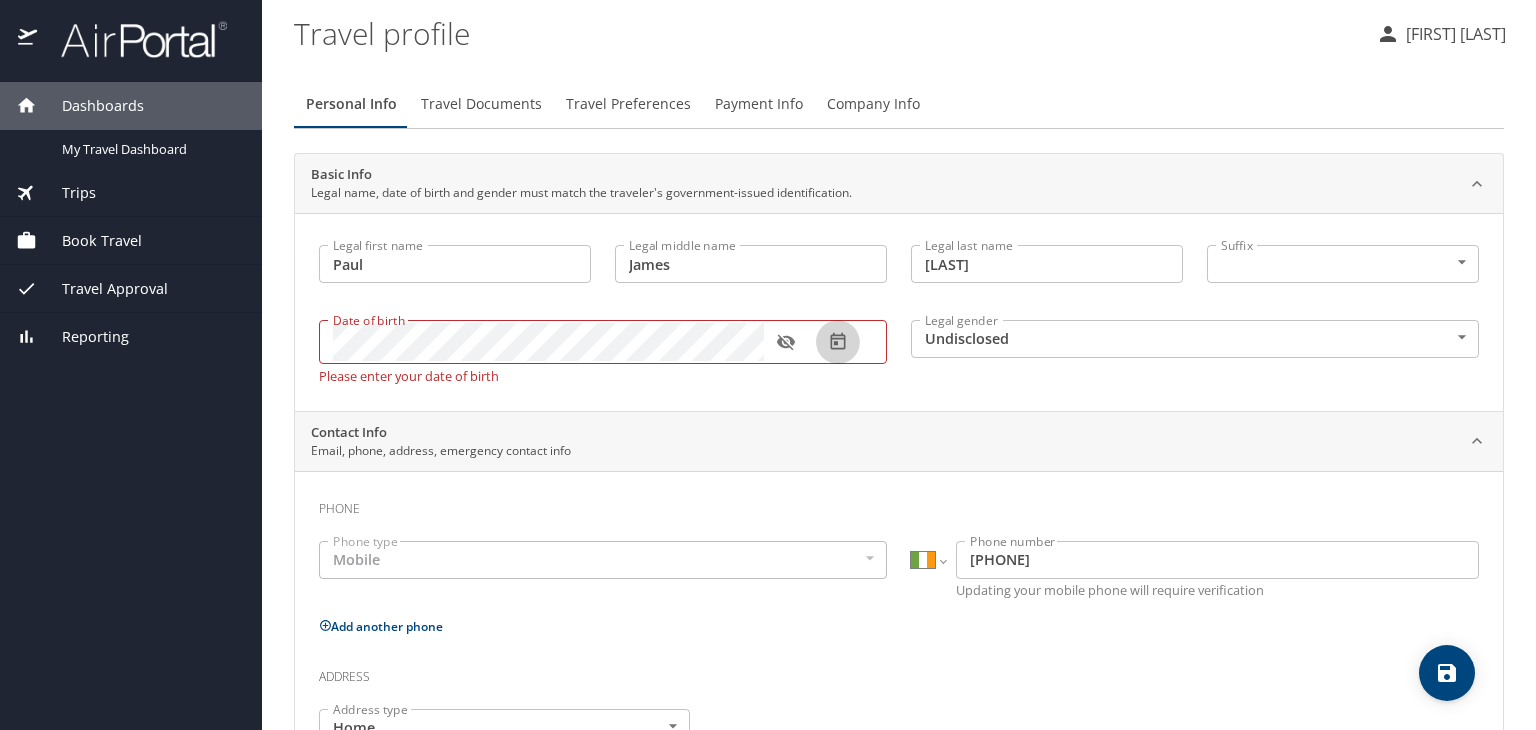 click 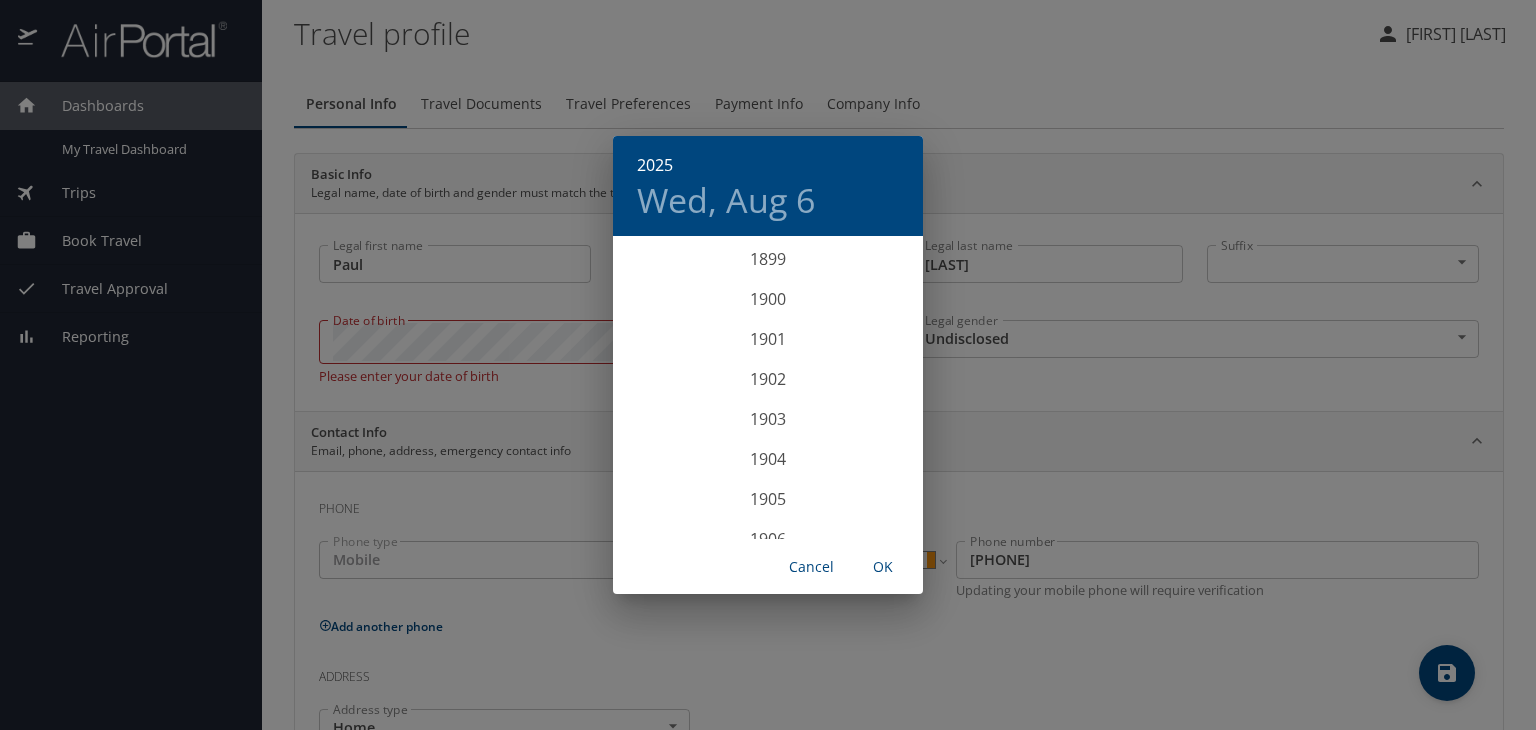 scroll, scrollTop: 4920, scrollLeft: 0, axis: vertical 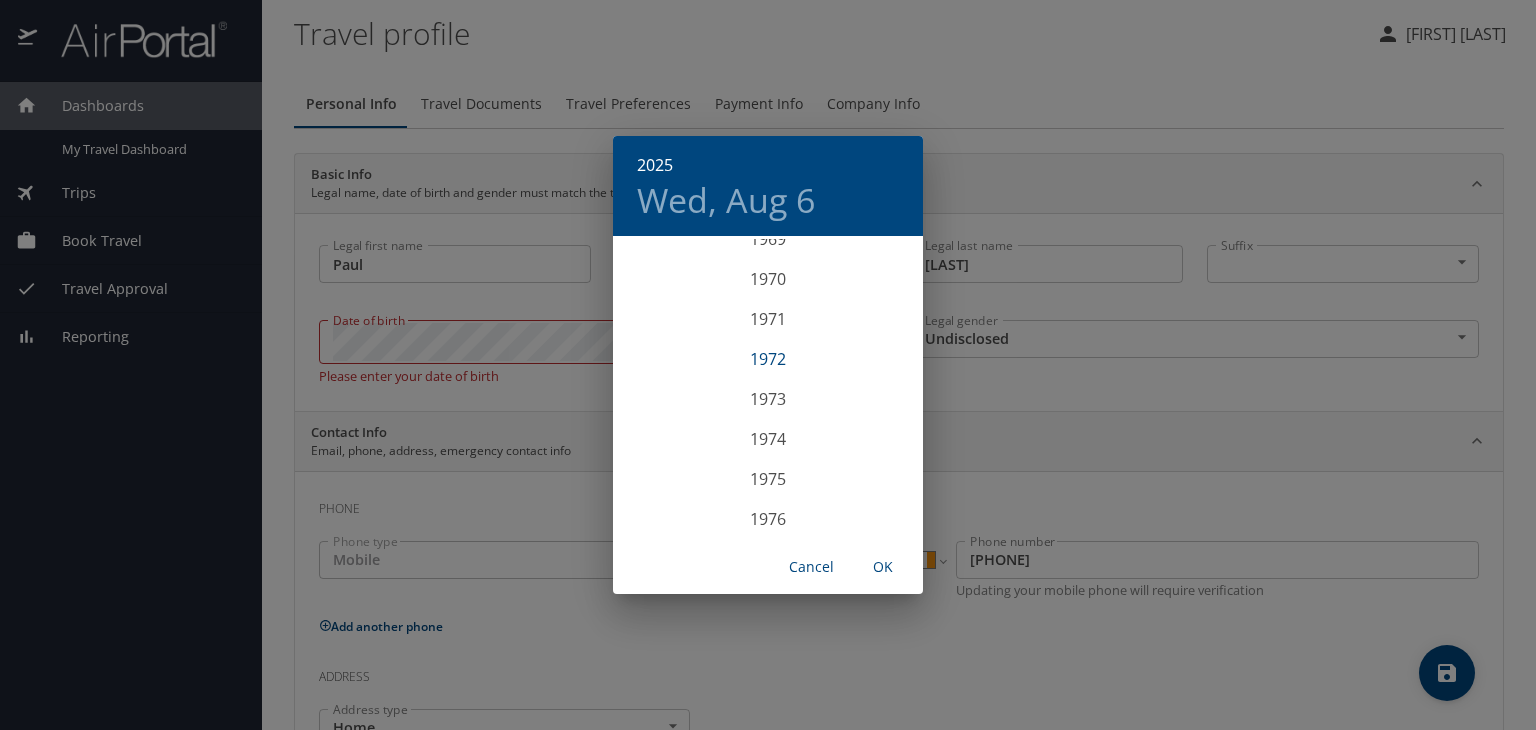 click on "1972" at bounding box center [768, 359] 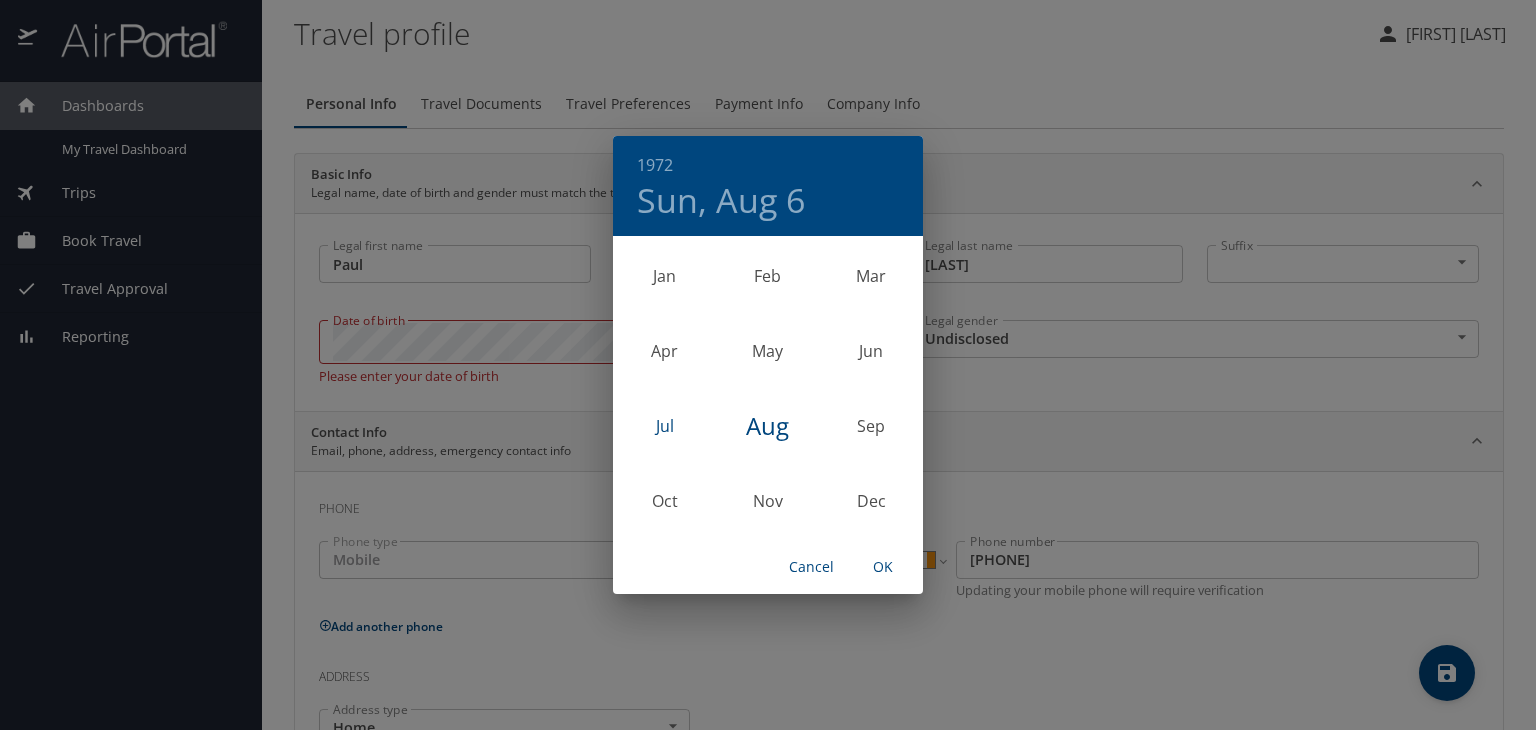 click on "Jul" at bounding box center (664, 426) 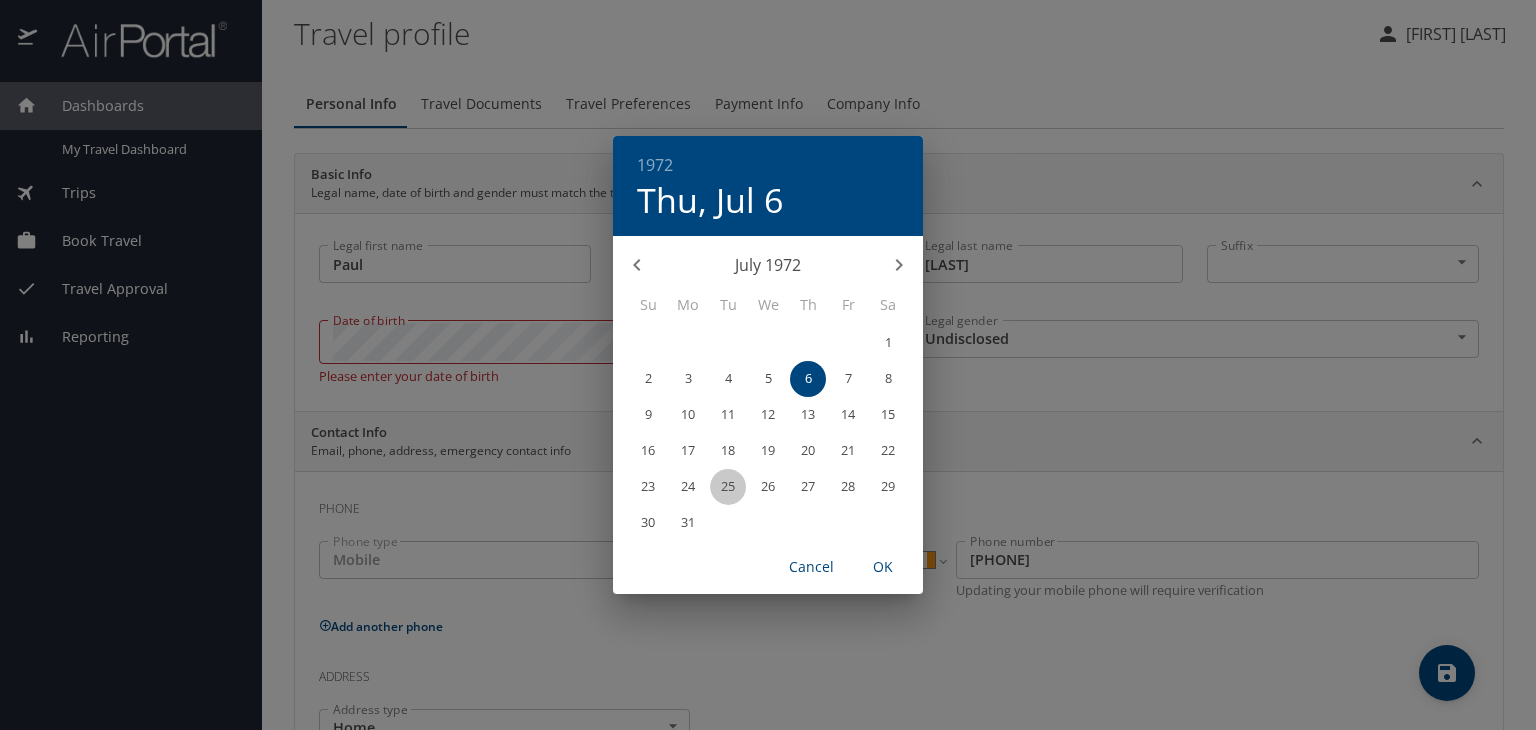 click on "25" at bounding box center (728, 486) 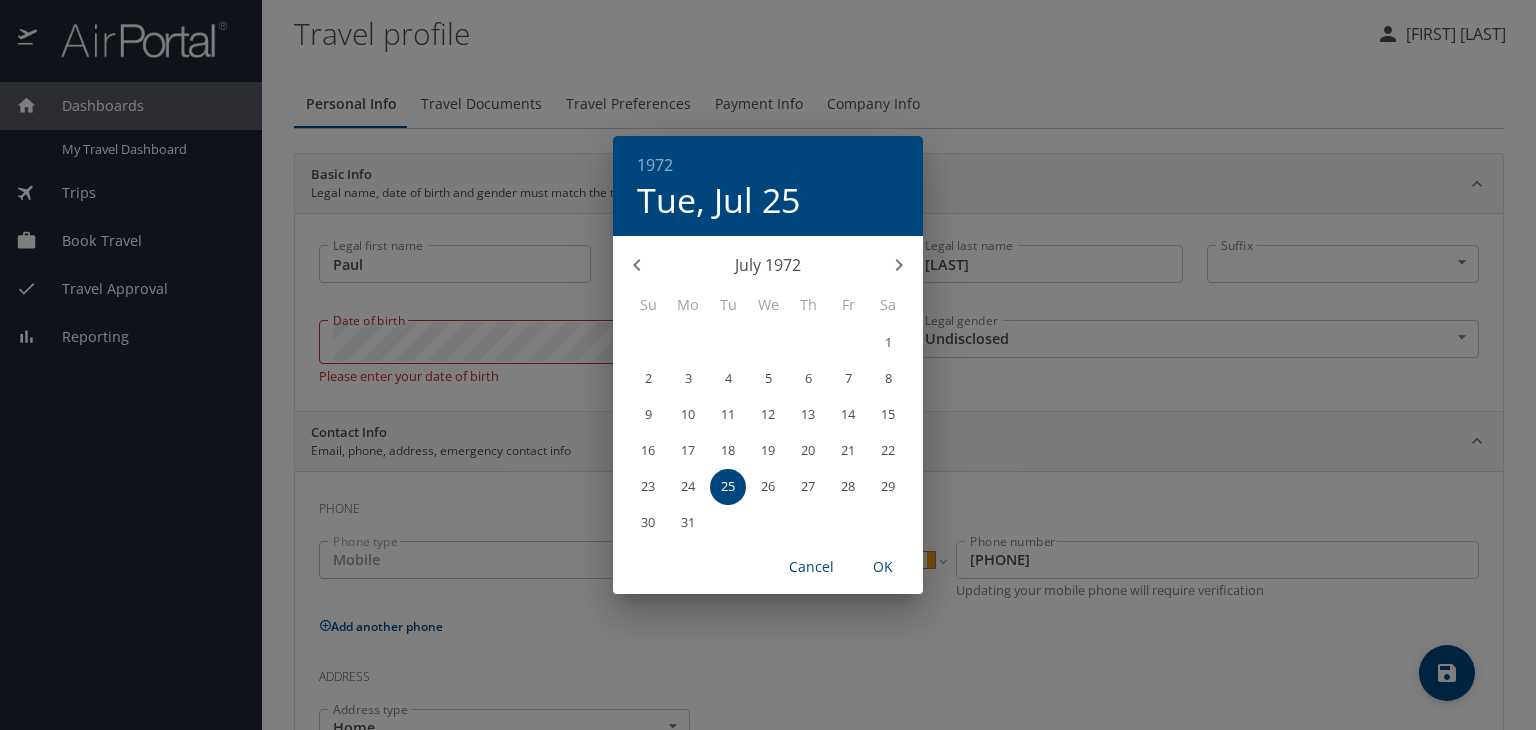 click on "OK" at bounding box center [883, 567] 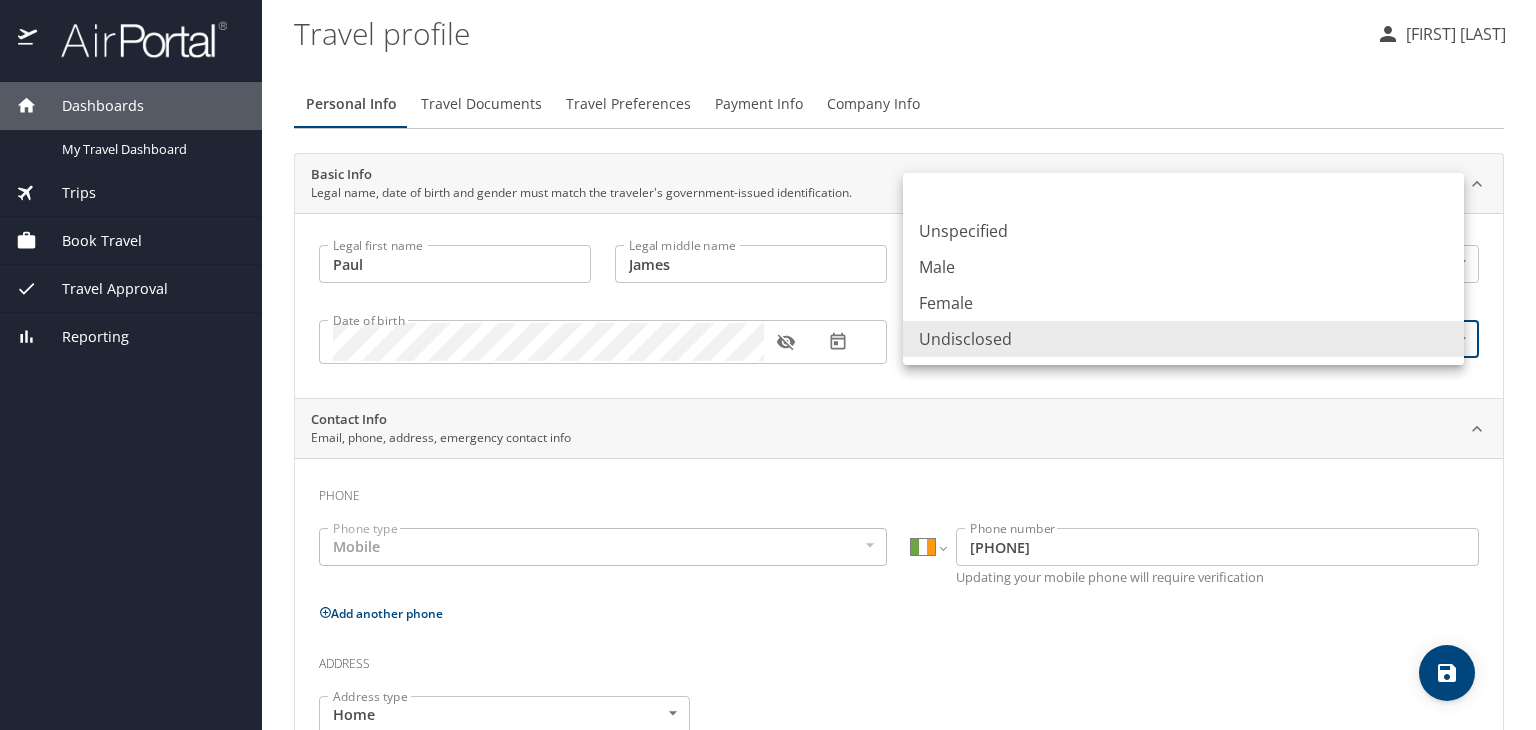 click on "Dashboards My Travel Dashboard Trips Current / Future Trips Past Trips Trips Missing Hotel Book Travel Request Agent Booking Approval Request (Beta) Book/Manage Online Trips Travel Approval Pending Trip Approvals Approved Trips Canceled Trips Approvals (Beta) Reporting Travel profile Paul O Dwyer Personal Info Travel Documents Travel Preferences Payment Info Company Info Basic Info Legal name, date of birth and gender must match the traveler's government-issued identification.   Legal first name Paul Legal first name   Legal middle name James Legal middle name   Legal last name O Dwyer Legal last name   Suffix ​ NotApplicable Suffix   Date of birth Date of birth   Legal gender Undisclosed Undisclosed Legal gender Contact Info Email, phone, address, emergency contact info Phone   Phone type Mobile Mobile Phone type   International Afghanistan Åland Islands Albania Algeria American Samoa Andorra Angola Anguilla Antigua and Barbuda Argentina Armenia Aruba Ascension Island Australia Austria Azerbaijan Bahamas" at bounding box center [768, 365] 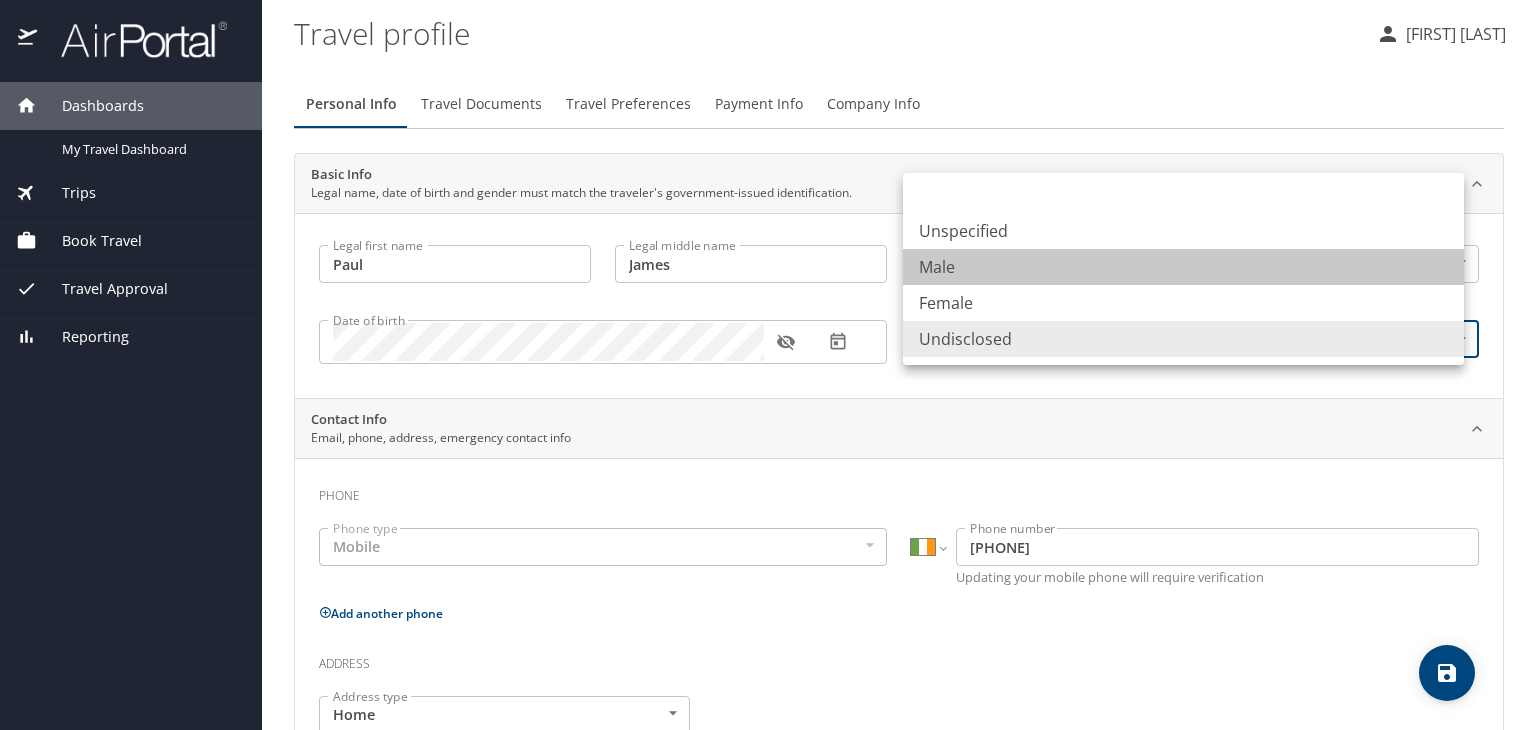 click on "Male" at bounding box center (1183, 267) 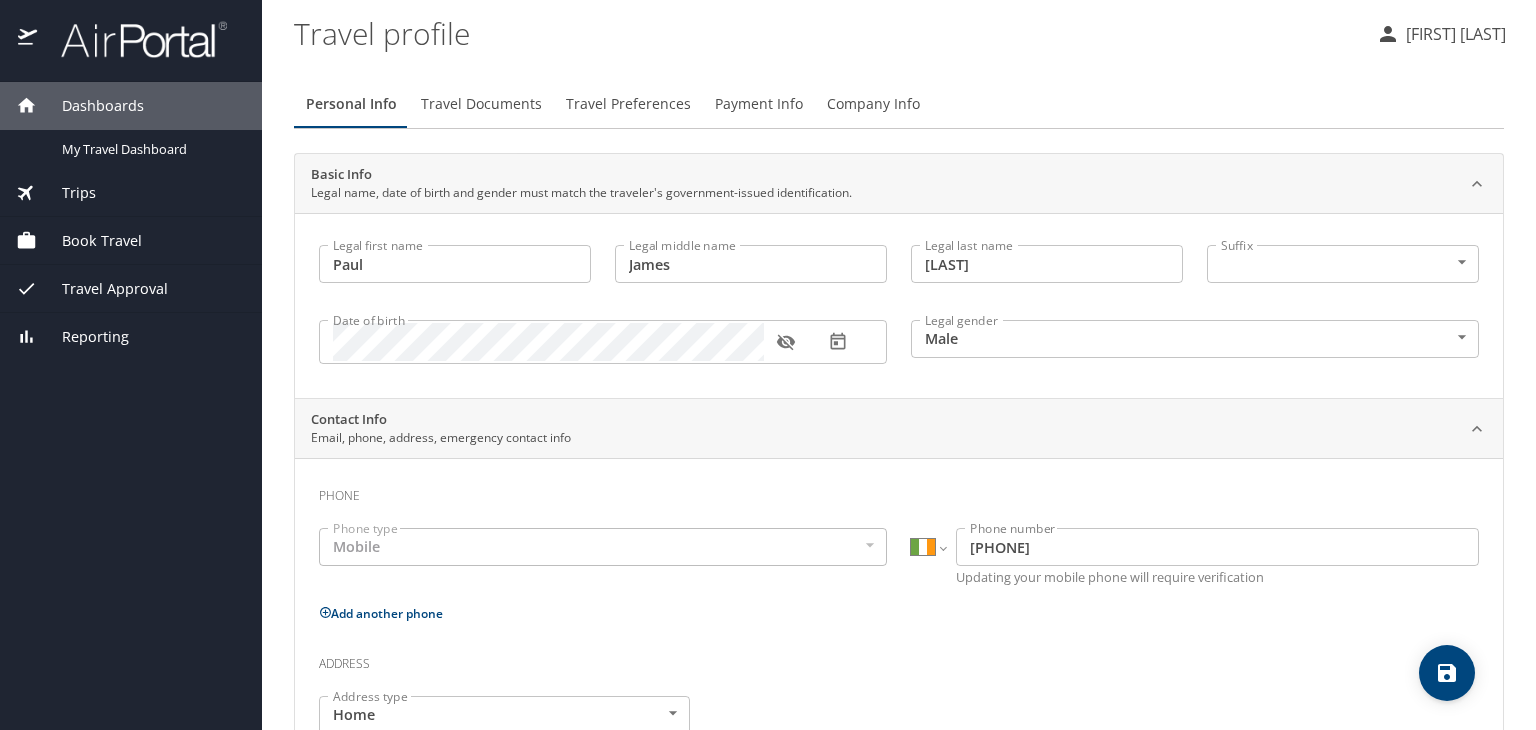 click on "Travel profile Paul O Dwyer Personal Info Travel Documents Travel Preferences Payment Info Company Info Basic Info Legal name, date of birth and gender must match the traveler's government-issued identification.   Legal first name Paul Legal first name   Legal middle name James Legal middle name   Legal last name O Dwyer Legal last name   Suffix ​ NotApplicable Suffix   Date of birth Date of birth   Legal gender Male Male Legal gender Contact Info Email, phone, address, emergency contact info Phone   Phone type Mobile Mobile Phone type   International Afghanistan Åland Islands Albania Algeria American Samoa Andorra Angola Anguilla Antigua and Barbuda Argentina Armenia Aruba Ascension Island Australia Austria Azerbaijan Bahamas Bahrain Bangladesh Barbados Belarus Belgium Belize Benin Bermuda Bhutan Bolivia Bonaire, Sint Eustatius and Saba Bosnia and Herzegovina Botswana Brazil British Indian Ocean Territory Brunei Darussalam Bulgaria Burkina Faso Burma Burundi Cambodia Cameroon Canada Cape Verde Chad Chile" at bounding box center [899, 365] 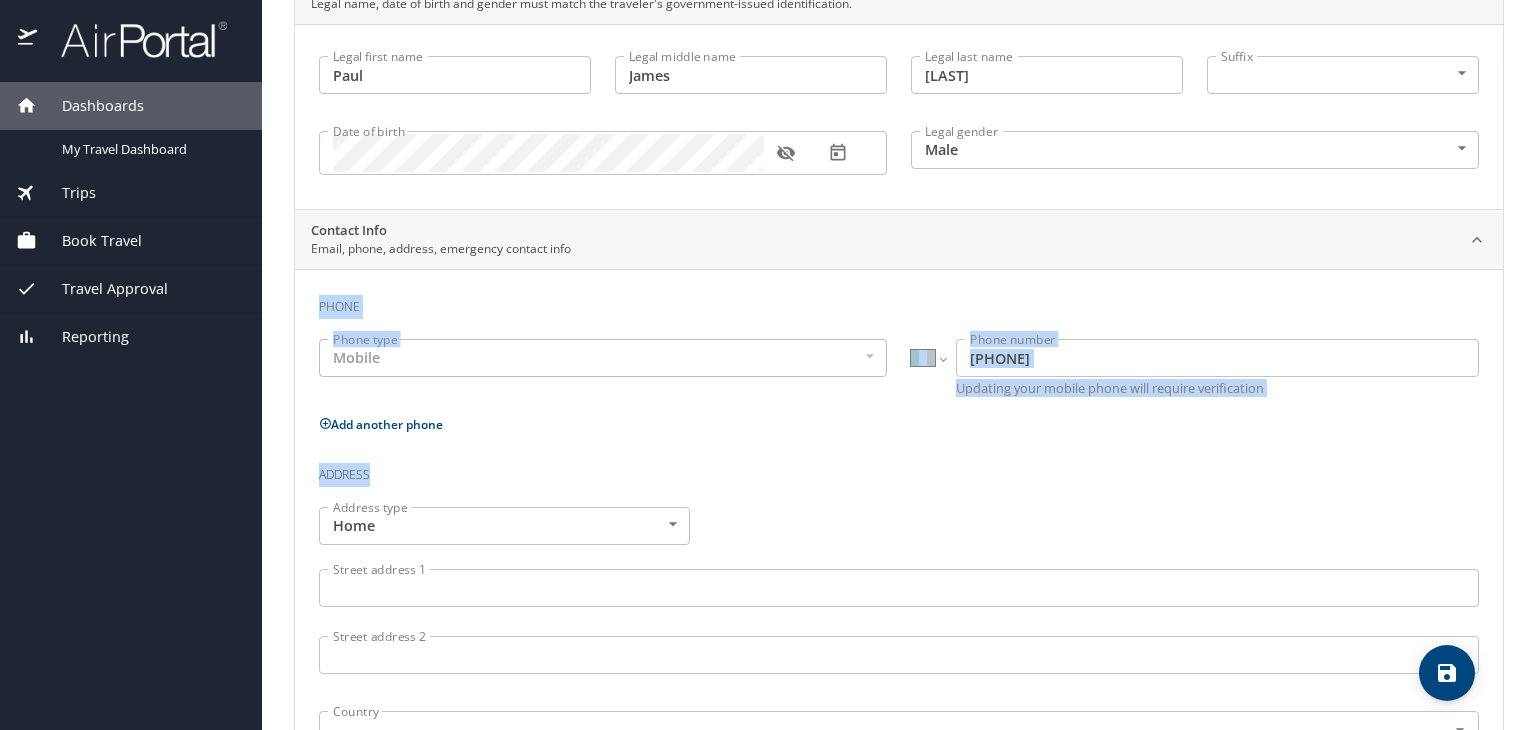 scroll, scrollTop: 228, scrollLeft: 0, axis: vertical 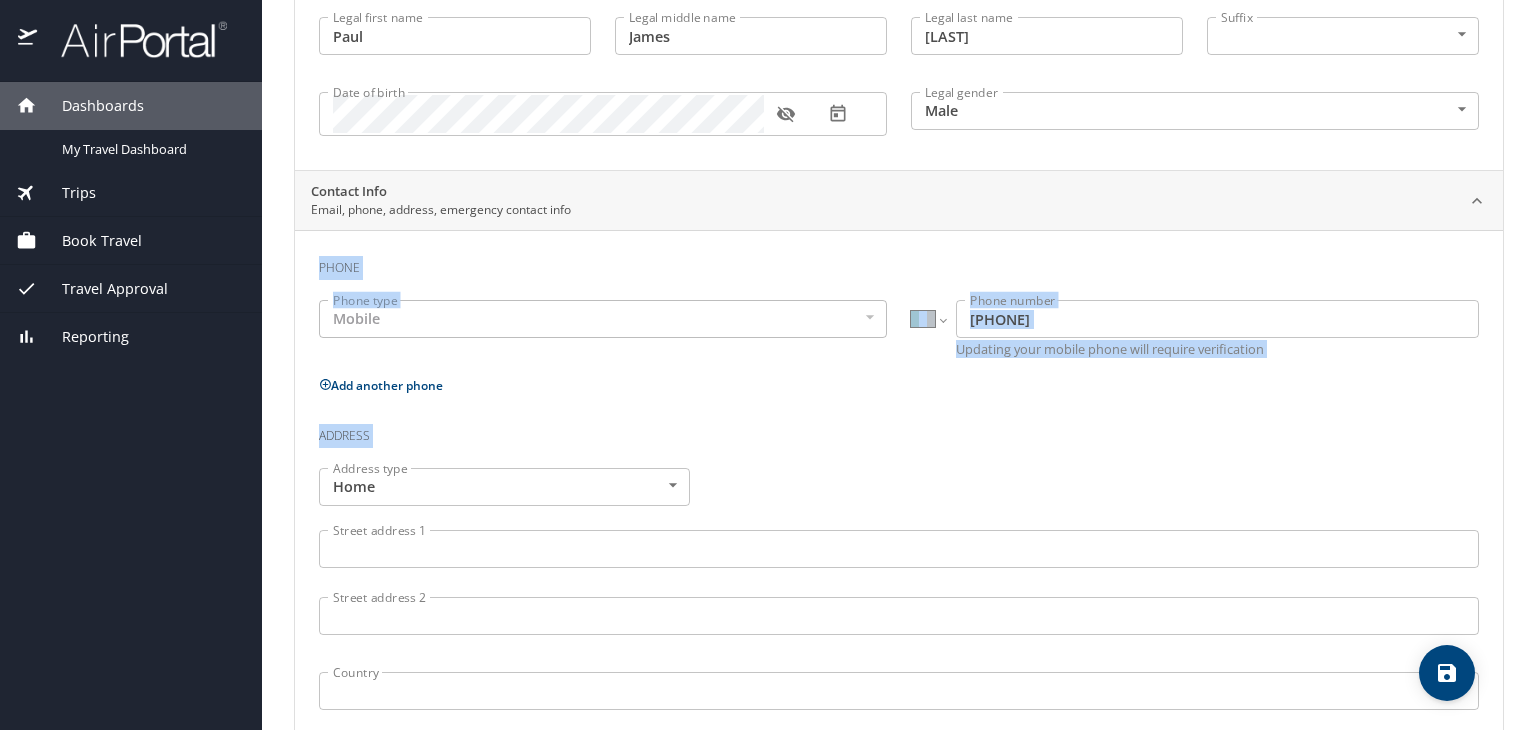 drag, startPoint x: 1535, startPoint y: 321, endPoint x: 1535, endPoint y: 445, distance: 124 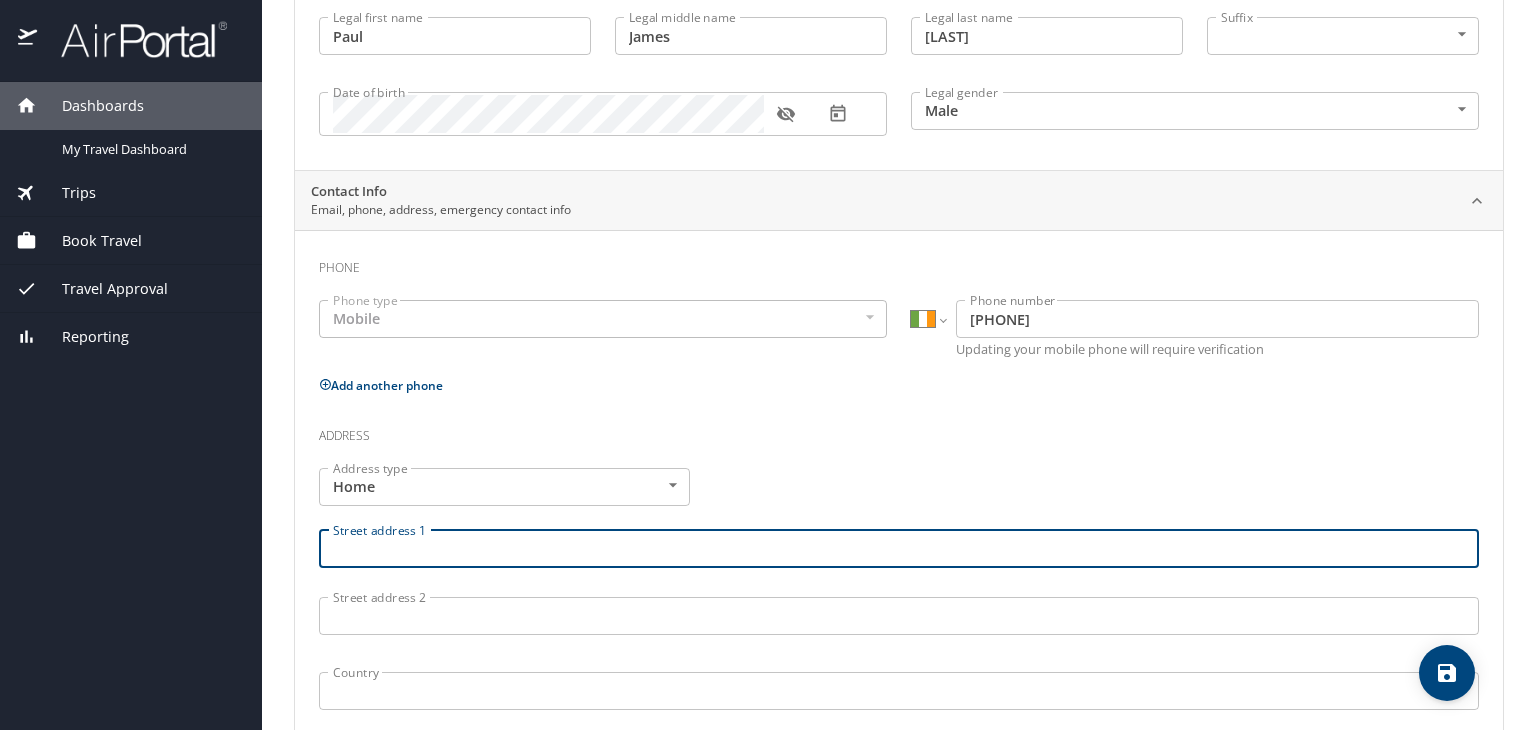 click on "Street address 1" at bounding box center [899, 549] 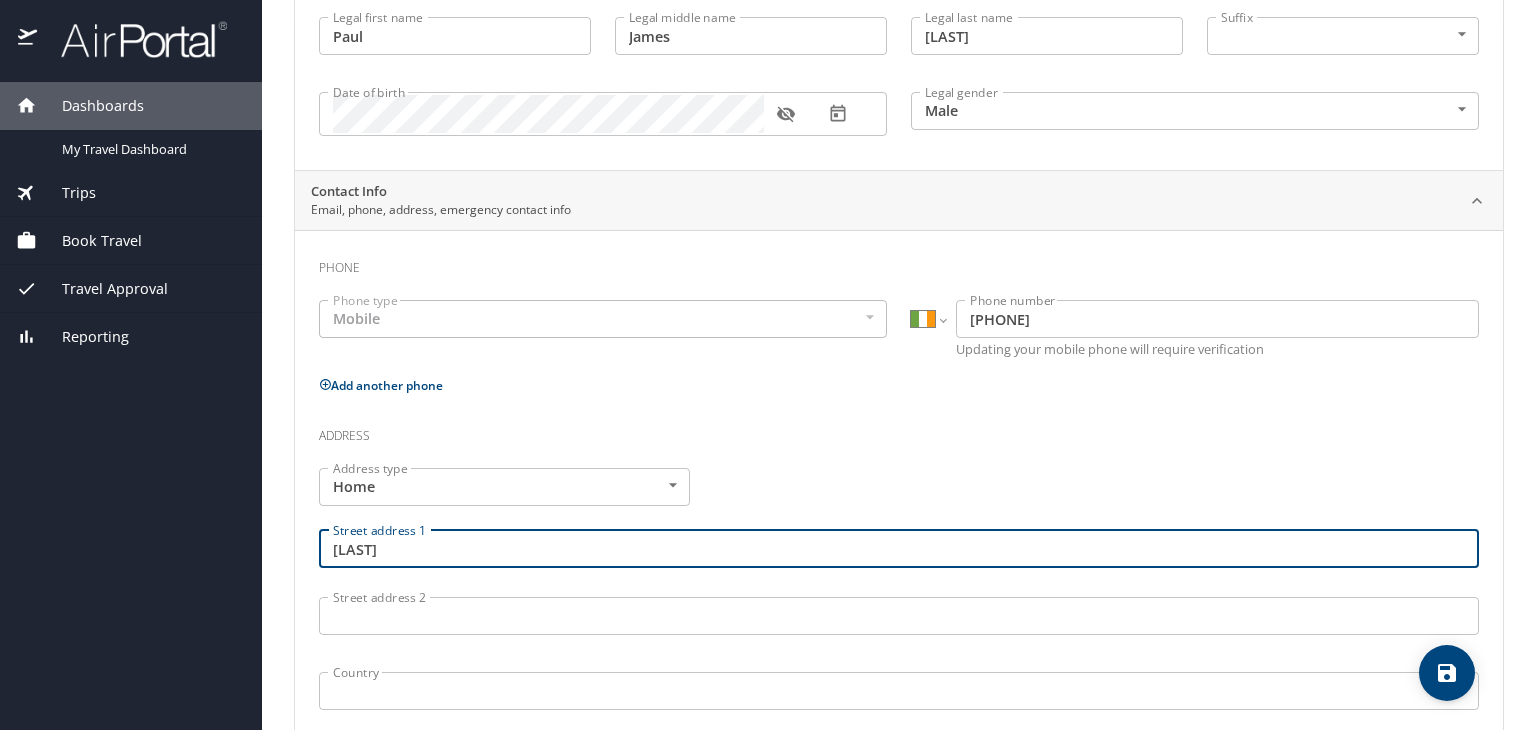 type on "Fawnlough" 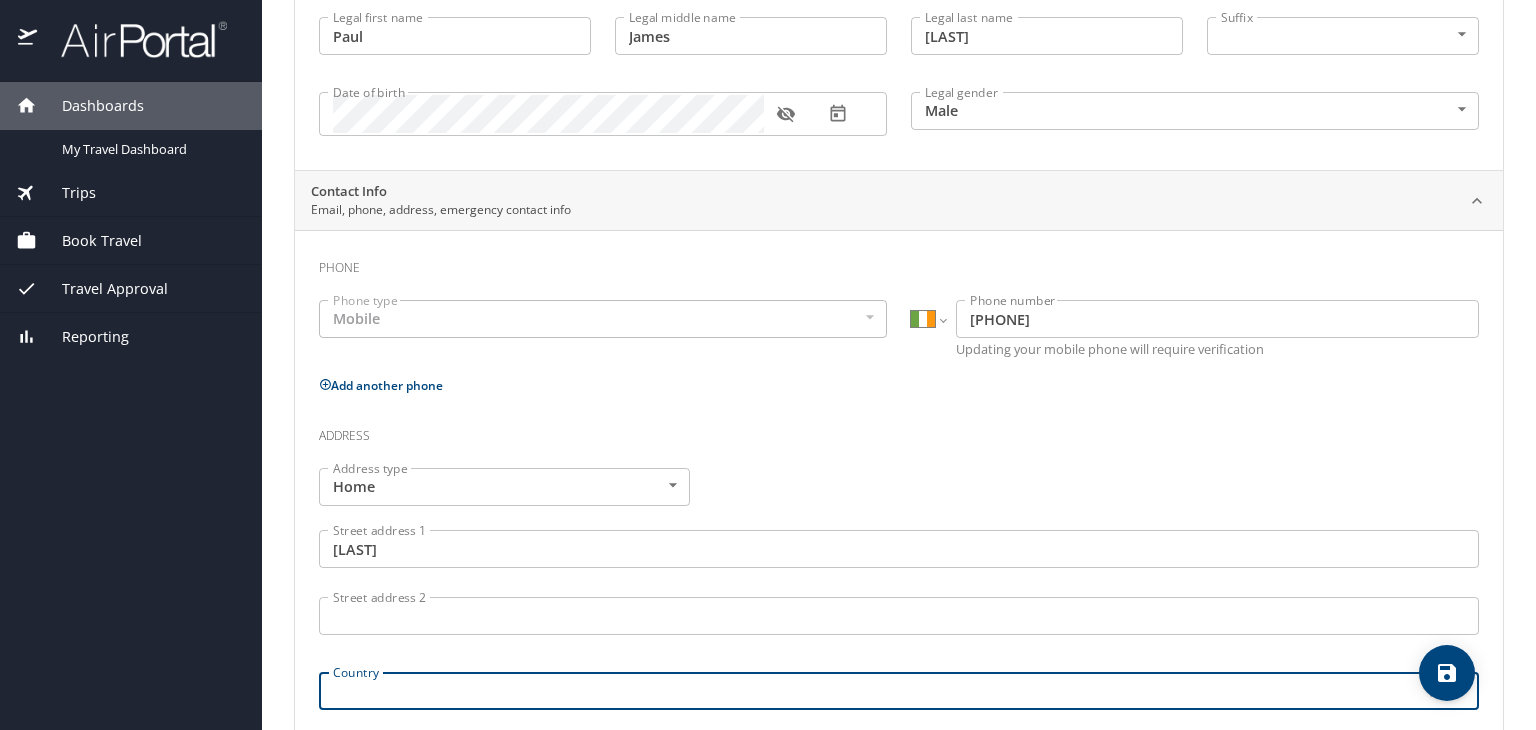 click on "Street address 2" at bounding box center (899, 616) 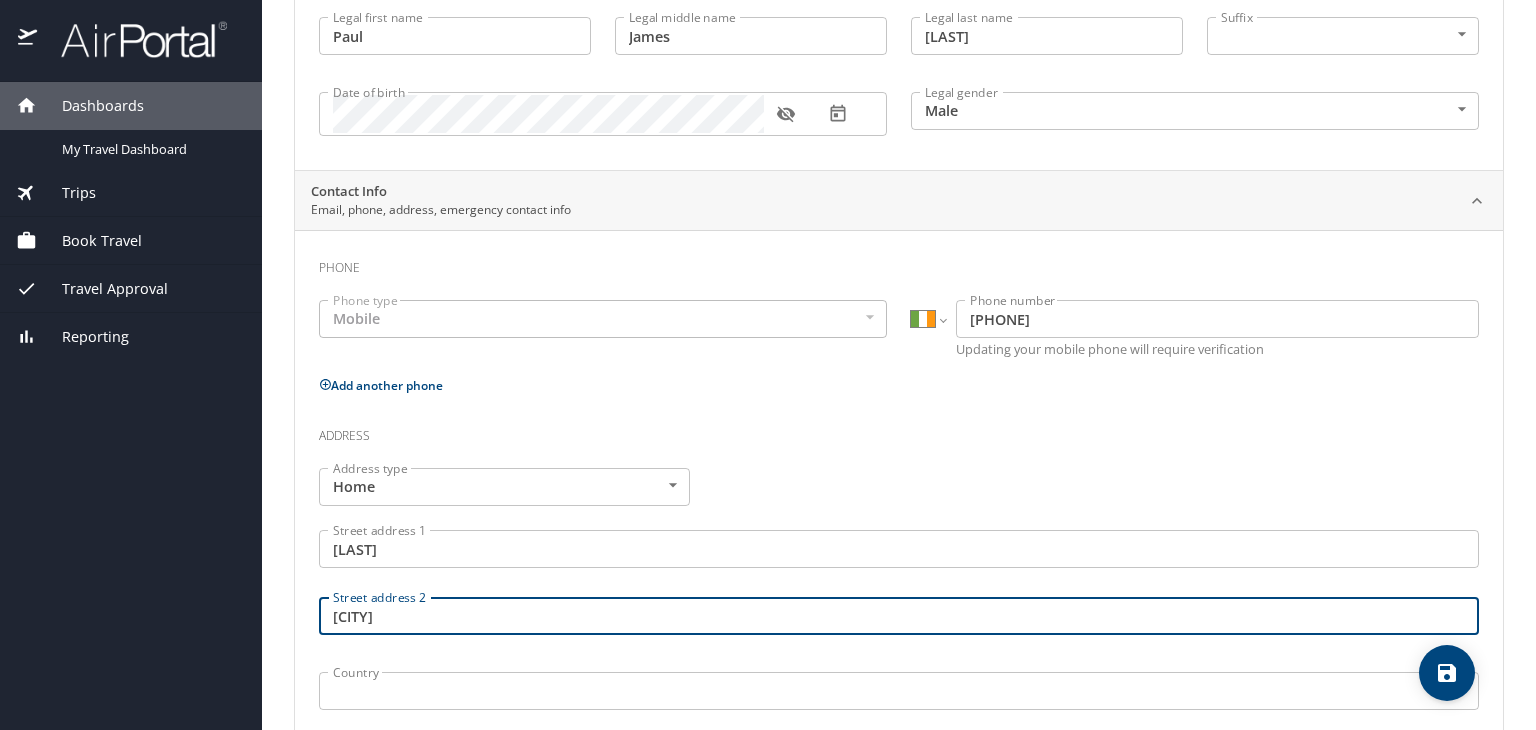 type on "Nenagh" 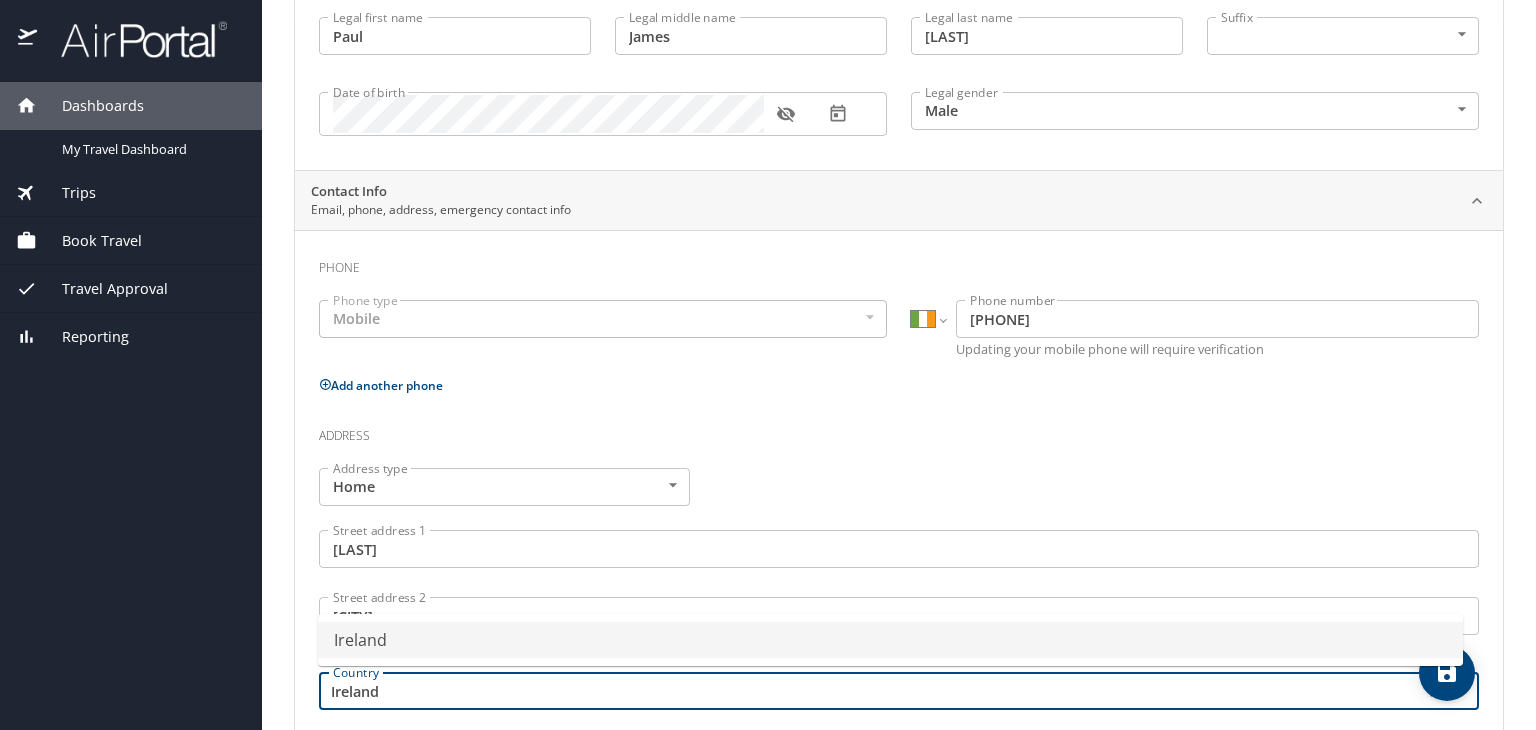 click on "Ireland" at bounding box center [890, 640] 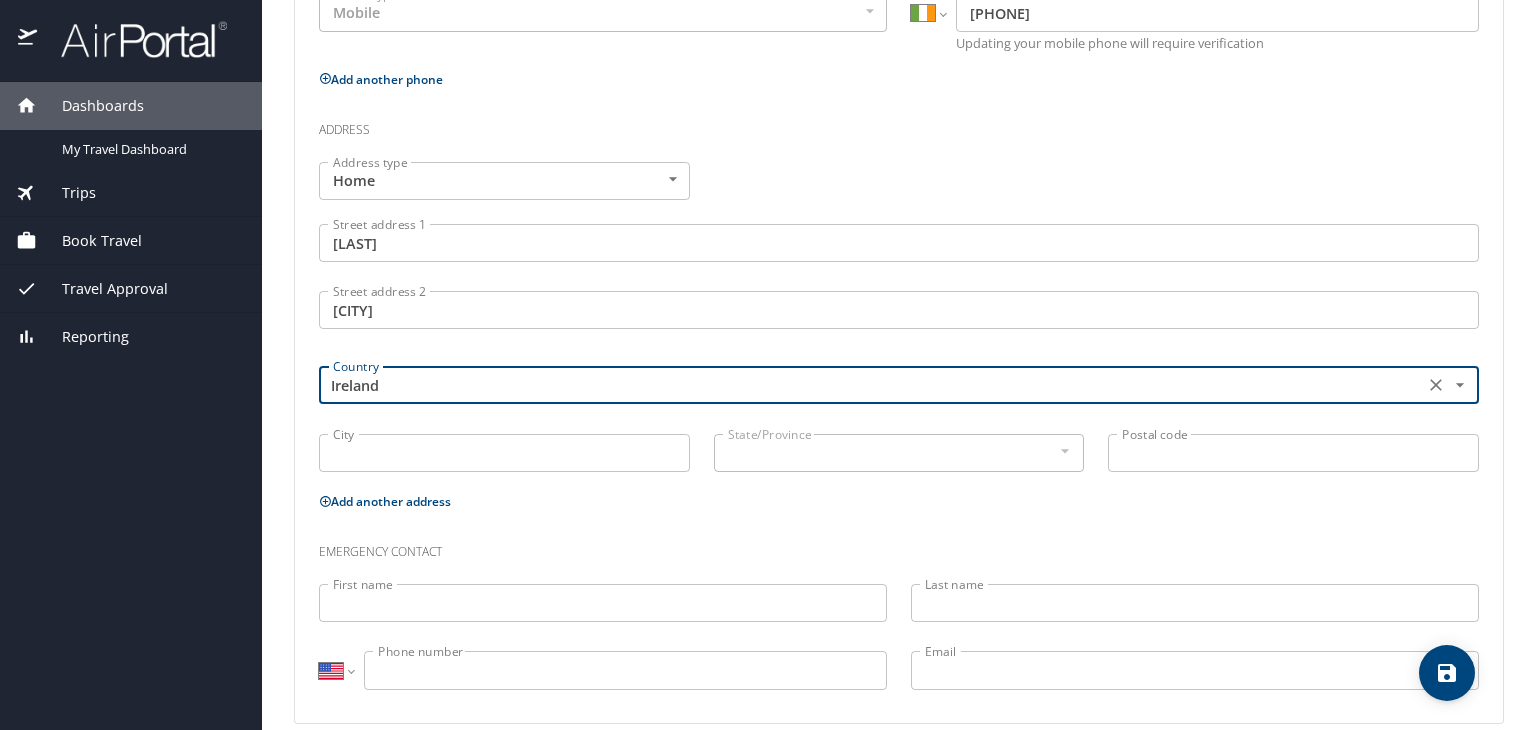 scroll, scrollTop: 537, scrollLeft: 0, axis: vertical 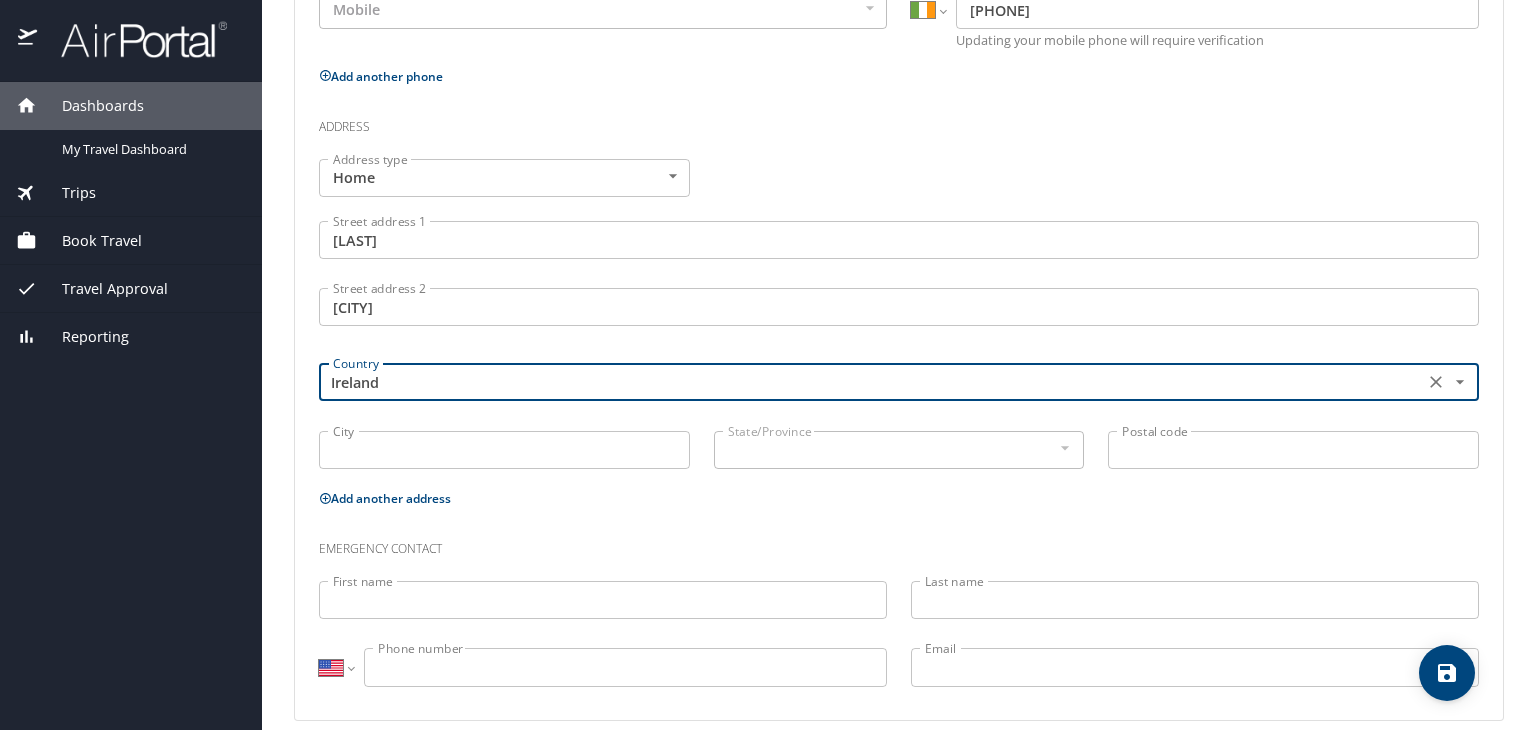 type on "Ireland" 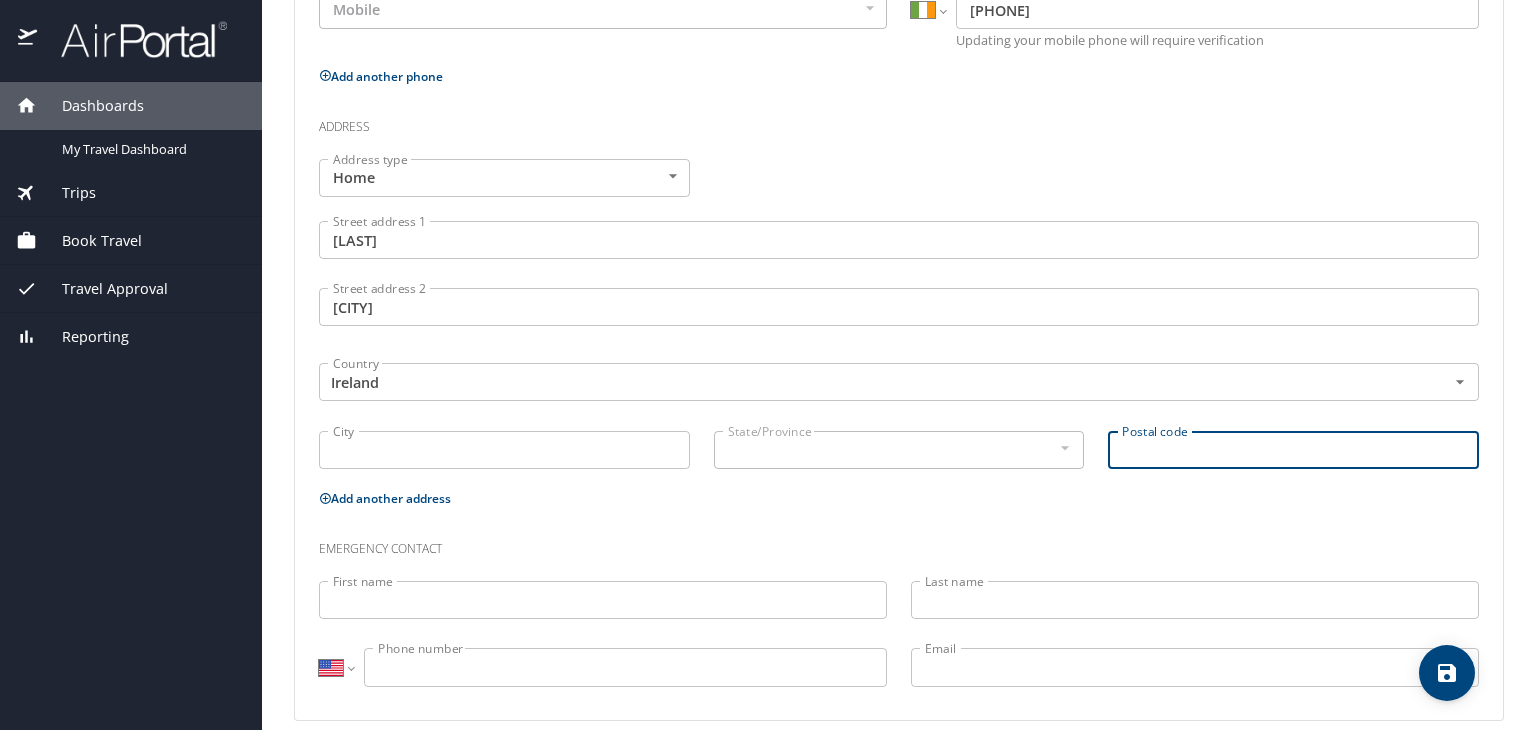click on "Postal code" at bounding box center (1293, 450) 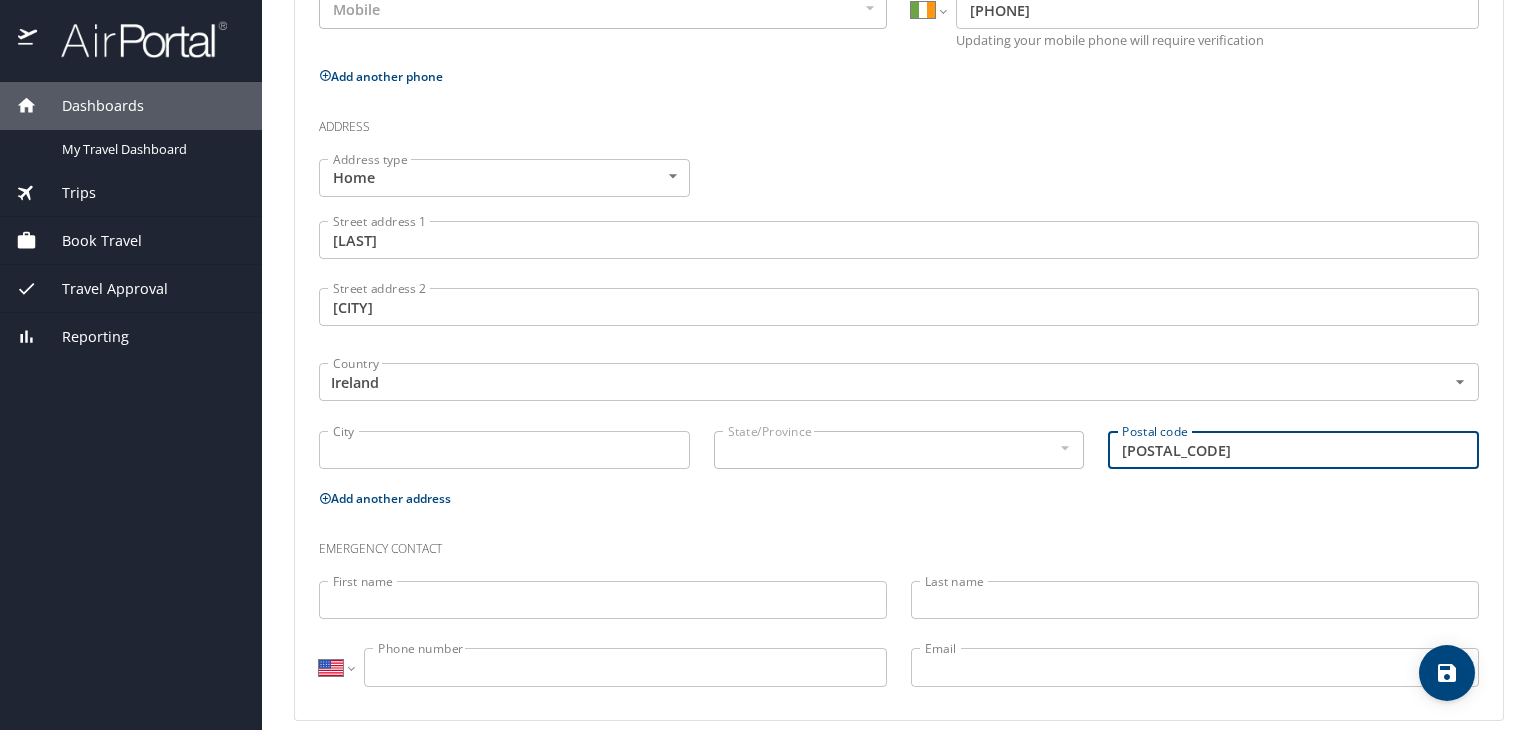 type on "E45 V974" 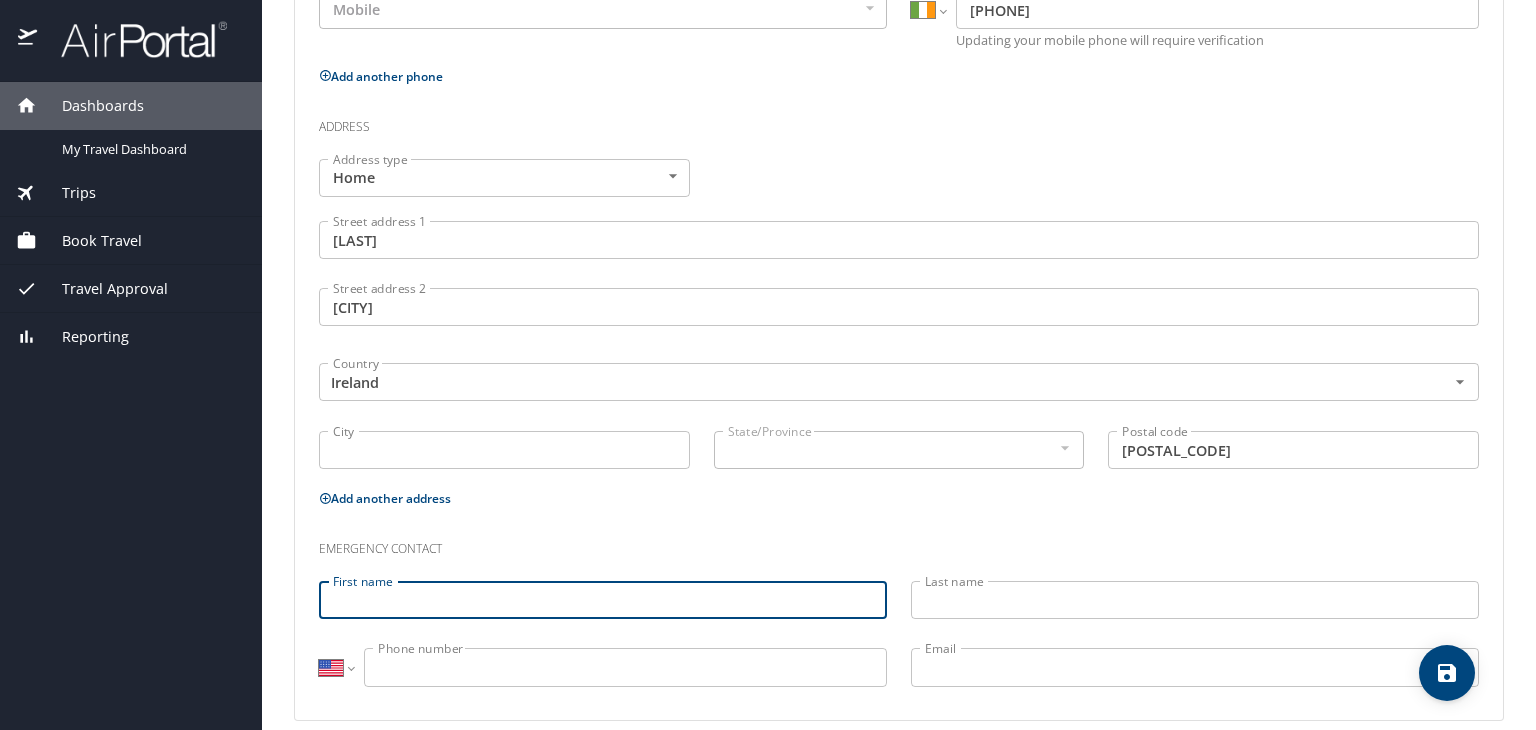 click on "First name" at bounding box center (603, 600) 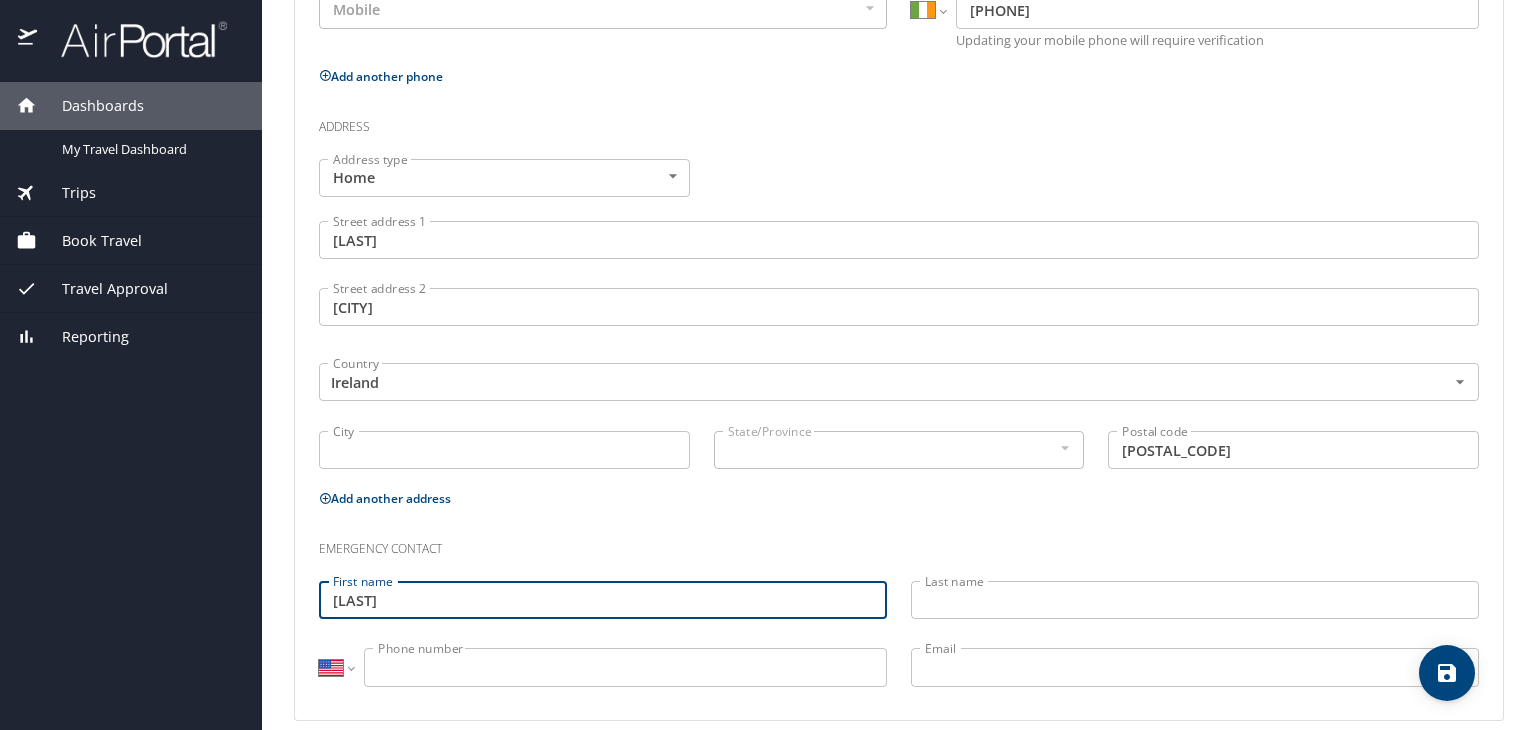 type on "Deirdre" 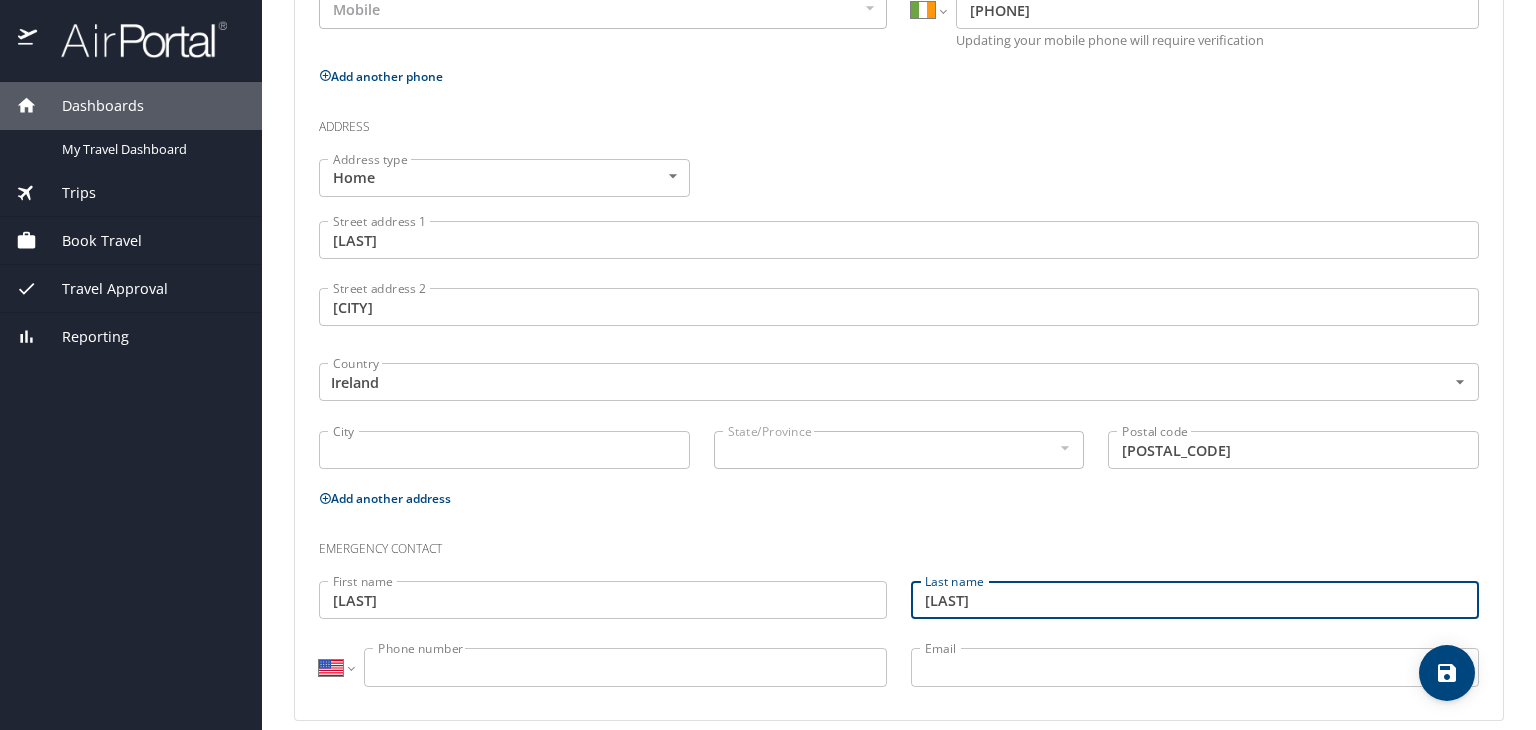 type on "Tobin" 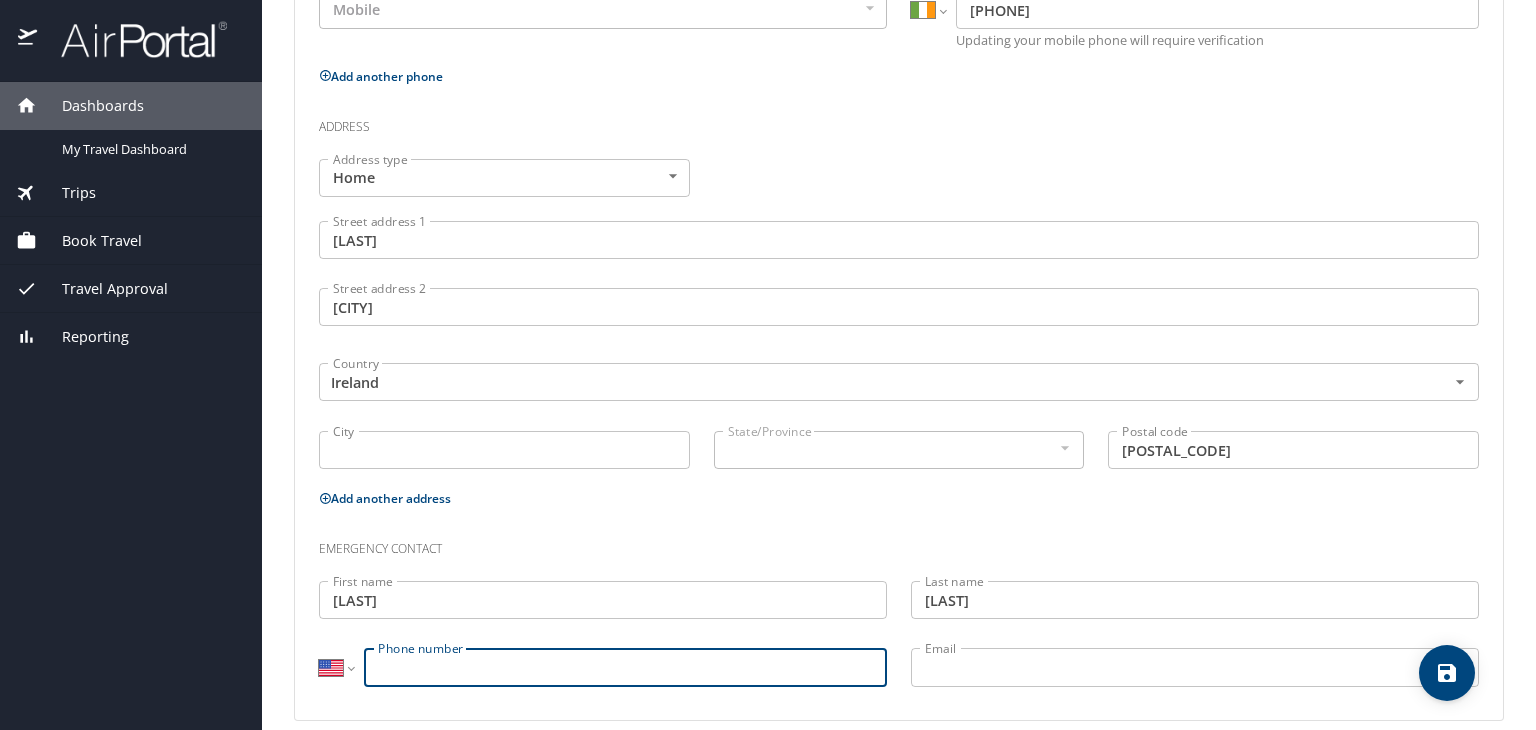 click on "Phone number" at bounding box center (625, 667) 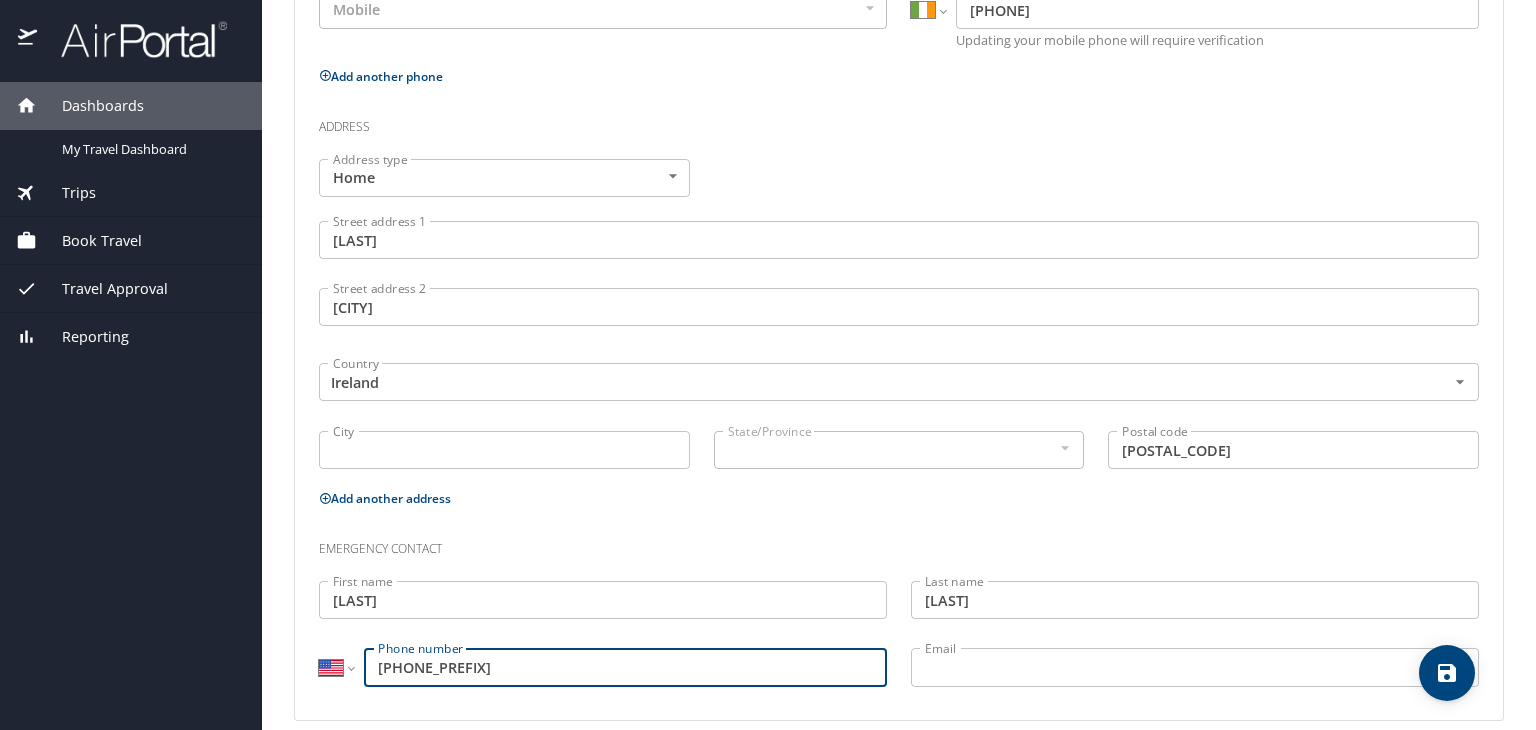 type on "087" 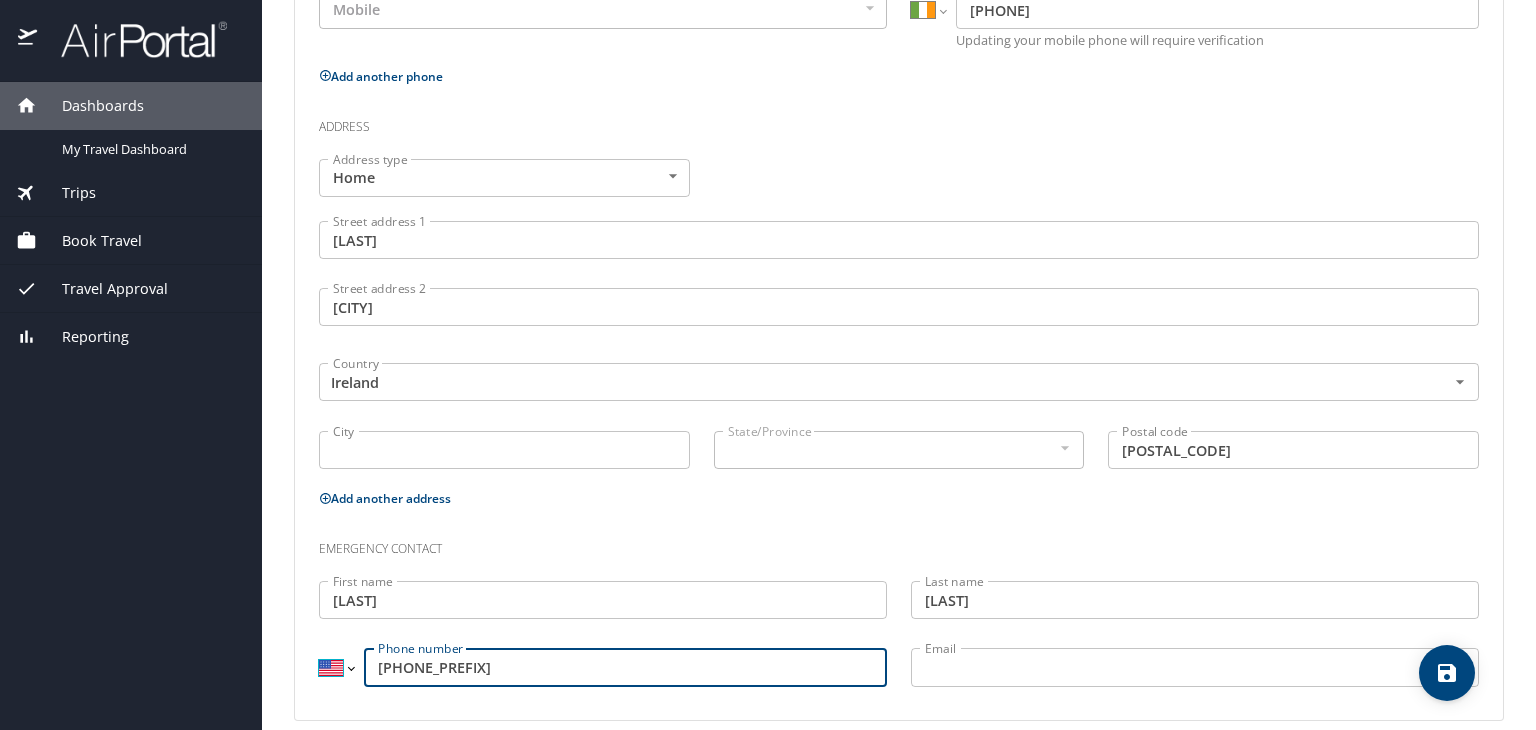 click on "International Afghanistan Åland Islands Albania Algeria American Samoa Andorra Angola Anguilla Antigua and Barbuda Argentina Armenia Aruba Ascension Island Australia Austria Azerbaijan Bahamas Bahrain Bangladesh Barbados Belarus Belgium Belize Benin Bermuda Bhutan Bolivia Bonaire, Sint Eustatius and Saba Bosnia and Herzegovina Botswana Brazil British Indian Ocean Territory Brunei Darussalam Bulgaria Burkina Faso Burma Burundi Cambodia Cameroon Canada Cape Verde Cayman Islands Central African Republic Chad Chile China Christmas Island Cocos (Keeling) Islands Colombia Comoros Congo Congo, Democratic Republic of the Cook Islands Costa Rica Cote d'Ivoire Croatia Cuba Curaçao Cyprus Czech Republic Denmark Djibouti Dominica Dominican Republic Ecuador Egypt El Salvador Equatorial Guinea Eritrea Estonia Ethiopia Falkland Islands Faroe Islands Federated States of Micronesia Fiji Finland France French Guiana French Polynesia Gabon Gambia Georgia Germany Ghana Gibraltar Greece Greenland Grenada Guadeloupe Guam Guinea" at bounding box center (336, 667) 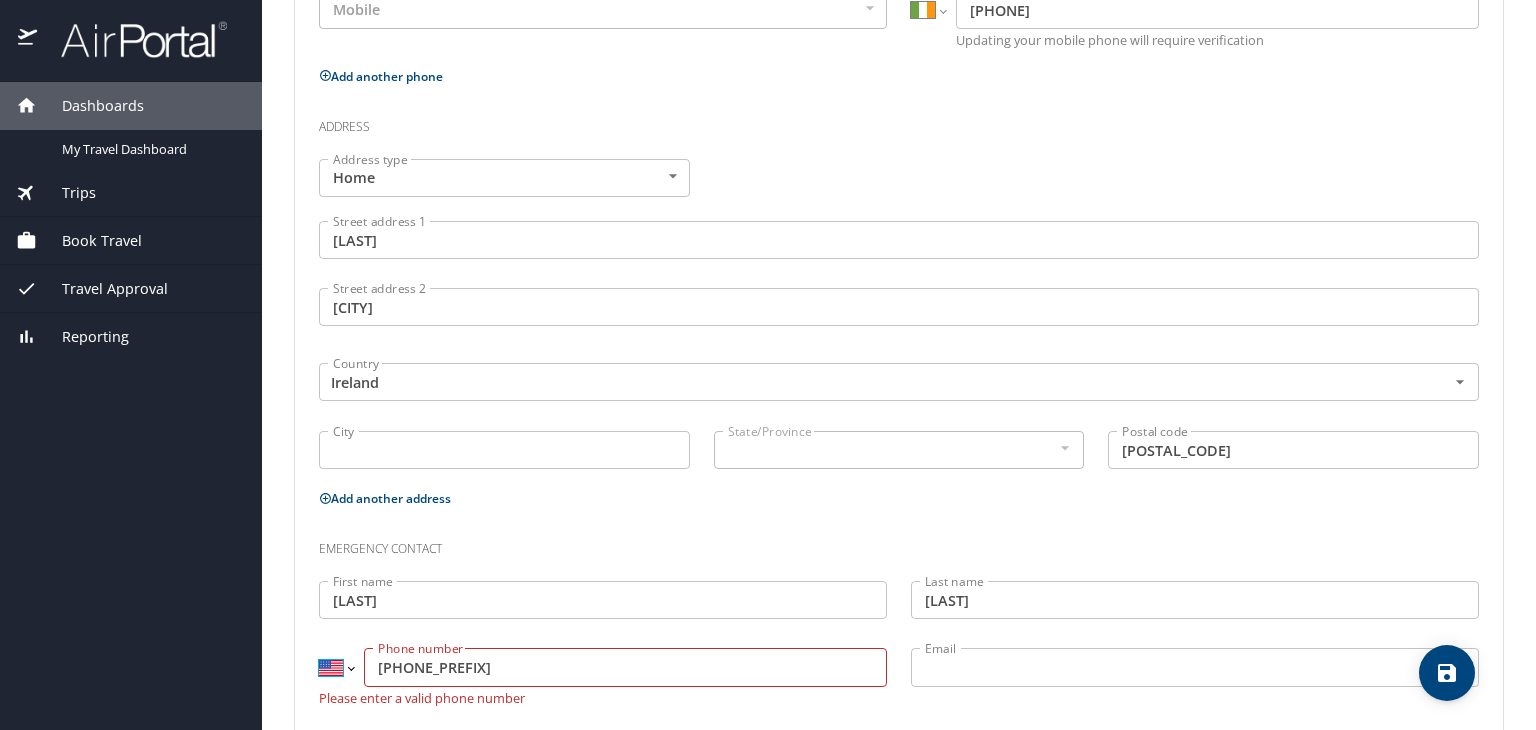 select on "IE" 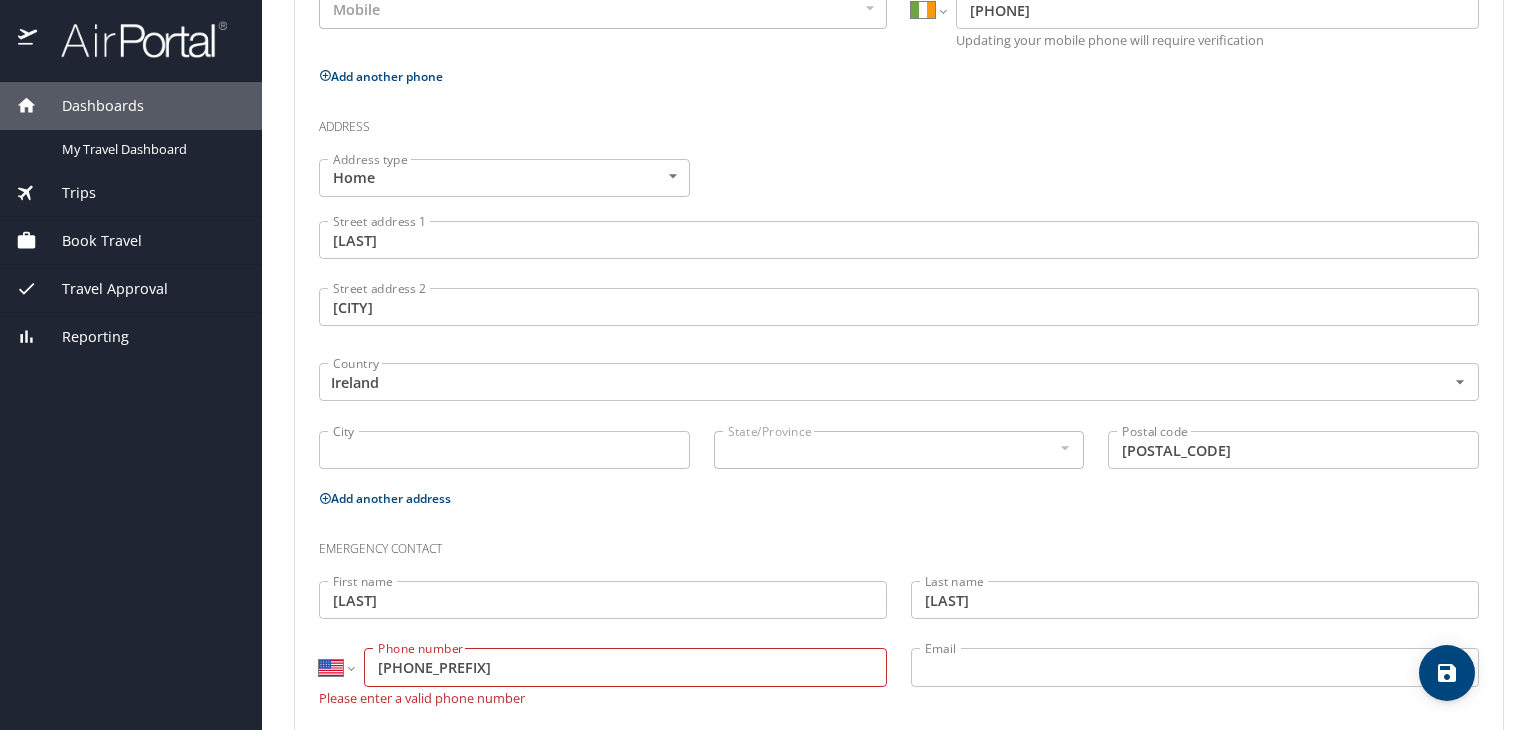 click on "International Afghanistan Åland Islands Albania Algeria American Samoa Andorra Angola Anguilla Antigua and Barbuda Argentina Armenia Aruba Ascension Island Australia Austria Azerbaijan Bahamas Bahrain Bangladesh Barbados Belarus Belgium Belize Benin Bermuda Bhutan Bolivia Bonaire, Sint Eustatius and Saba Bosnia and Herzegovina Botswana Brazil British Indian Ocean Territory Brunei Darussalam Bulgaria Burkina Faso Burma Burundi Cambodia Cameroon Canada Cape Verde Cayman Islands Central African Republic Chad Chile China Christmas Island Cocos (Keeling) Islands Colombia Comoros Congo Congo, Democratic Republic of the Cook Islands Costa Rica Cote d'Ivoire Croatia Cuba Curaçao Cyprus Czech Republic Denmark Djibouti Dominica Dominican Republic Ecuador Egypt El Salvador Equatorial Guinea Eritrea Estonia Ethiopia Falkland Islands Faroe Islands Federated States of Micronesia Fiji Finland France French Guiana French Polynesia Gabon Gambia Georgia Germany Ghana Gibraltar Greece Greenland Grenada Guadeloupe Guam Guinea" at bounding box center (336, 667) 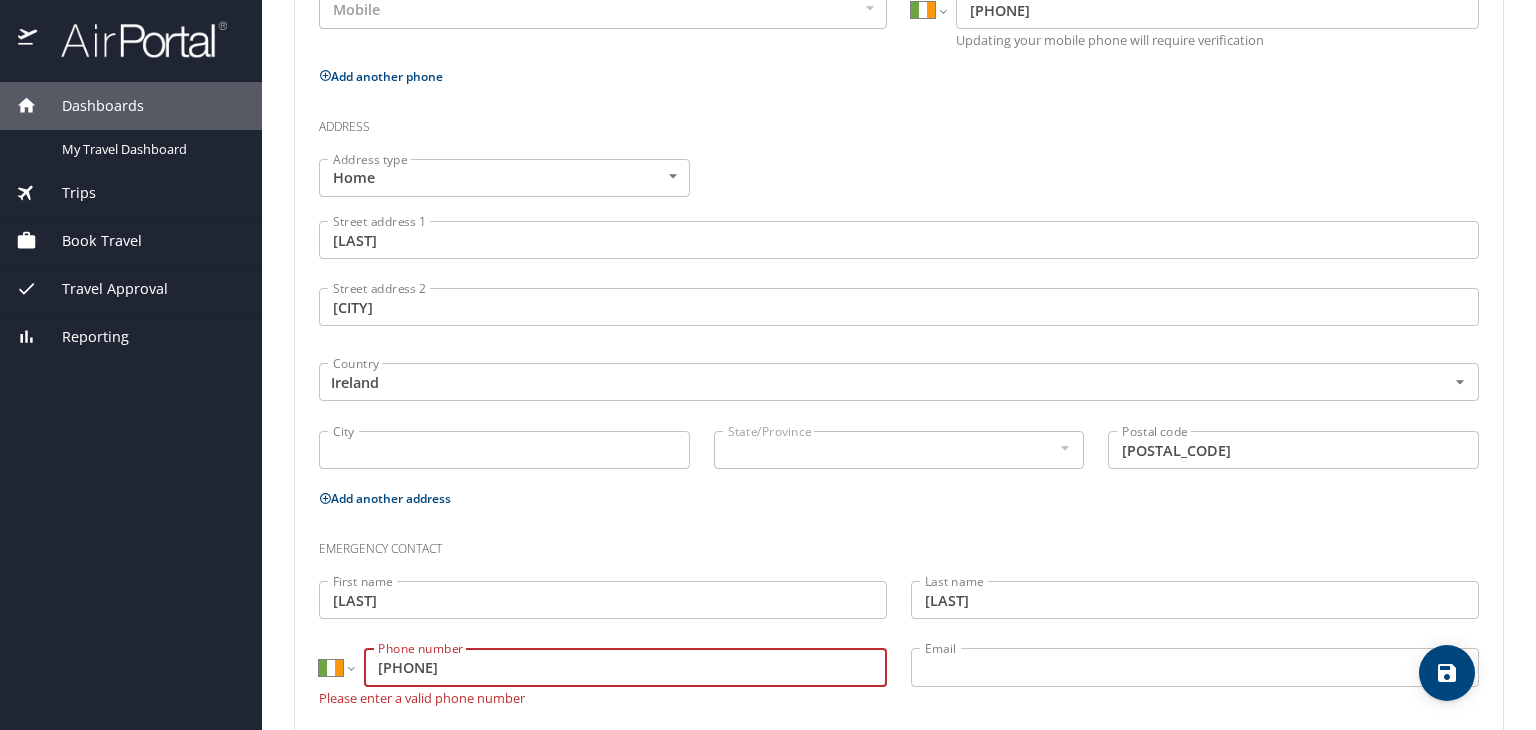click on "087 679 6474" at bounding box center [625, 667] 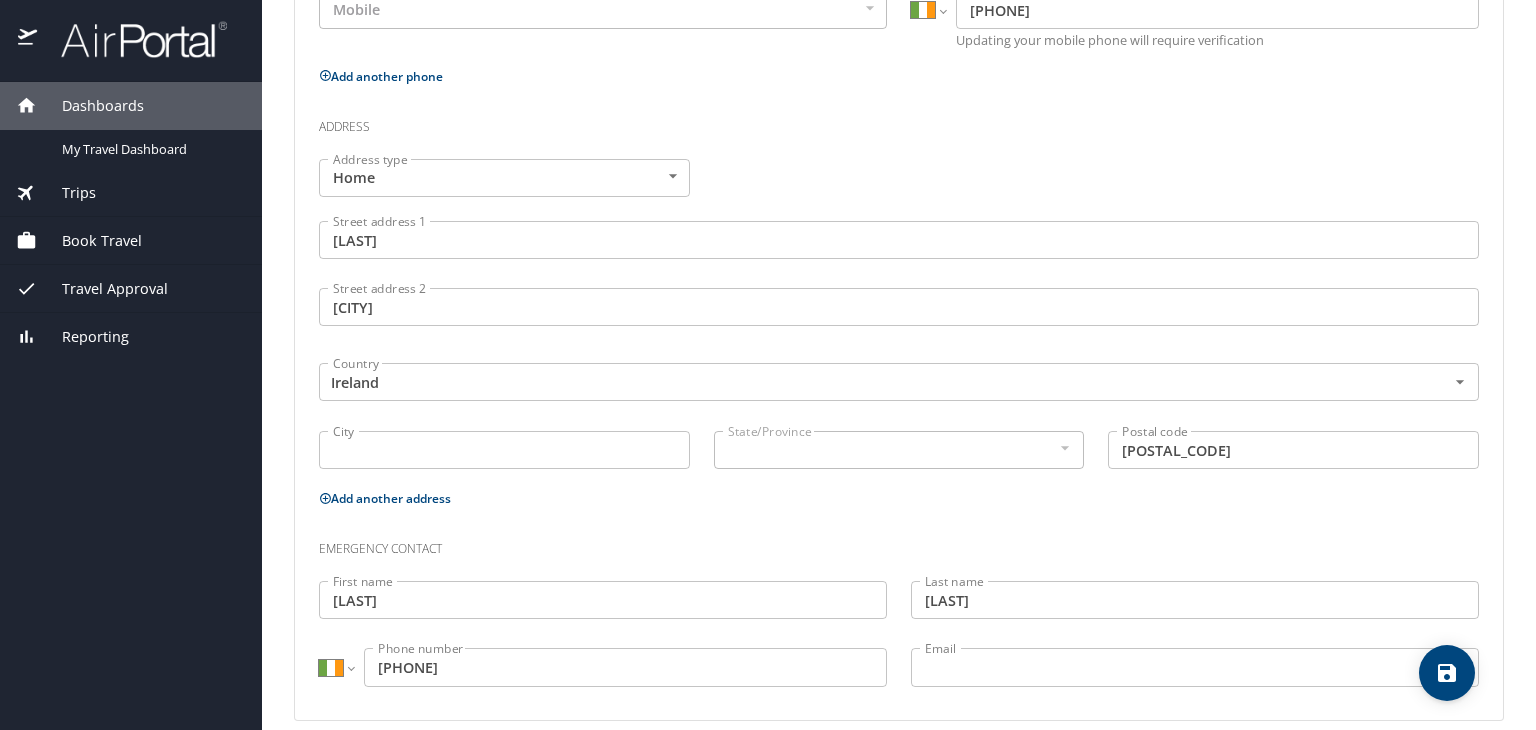 click on "International Afghanistan Åland Islands Albania Algeria American Samoa Andorra Angola Anguilla Antigua and Barbuda Argentina Armenia Aruba Ascension Island Australia Austria Azerbaijan Bahamas Bahrain Bangladesh Barbados Belarus Belgium Belize Benin Bermuda Bhutan Bolivia Bonaire, Sint Eustatius and Saba Bosnia and Herzegovina Botswana Brazil British Indian Ocean Territory Brunei Darussalam Bulgaria Burkina Faso Burma Burundi Cambodia Cameroon Canada Cape Verde Cayman Islands Central African Republic Chad Chile China Christmas Island Cocos (Keeling) Islands Colombia Comoros Congo Congo, Democratic Republic of the Cook Islands Costa Rica Cote d'Ivoire Croatia Cuba Curaçao Cyprus Czech Republic Denmark Djibouti Dominica Dominican Republic Ecuador Egypt El Salvador Equatorial Guinea Eritrea Estonia Ethiopia Falkland Islands Faroe Islands Federated States of Micronesia Fiji Finland France French Guiana French Polynesia Gabon Gambia Georgia Germany Ghana Gibraltar Greece Greenland Grenada Guadeloupe Guam Haiti" at bounding box center [603, 669] 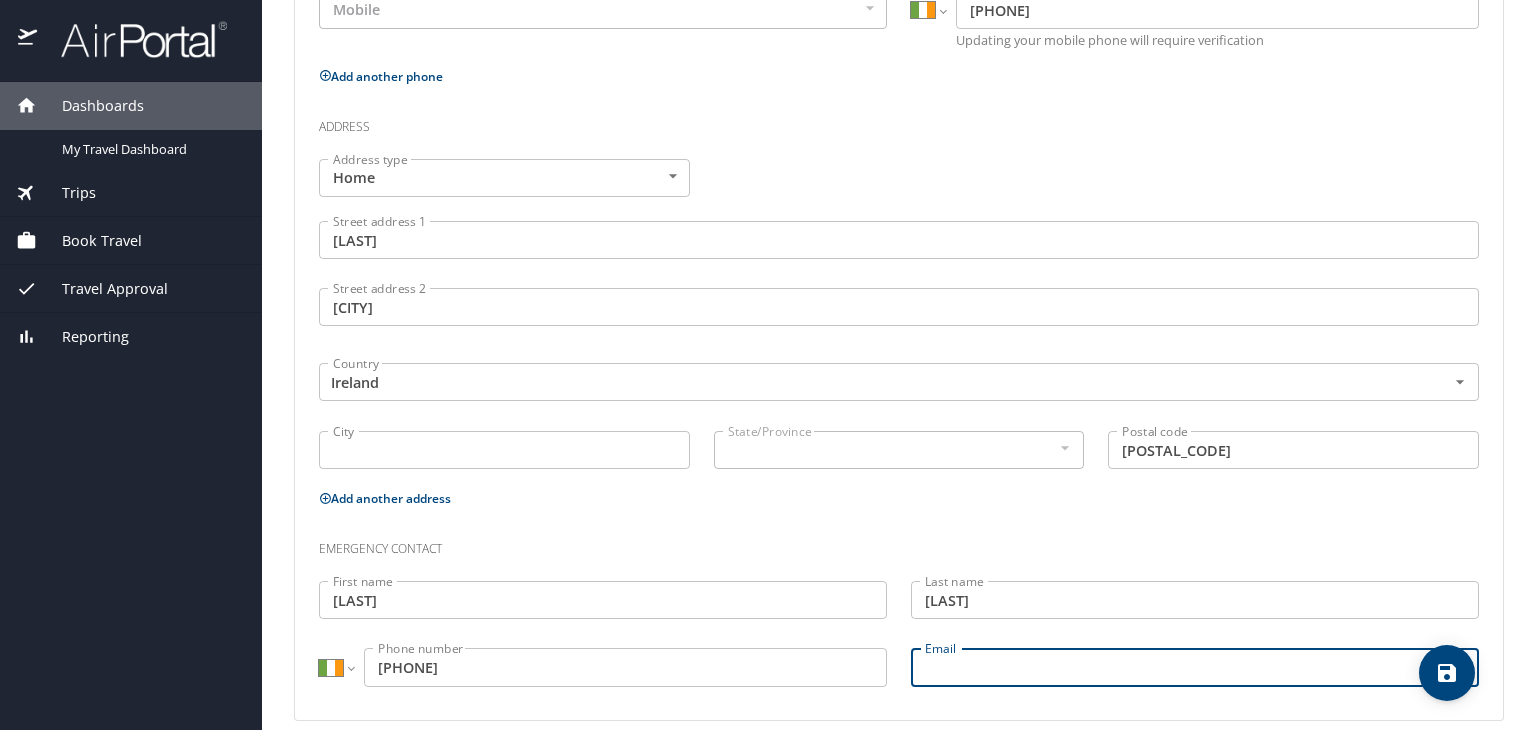 click on "Email" at bounding box center [1195, 667] 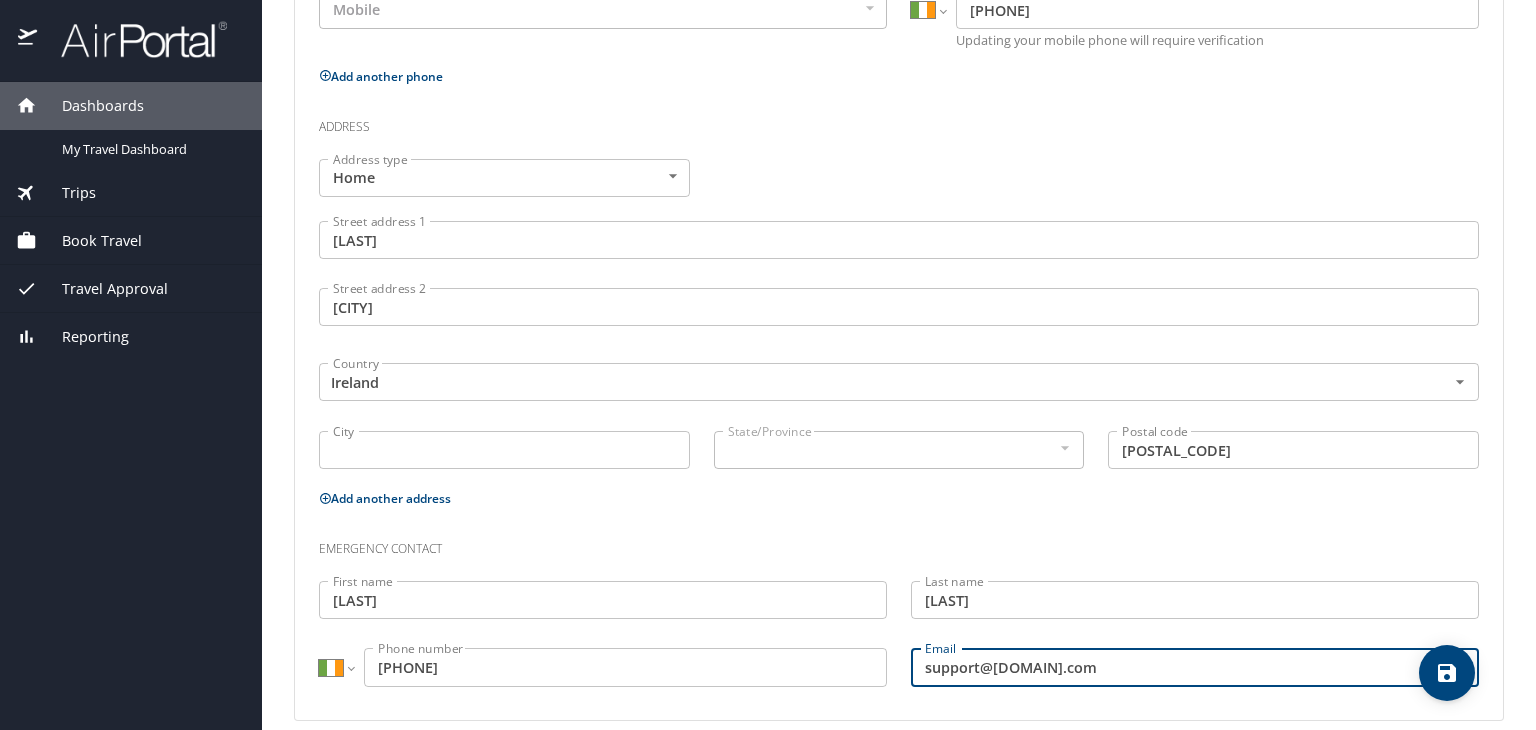 type on "barringtonsoralsurgery@gmail.com" 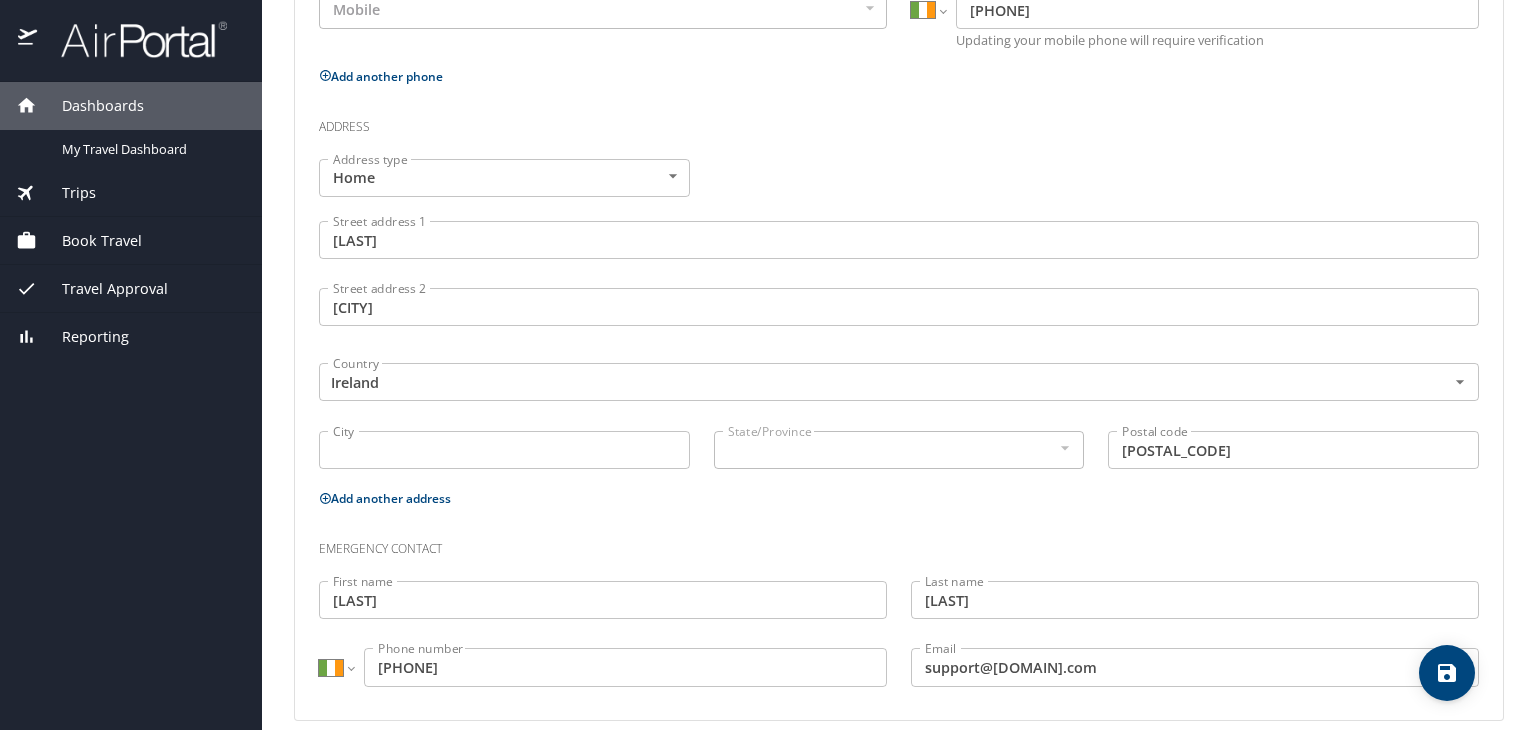 click on "Emergency contact" at bounding box center (899, 542) 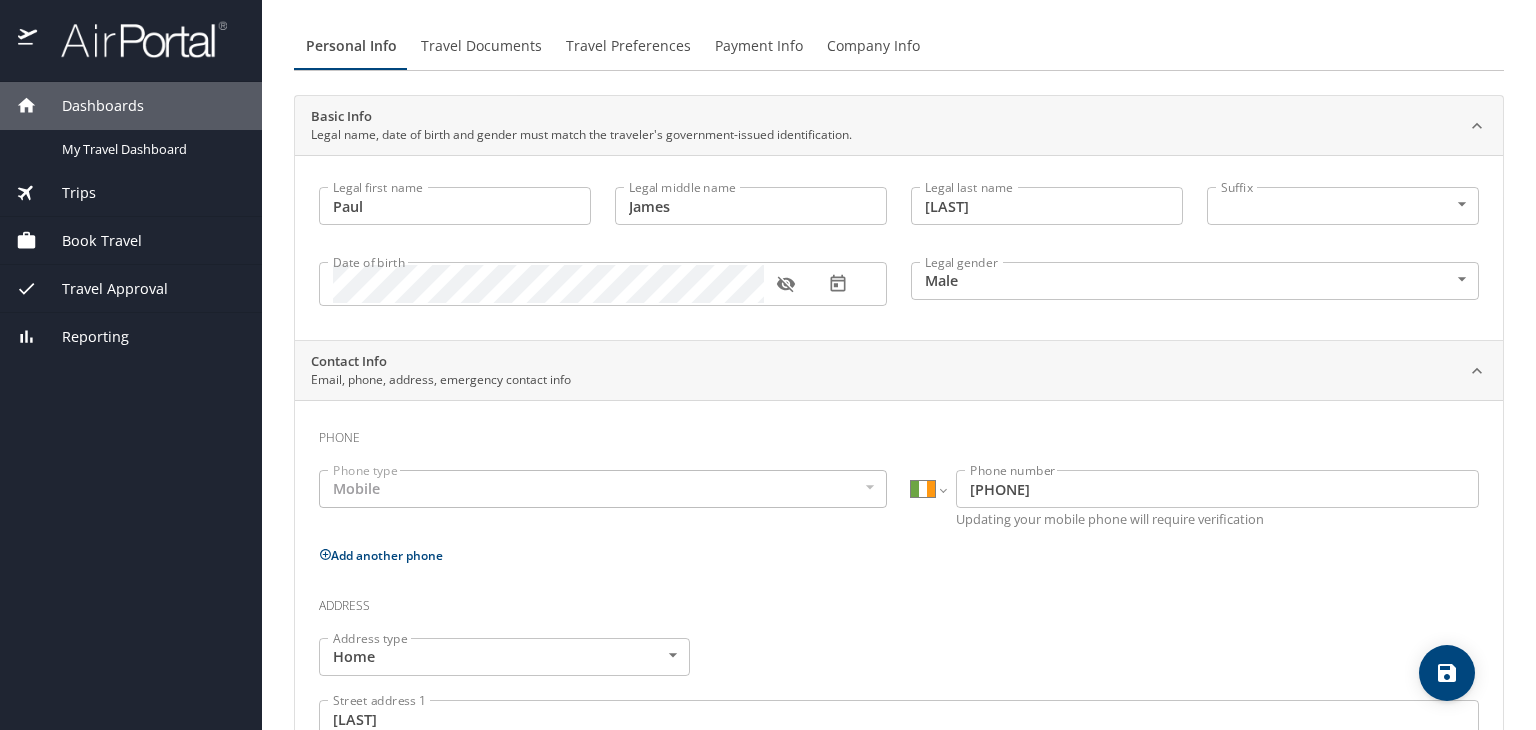 scroll, scrollTop: 22, scrollLeft: 0, axis: vertical 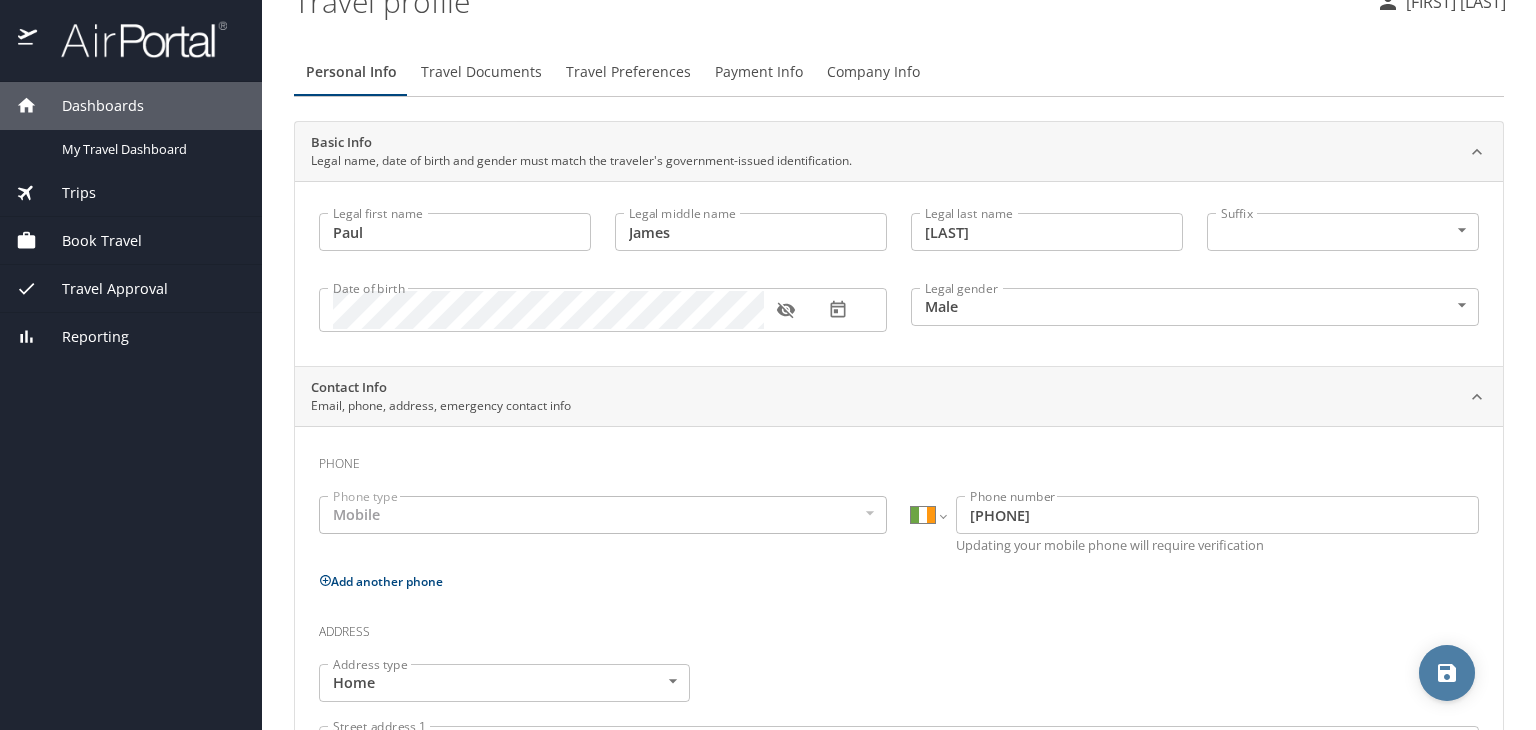 click at bounding box center (1447, 673) 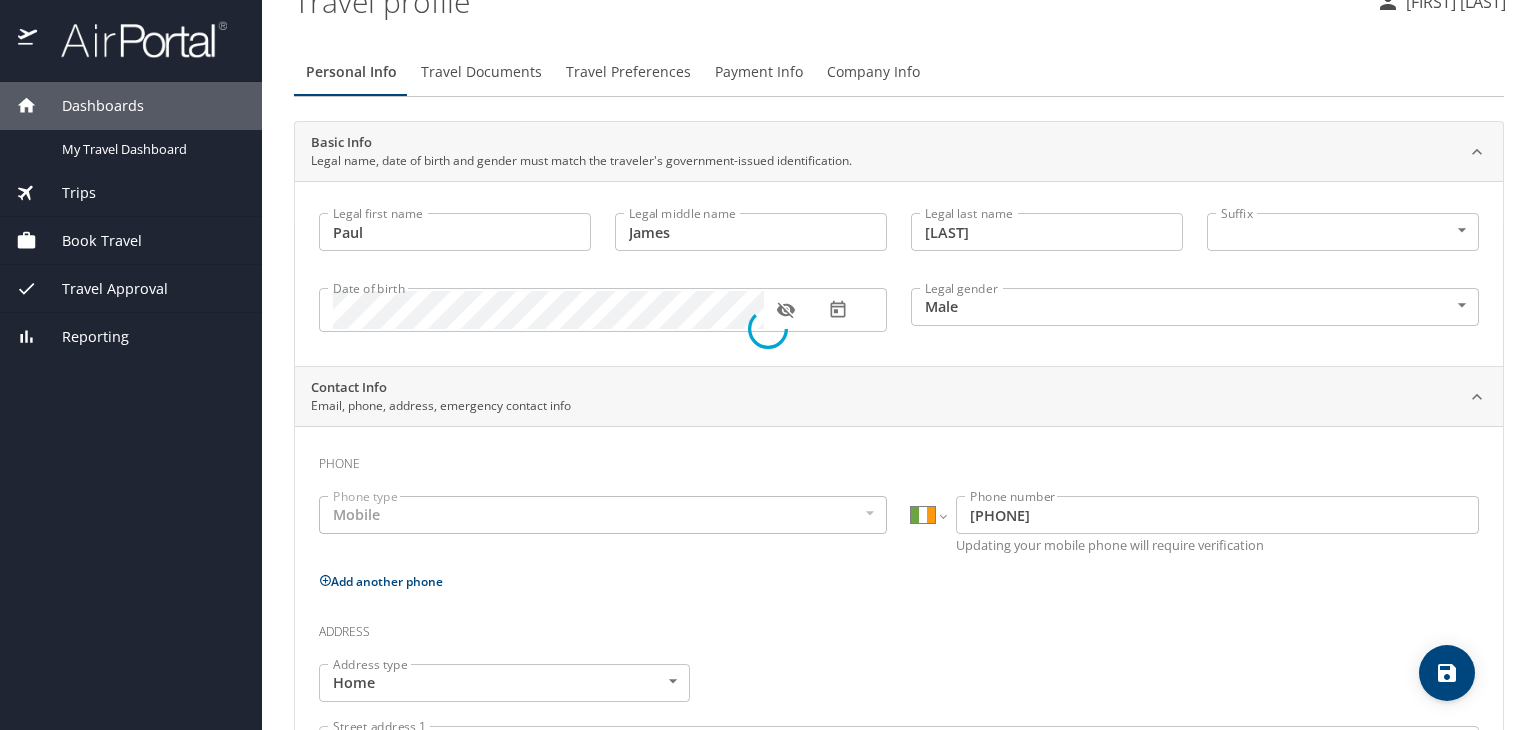 select on "IE" 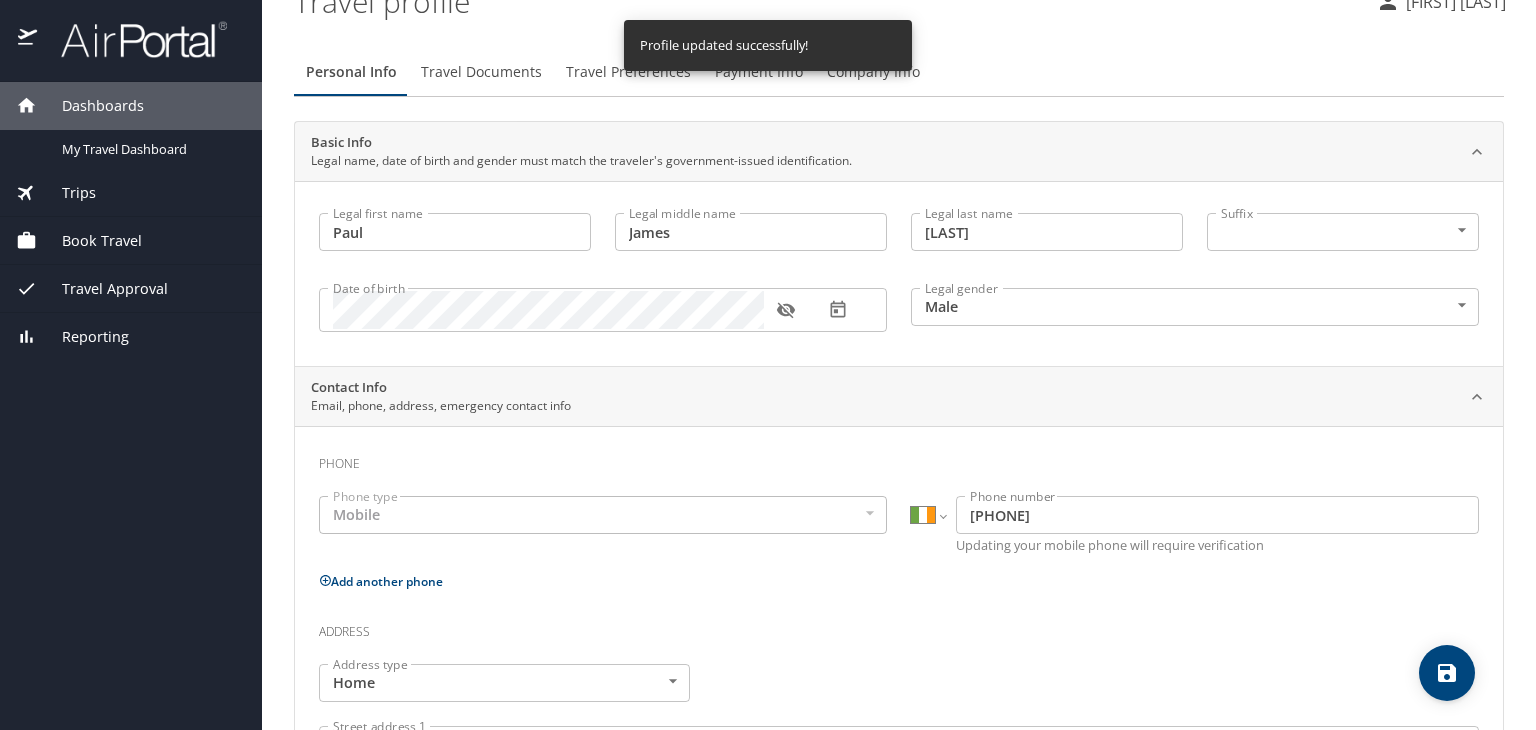 select on "IE" 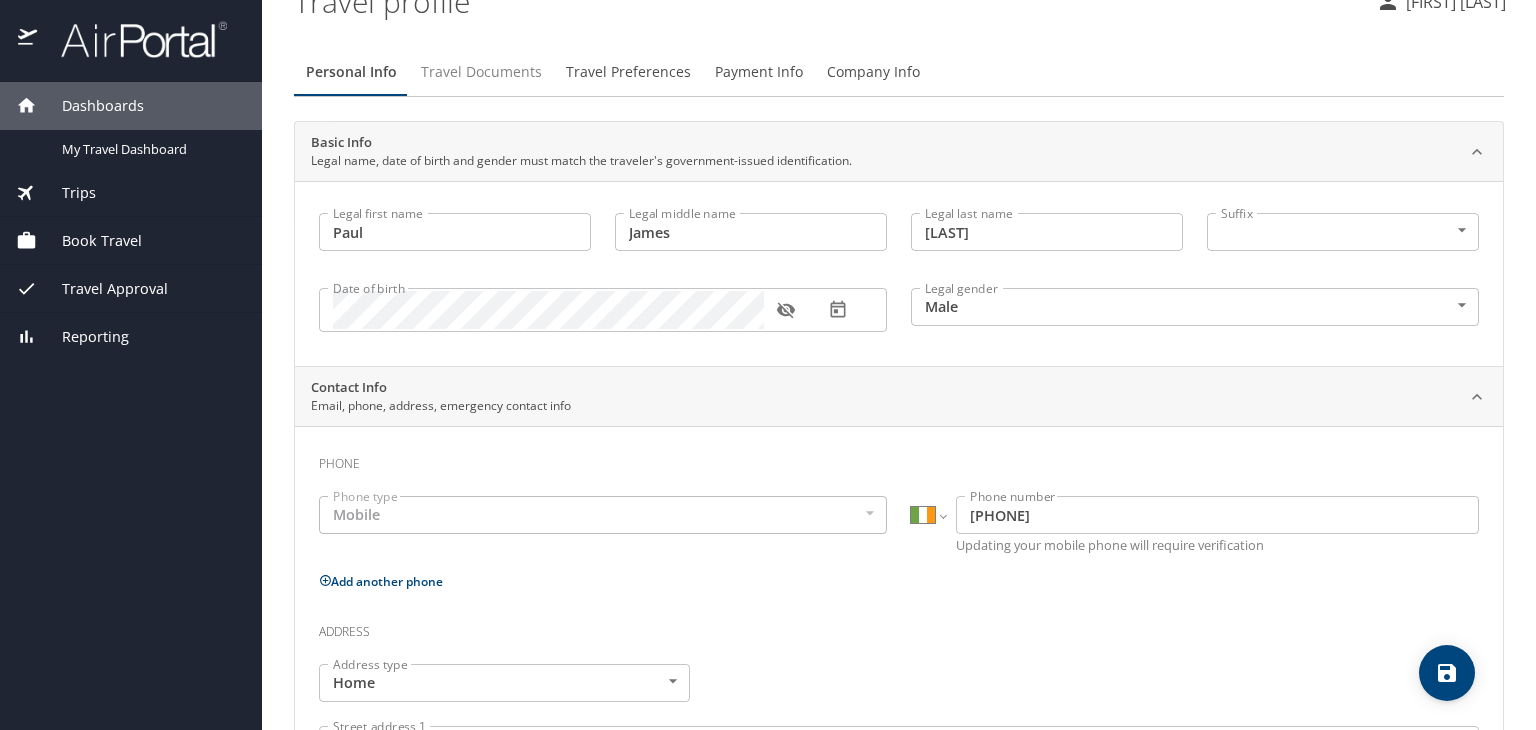 click on "Travel Documents" at bounding box center (481, 72) 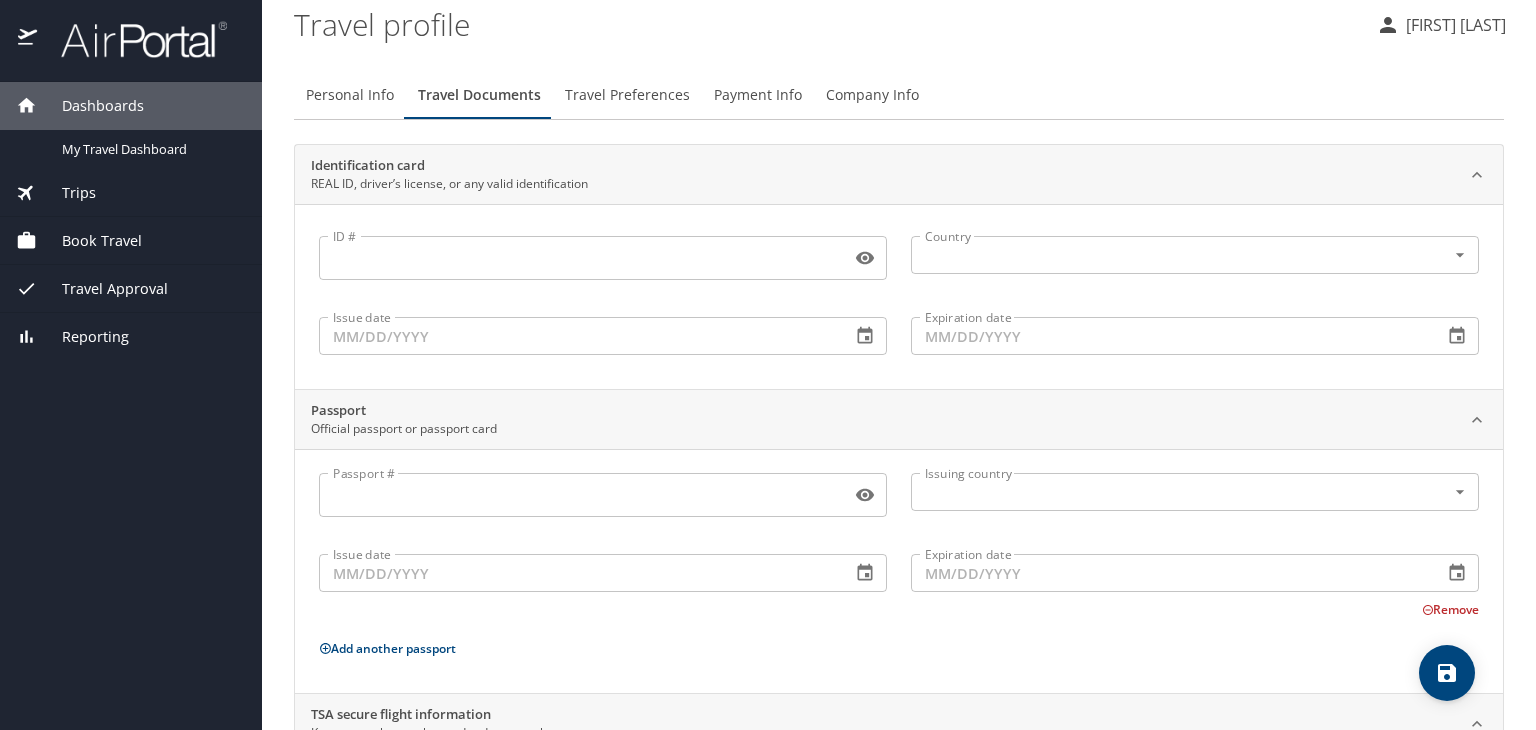 scroll, scrollTop: 0, scrollLeft: 0, axis: both 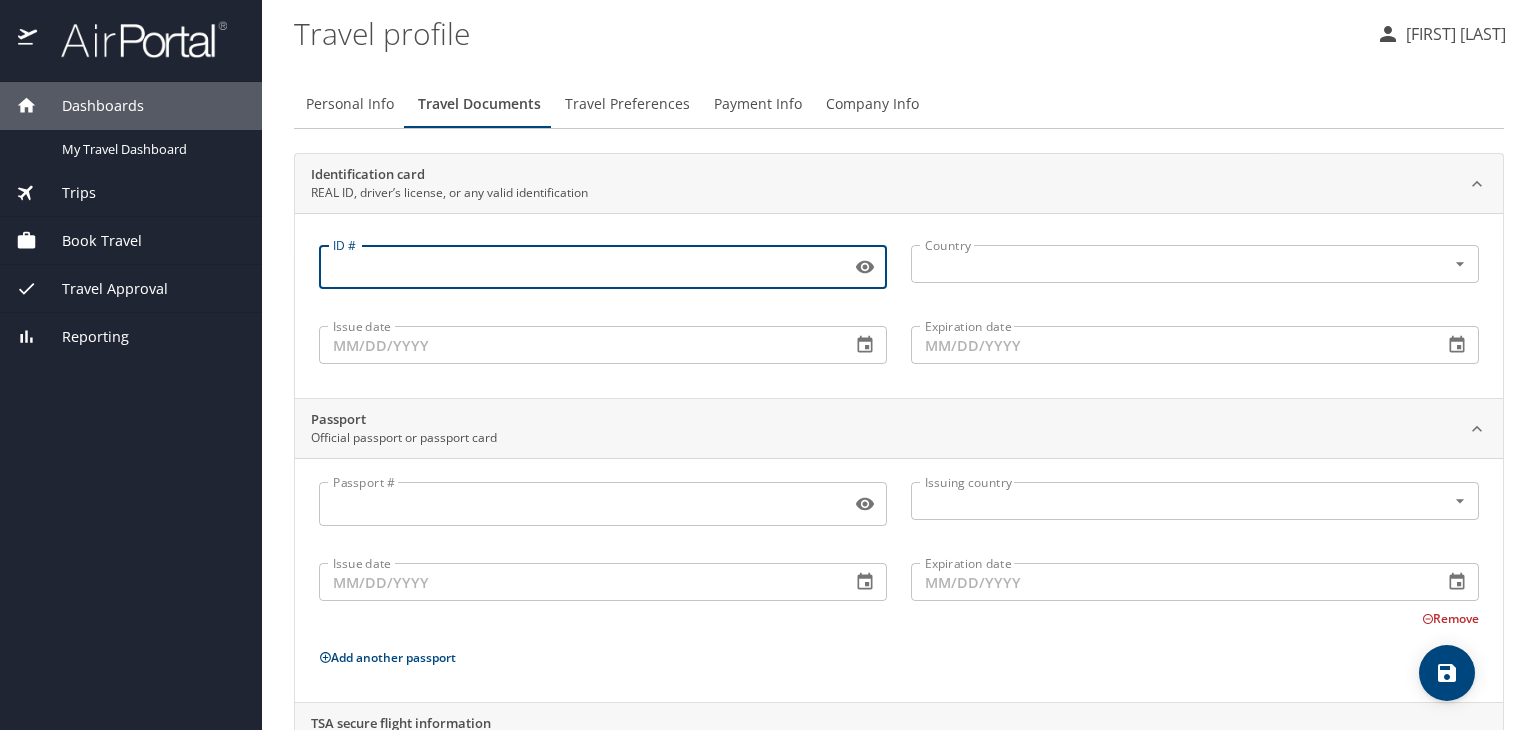 click on "ID #" at bounding box center (581, 267) 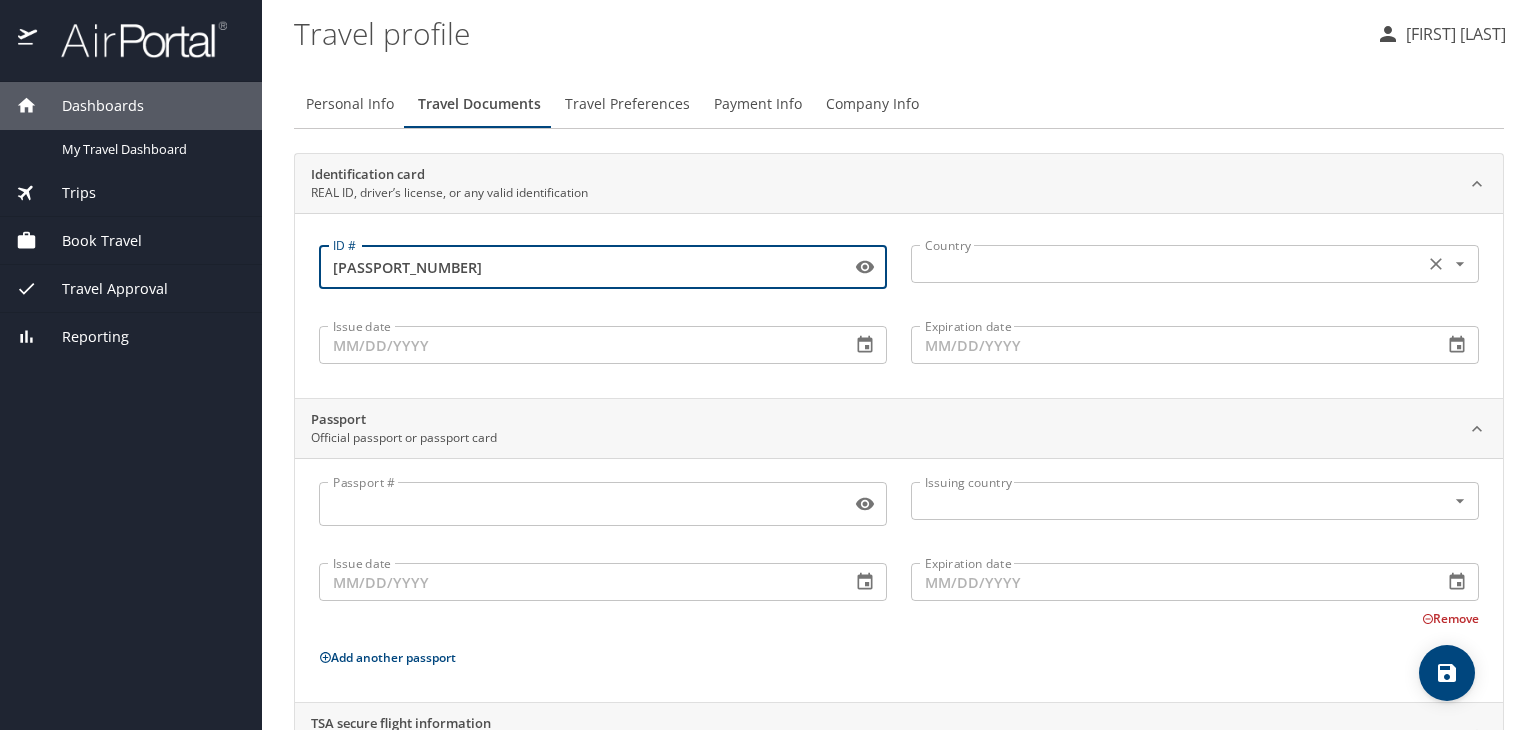 type on "PJ5074138" 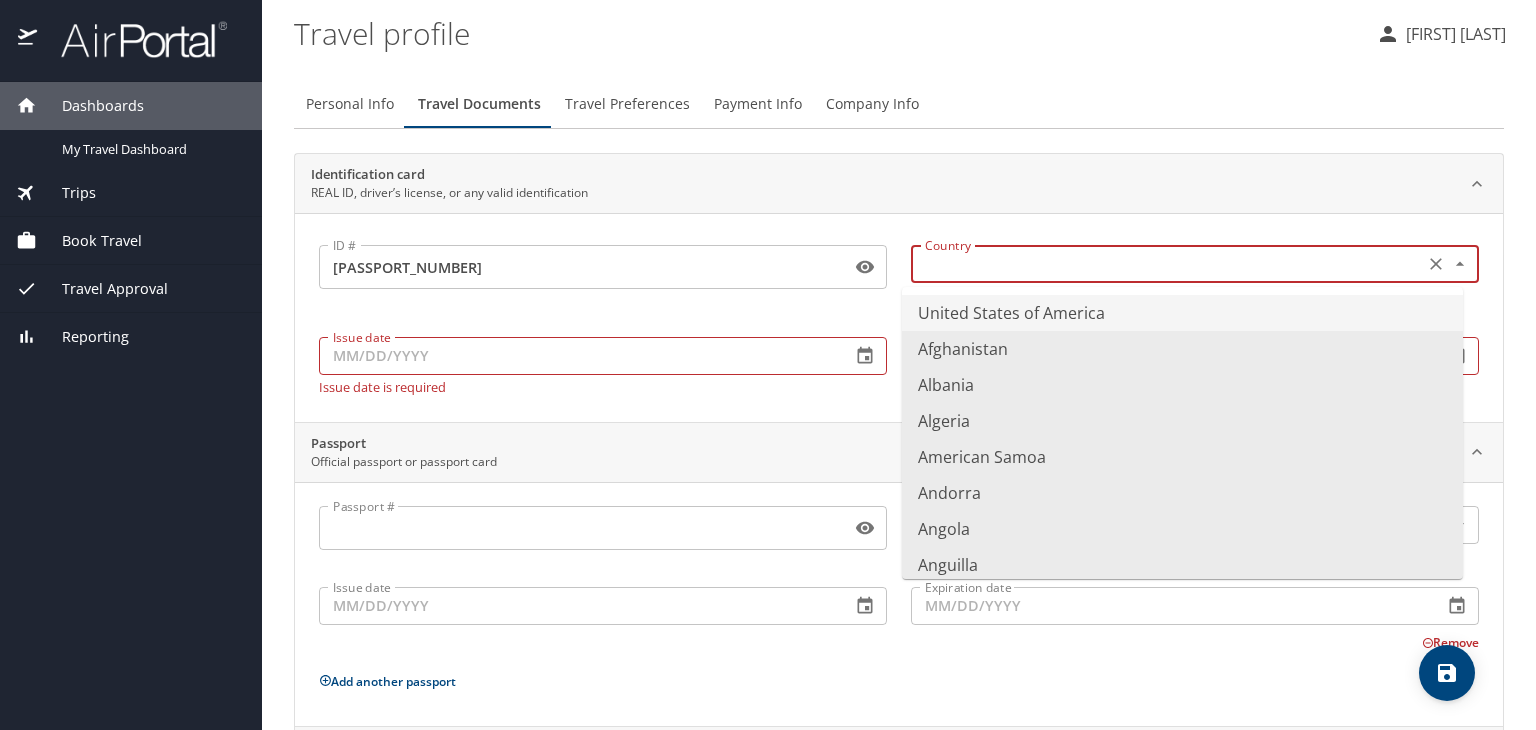 click at bounding box center (1165, 264) 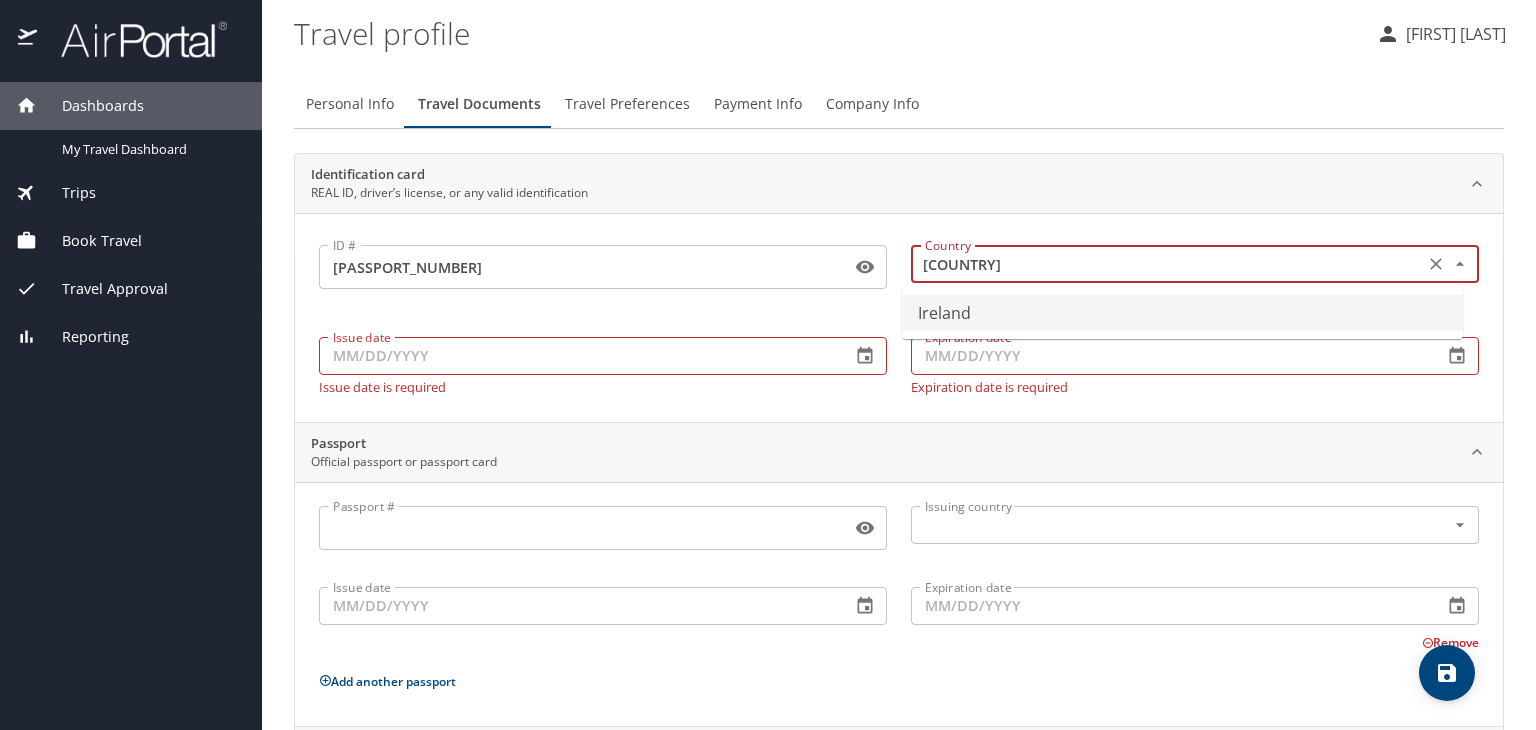 click on "Ireland" at bounding box center (1182, 313) 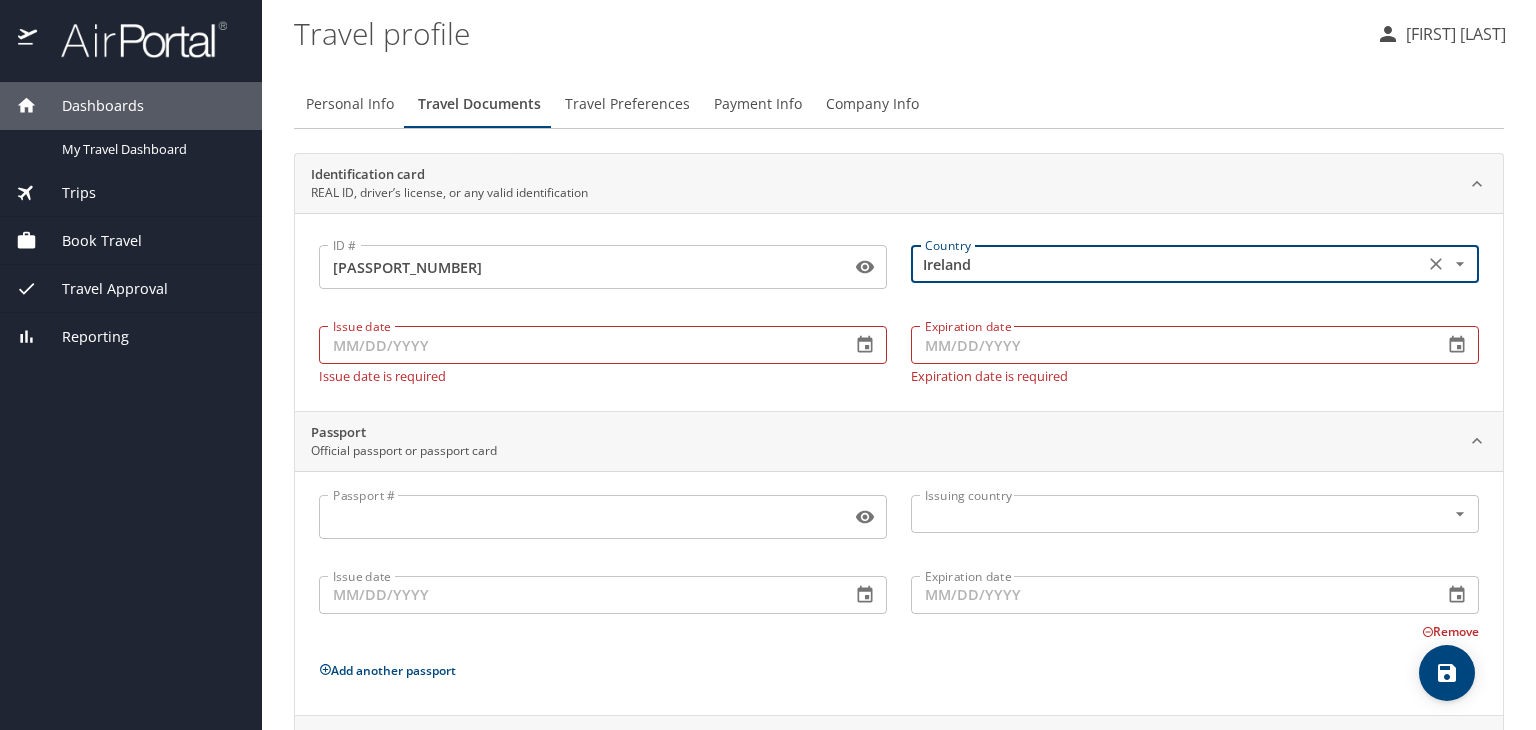 type on "Ireland" 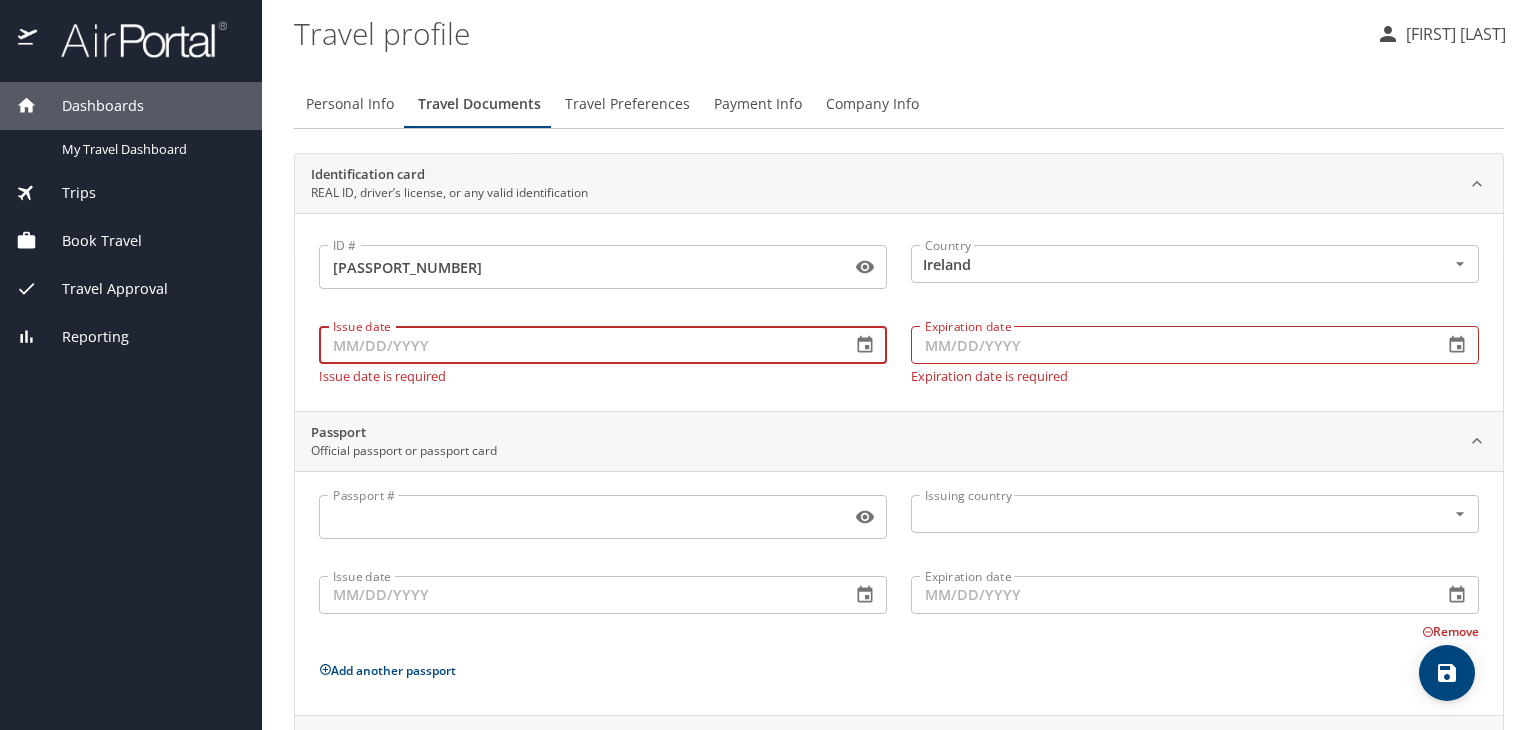 click on "Issue date" at bounding box center (577, 345) 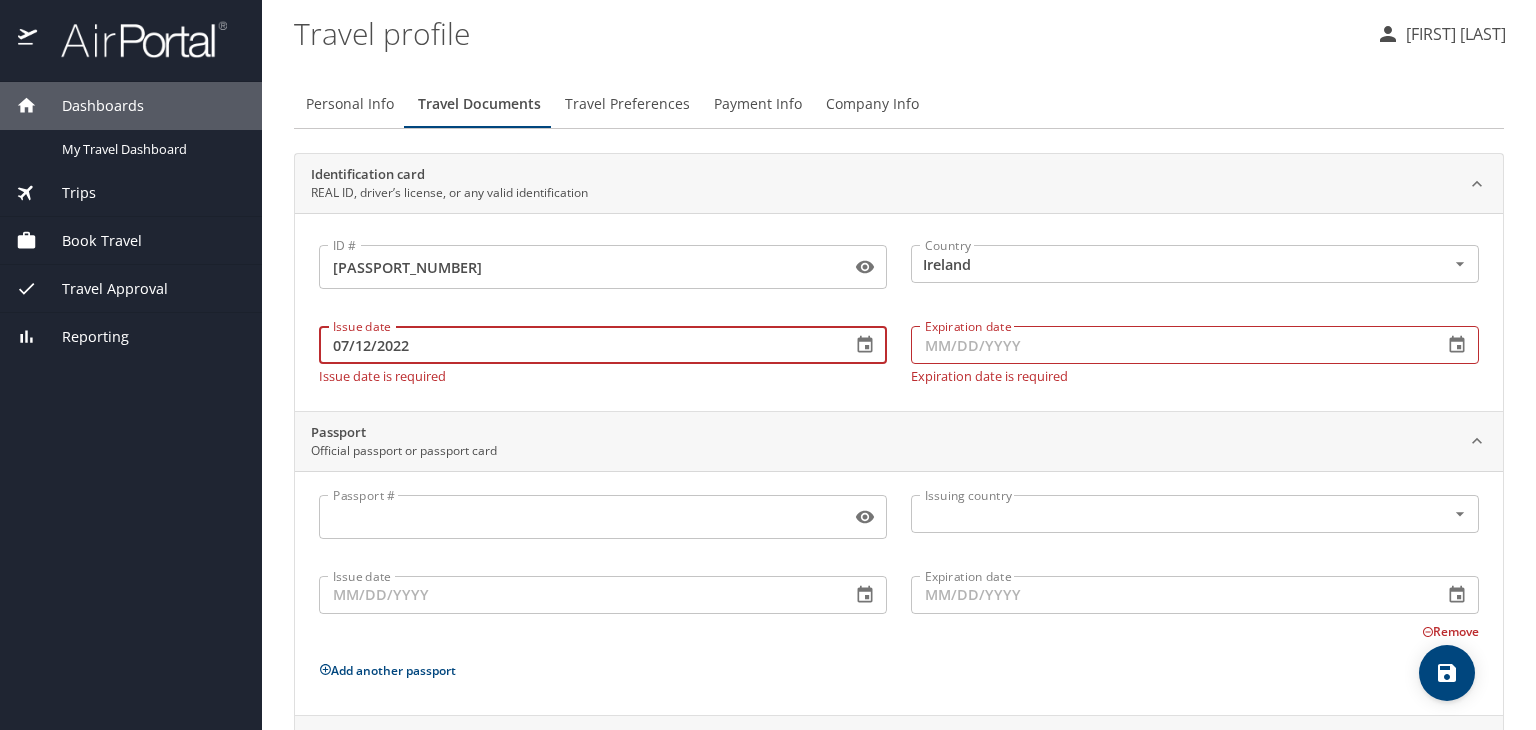 type on "07/12/2022" 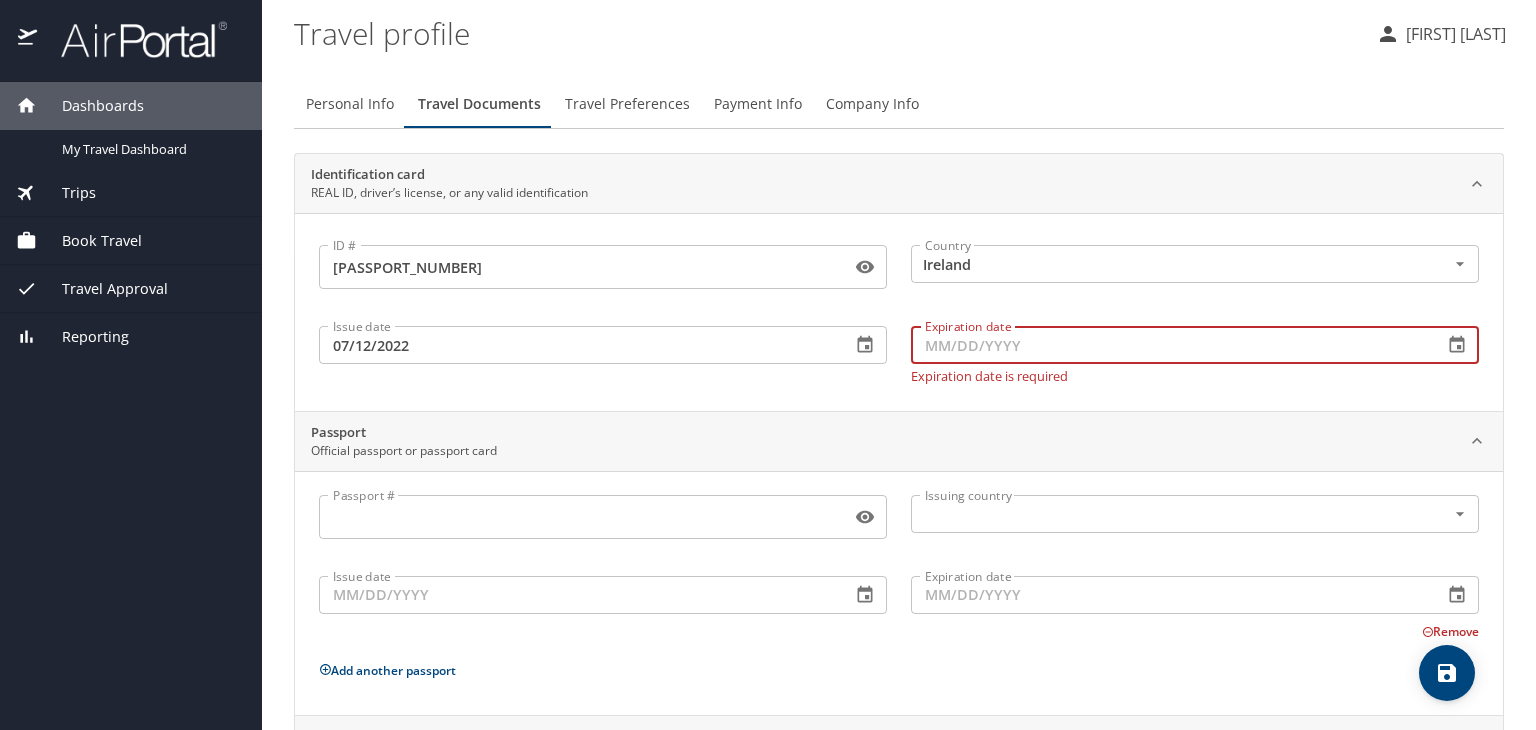 click on "Expiration date" at bounding box center (1169, 345) 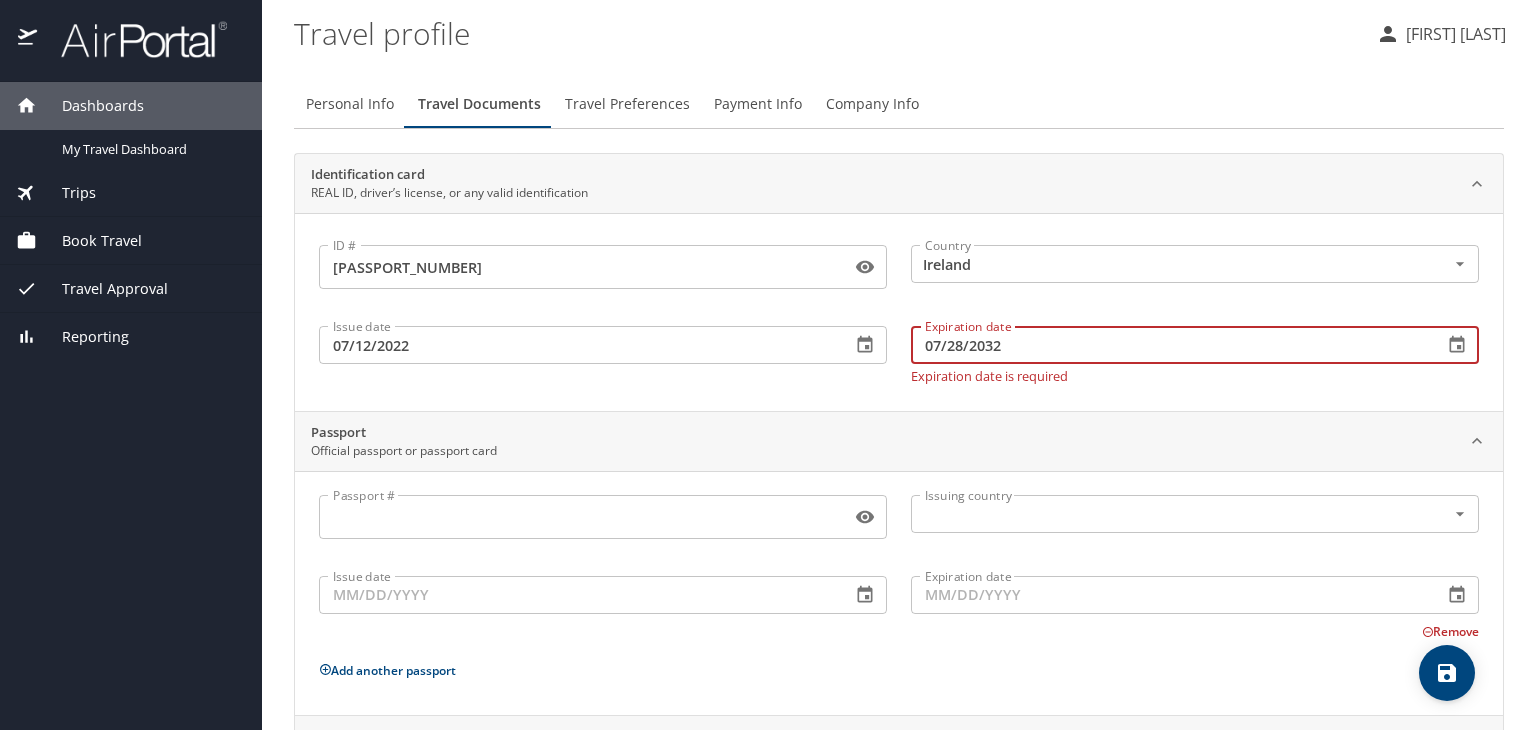 type on "07/28/2032" 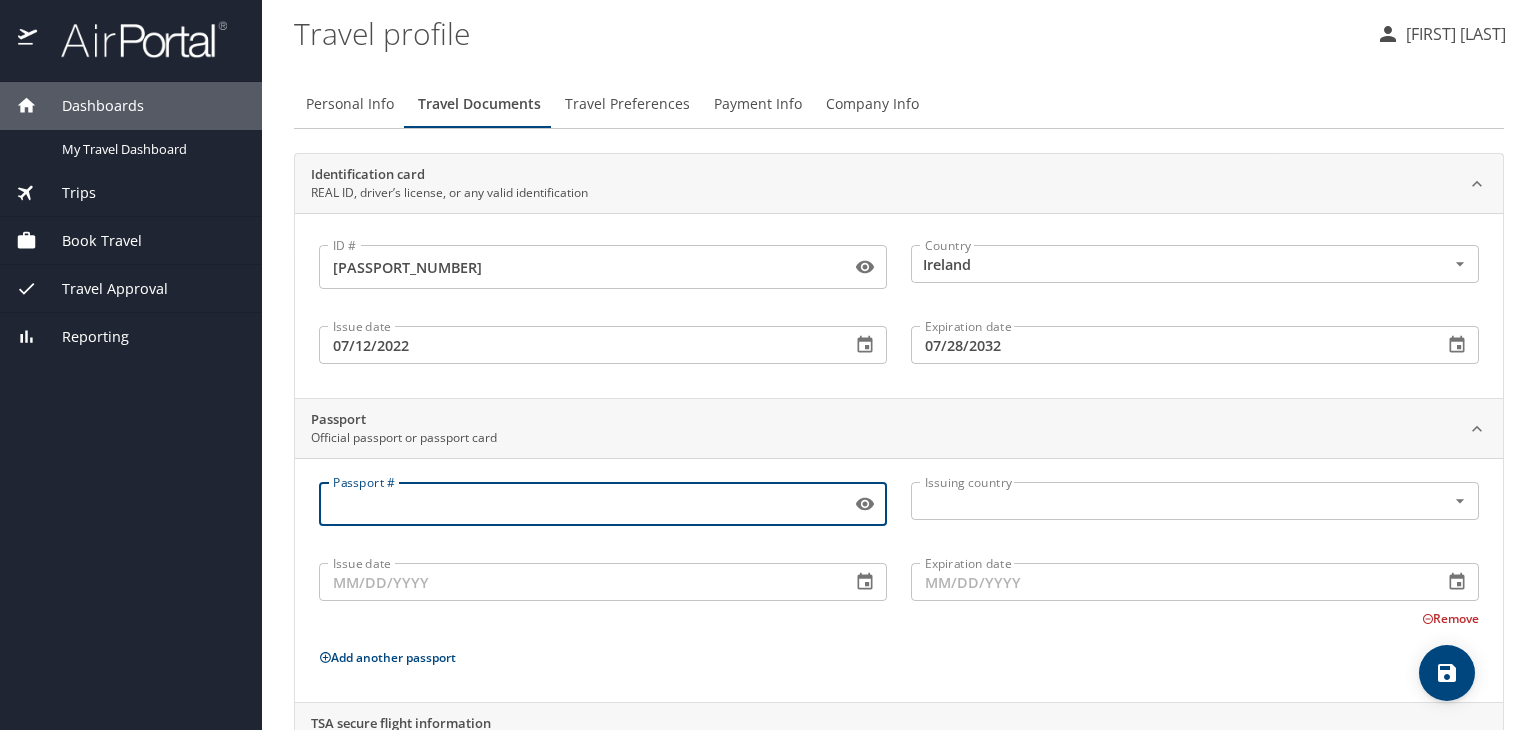 click on "Passport #" at bounding box center (581, 504) 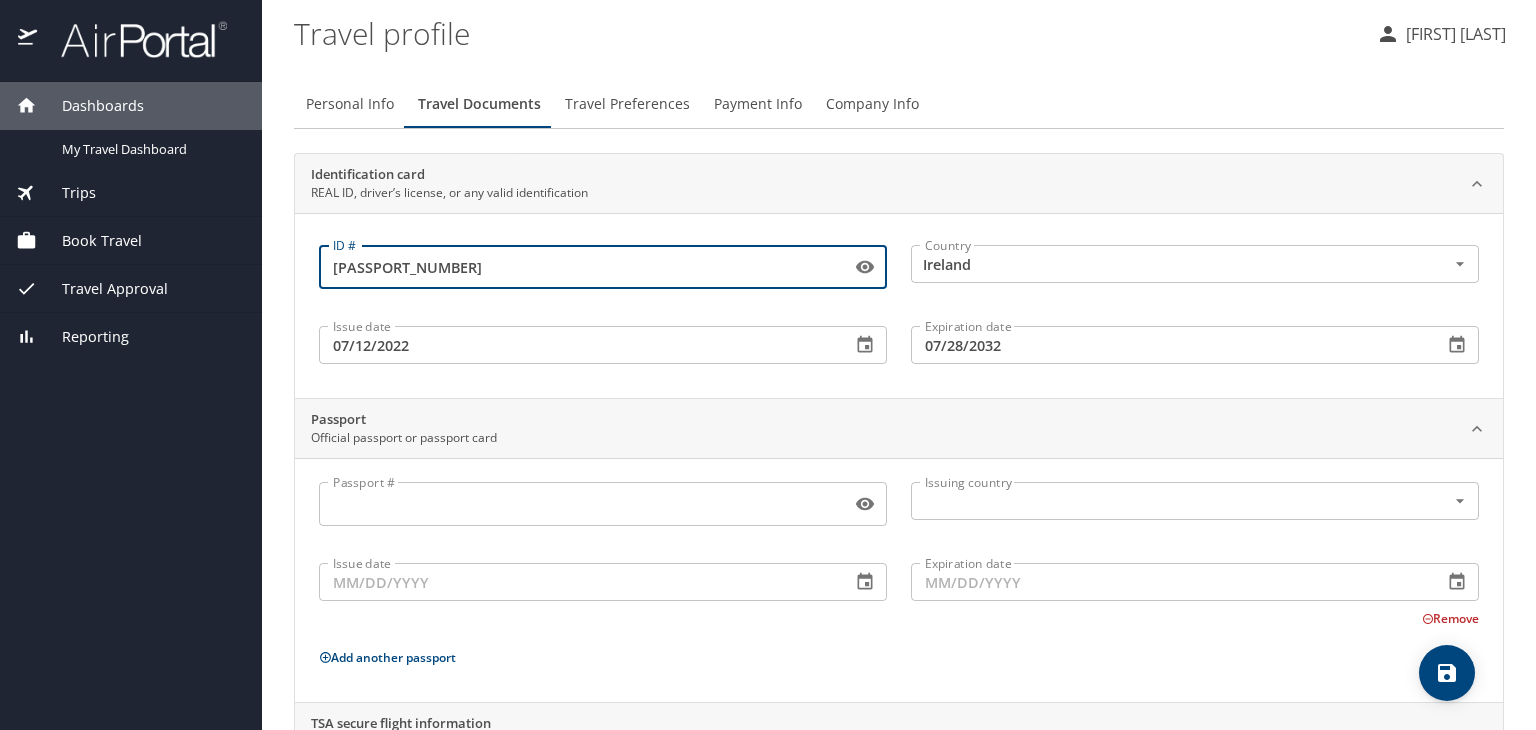 click on "PJ5074138" at bounding box center [581, 267] 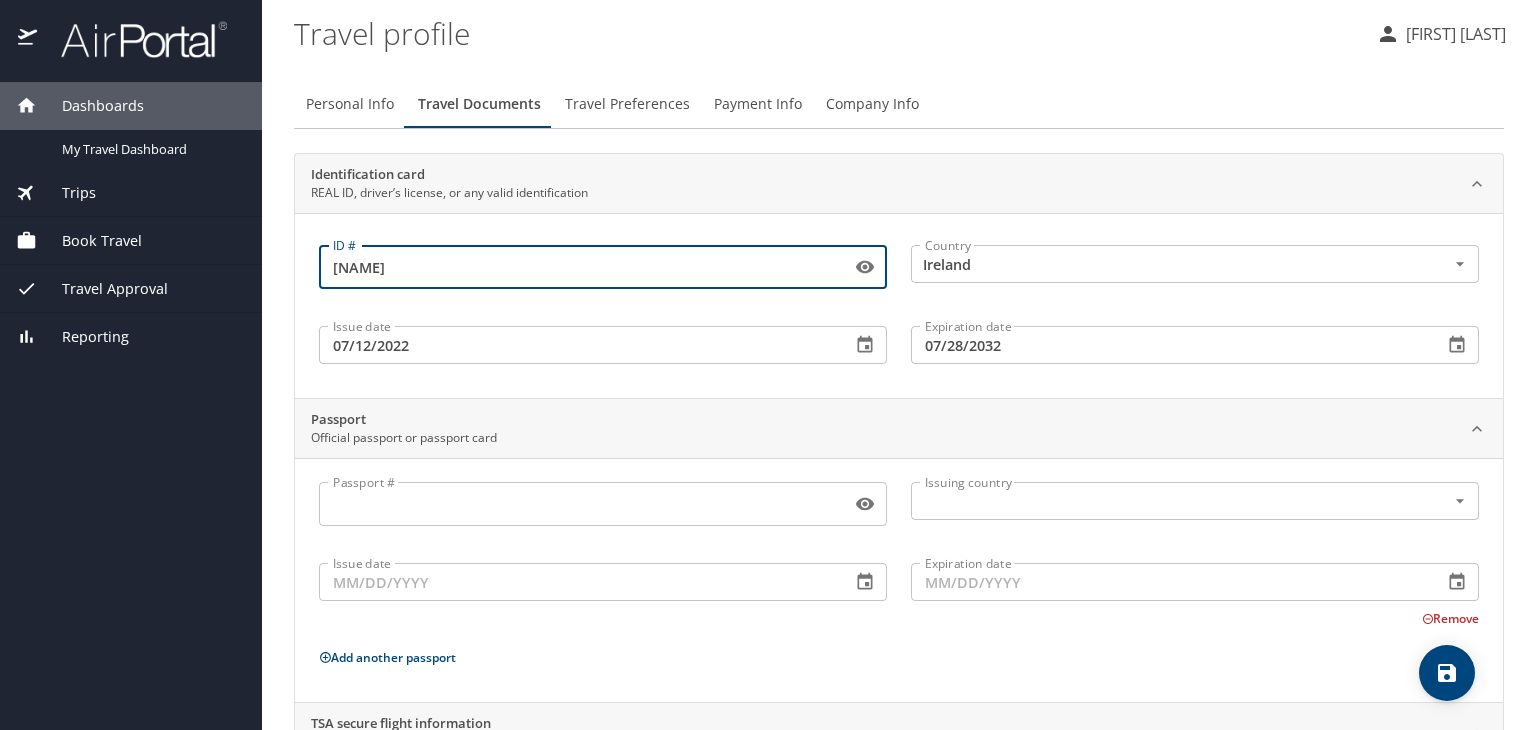 type on "P" 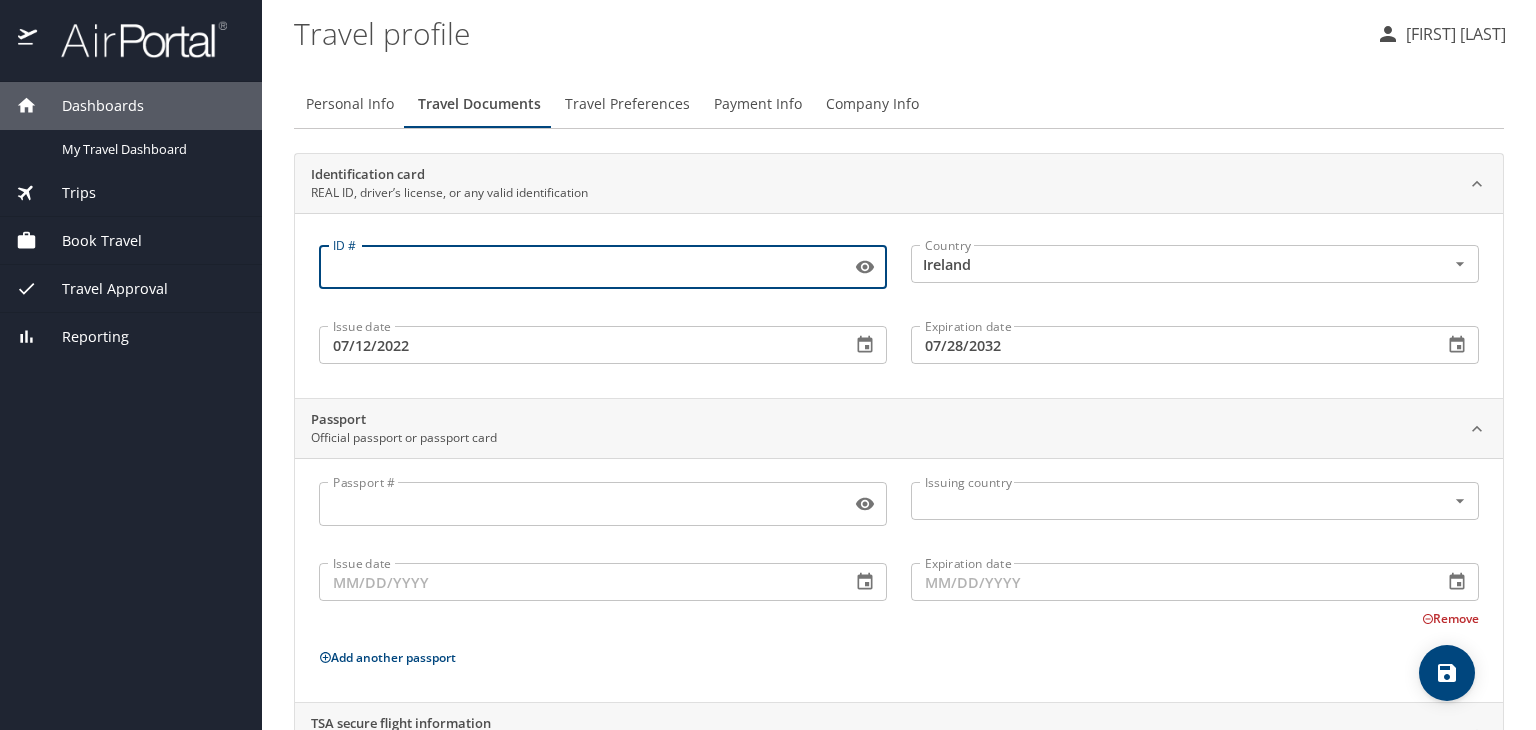 type 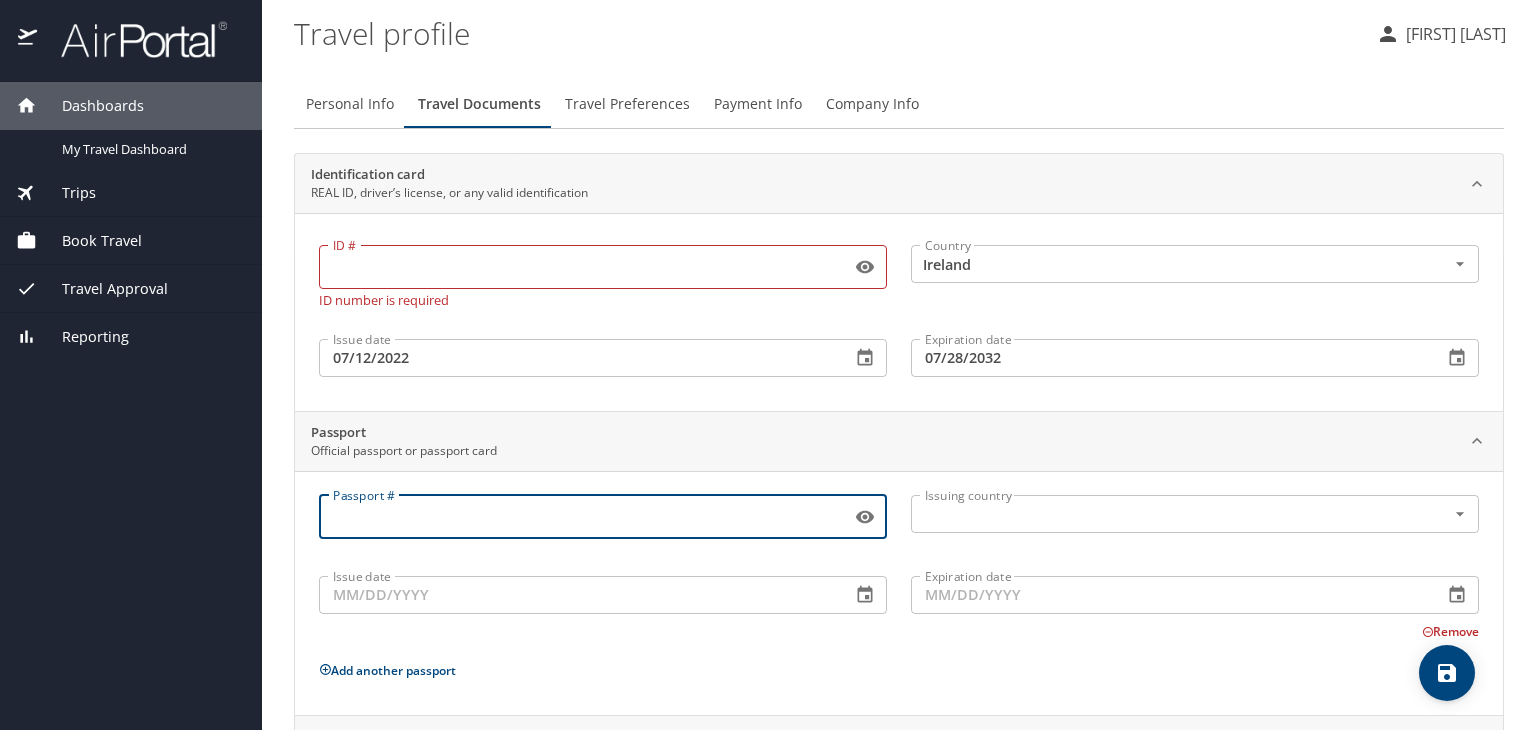 click on "Passport #" at bounding box center (581, 517) 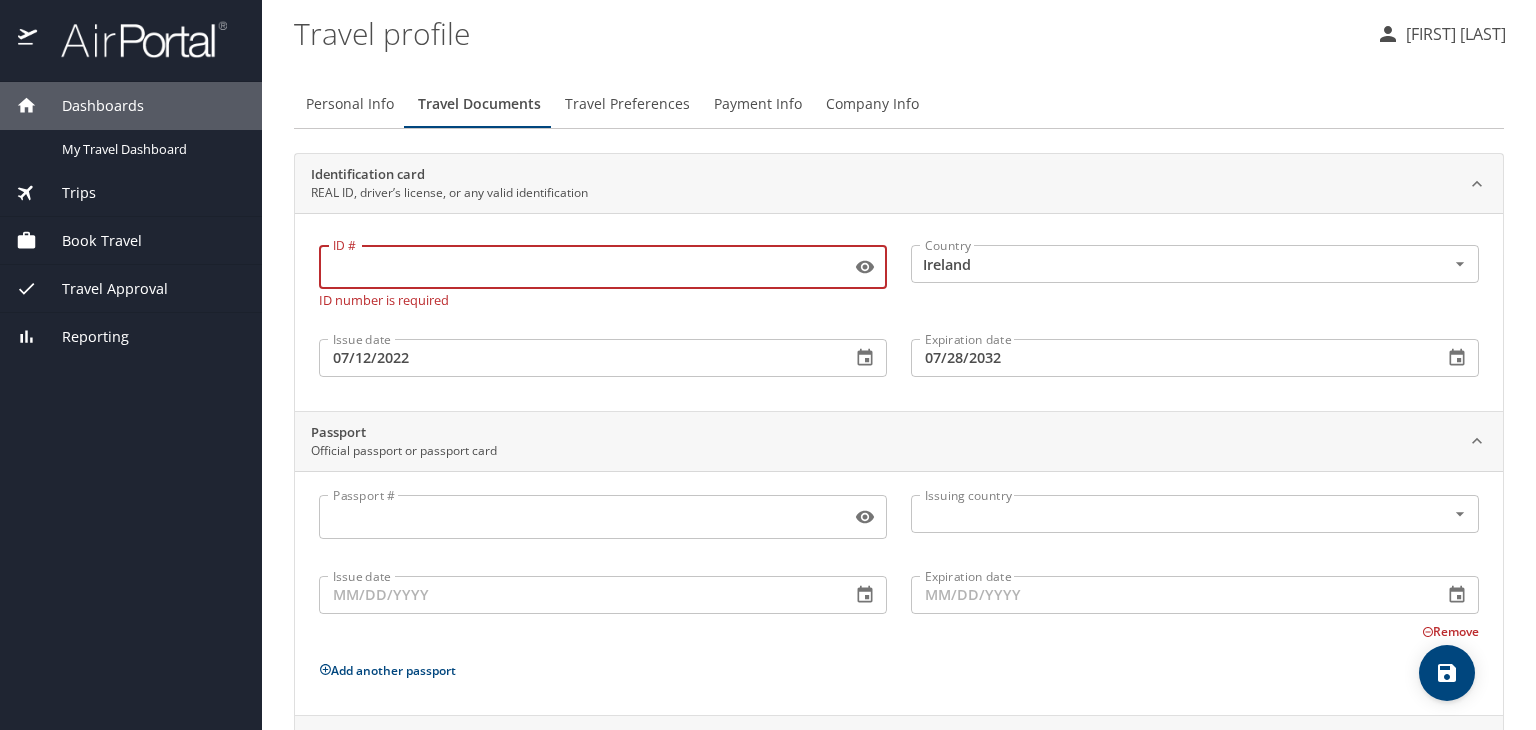 click on "ID #" at bounding box center (581, 267) 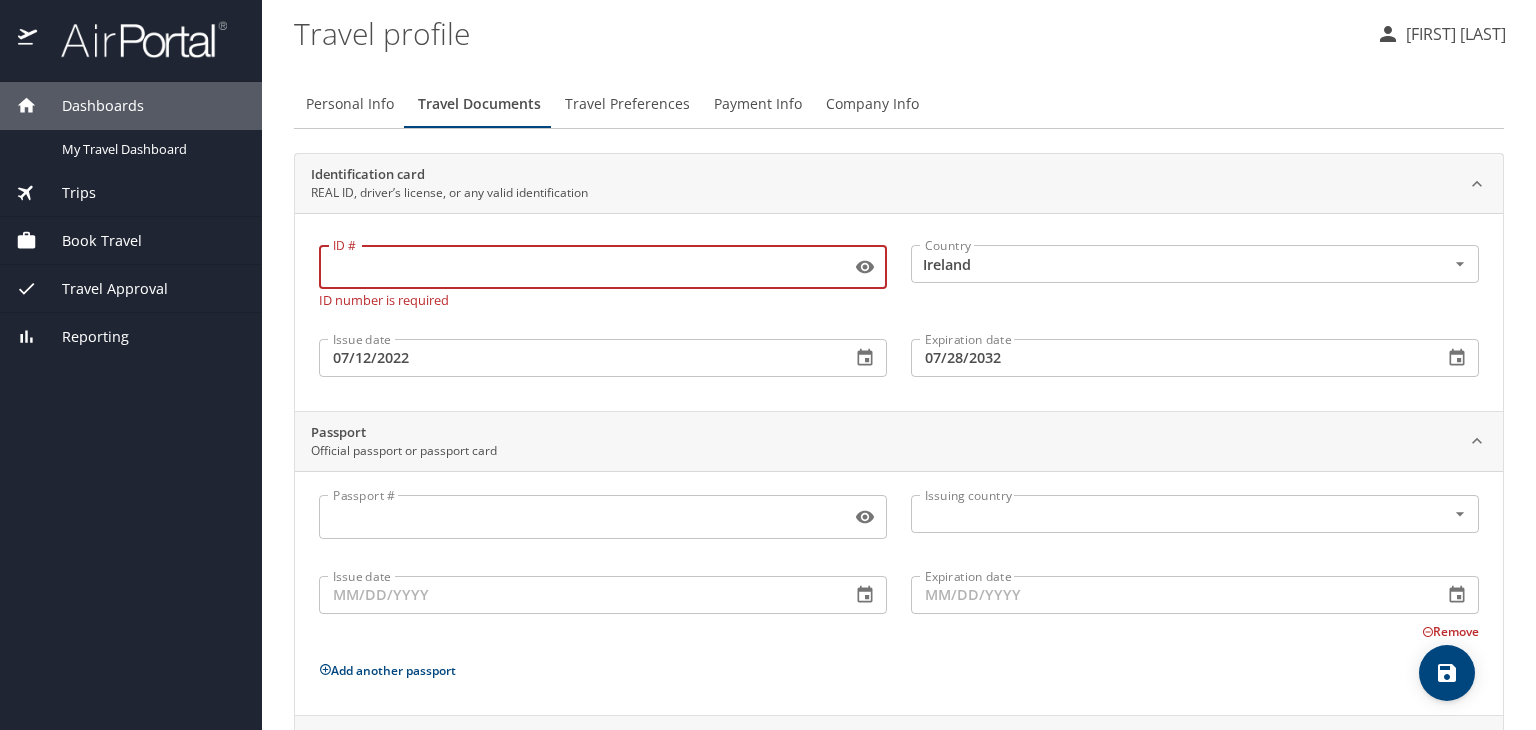click on "ID #" at bounding box center (581, 267) 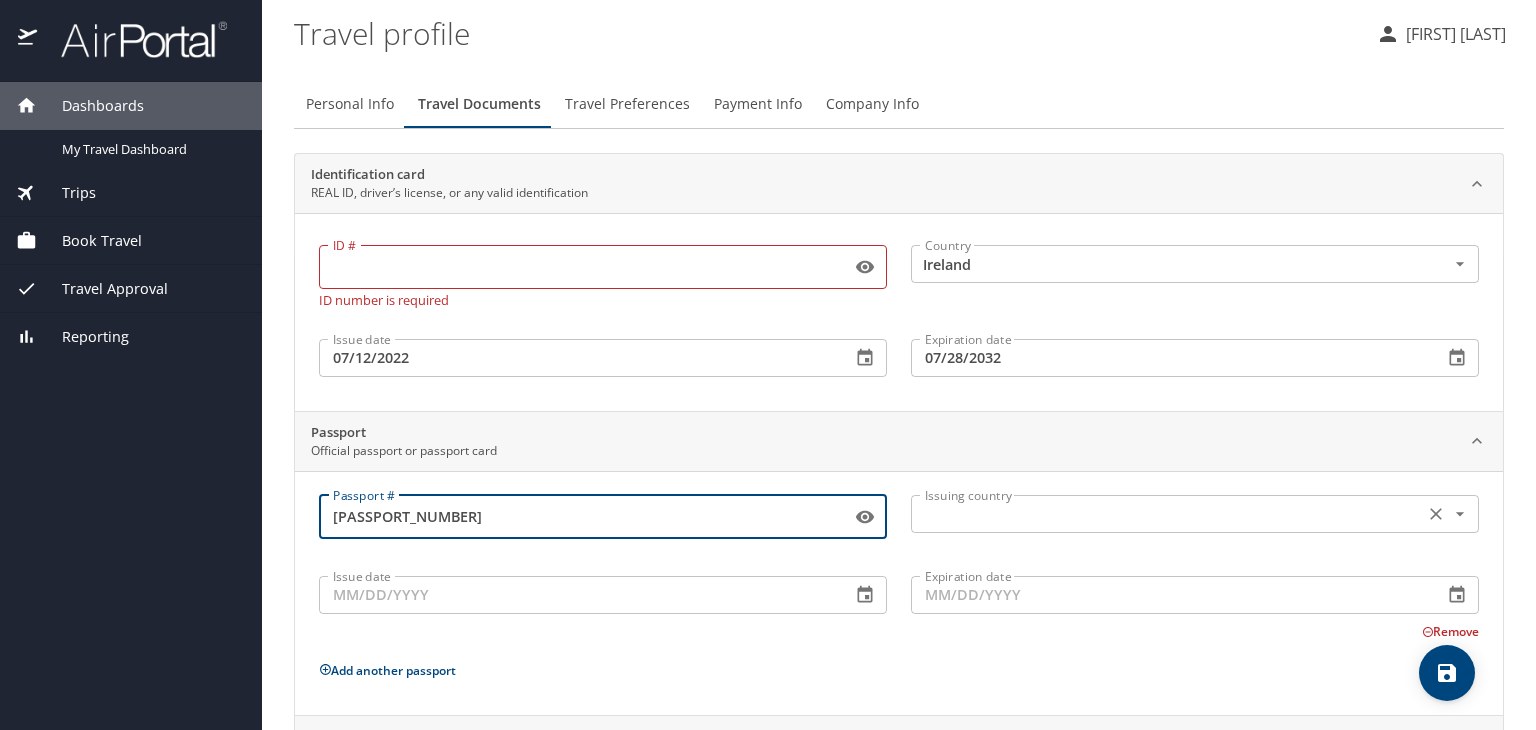 type on "PJ5074138" 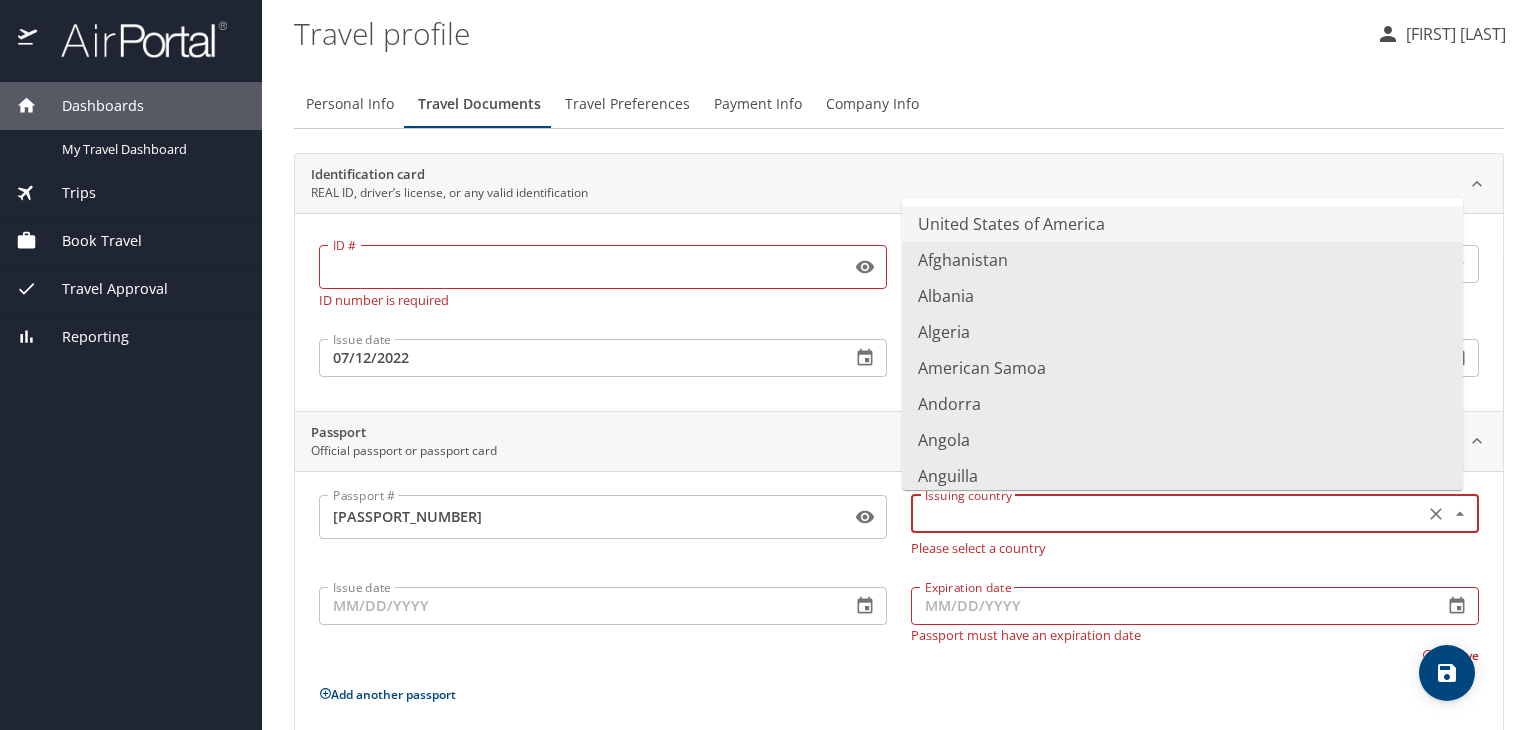 click at bounding box center (1165, 514) 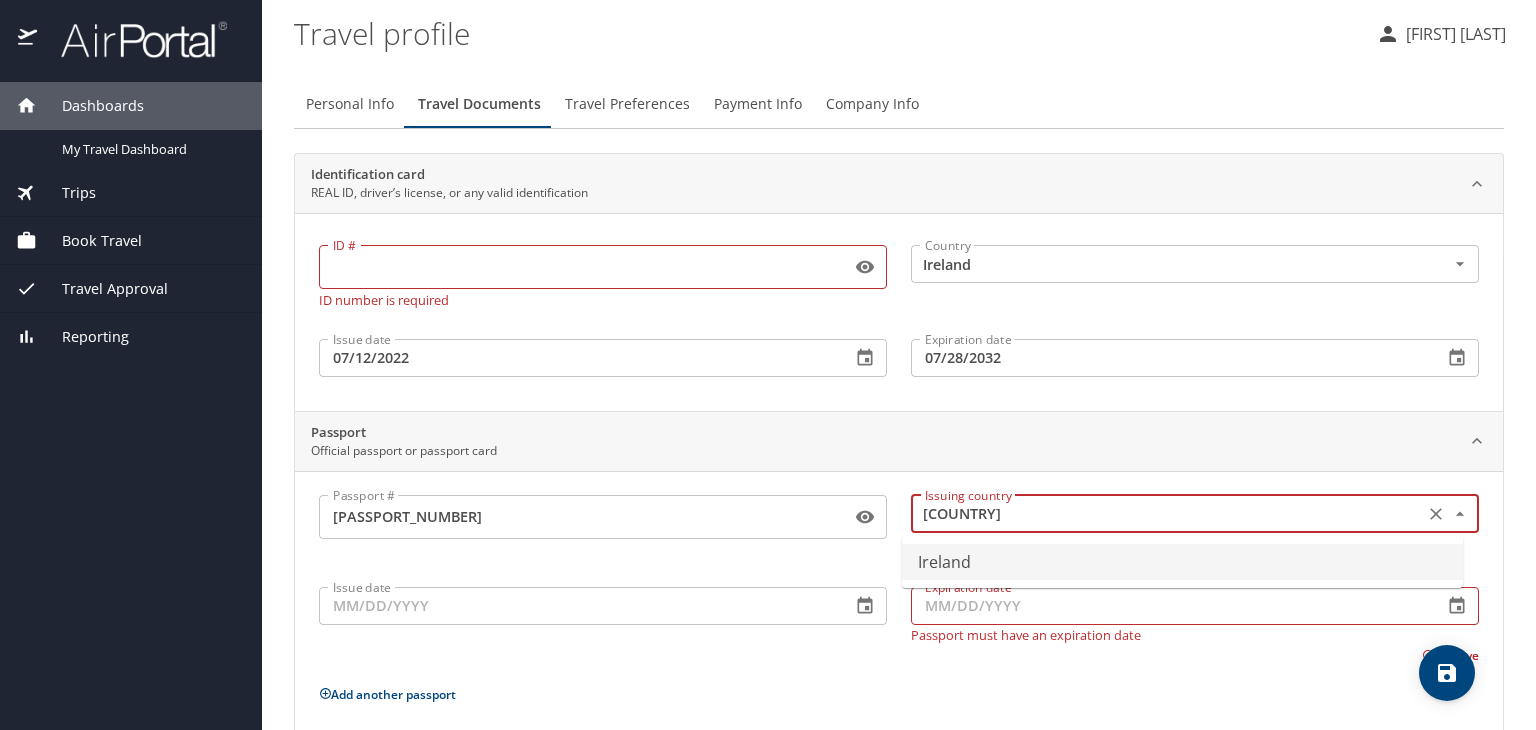 type on "Ireland" 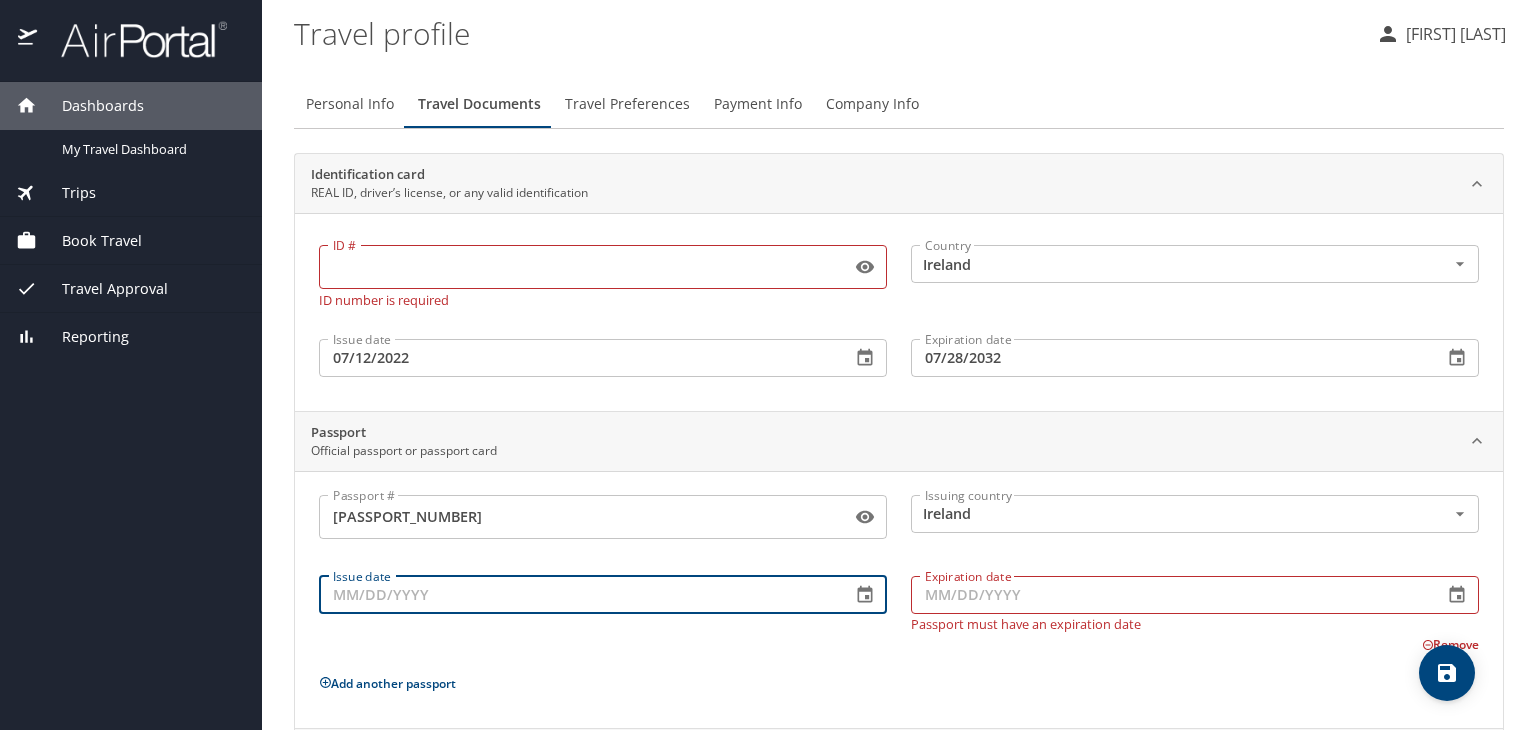 click on "Issue date" at bounding box center (577, 595) 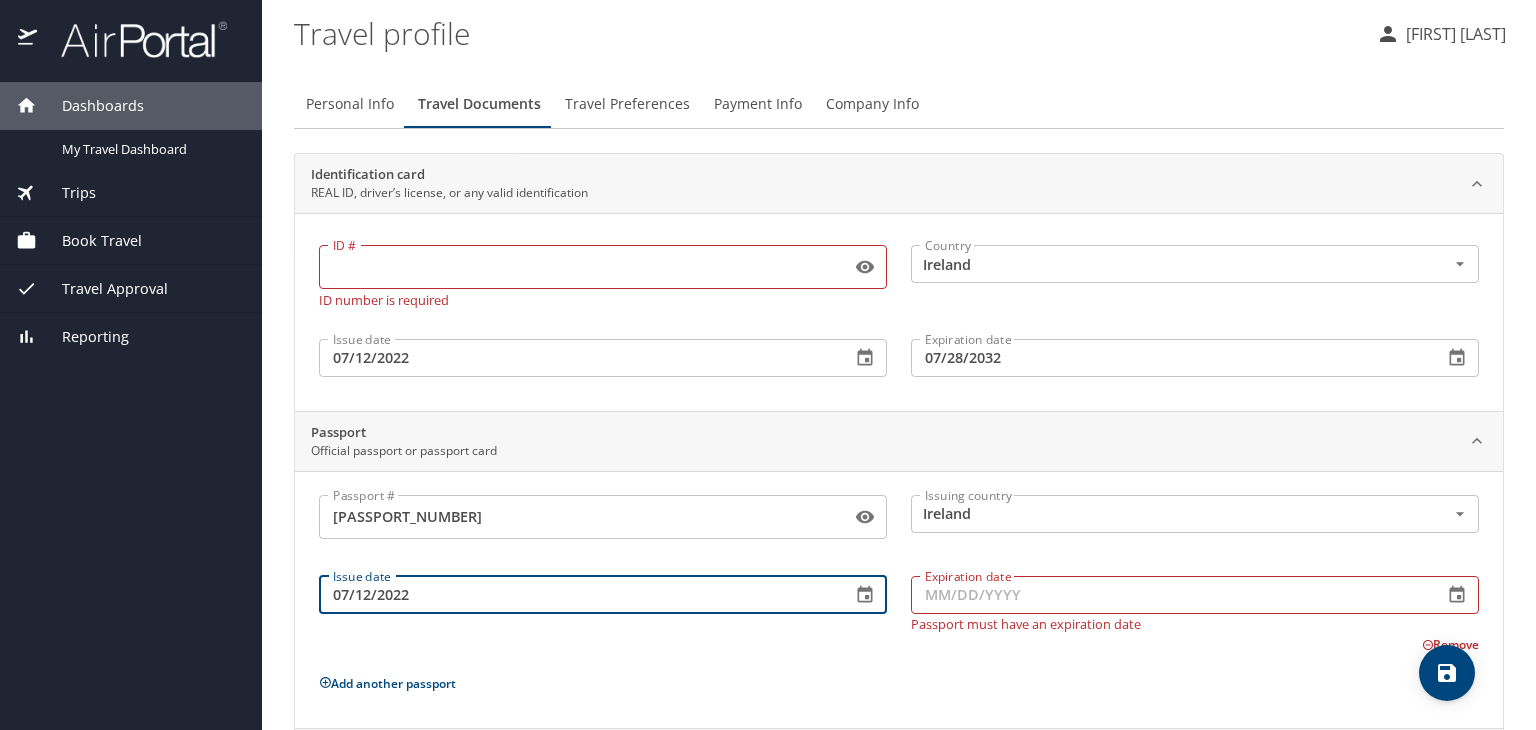 type on "07/12/2022" 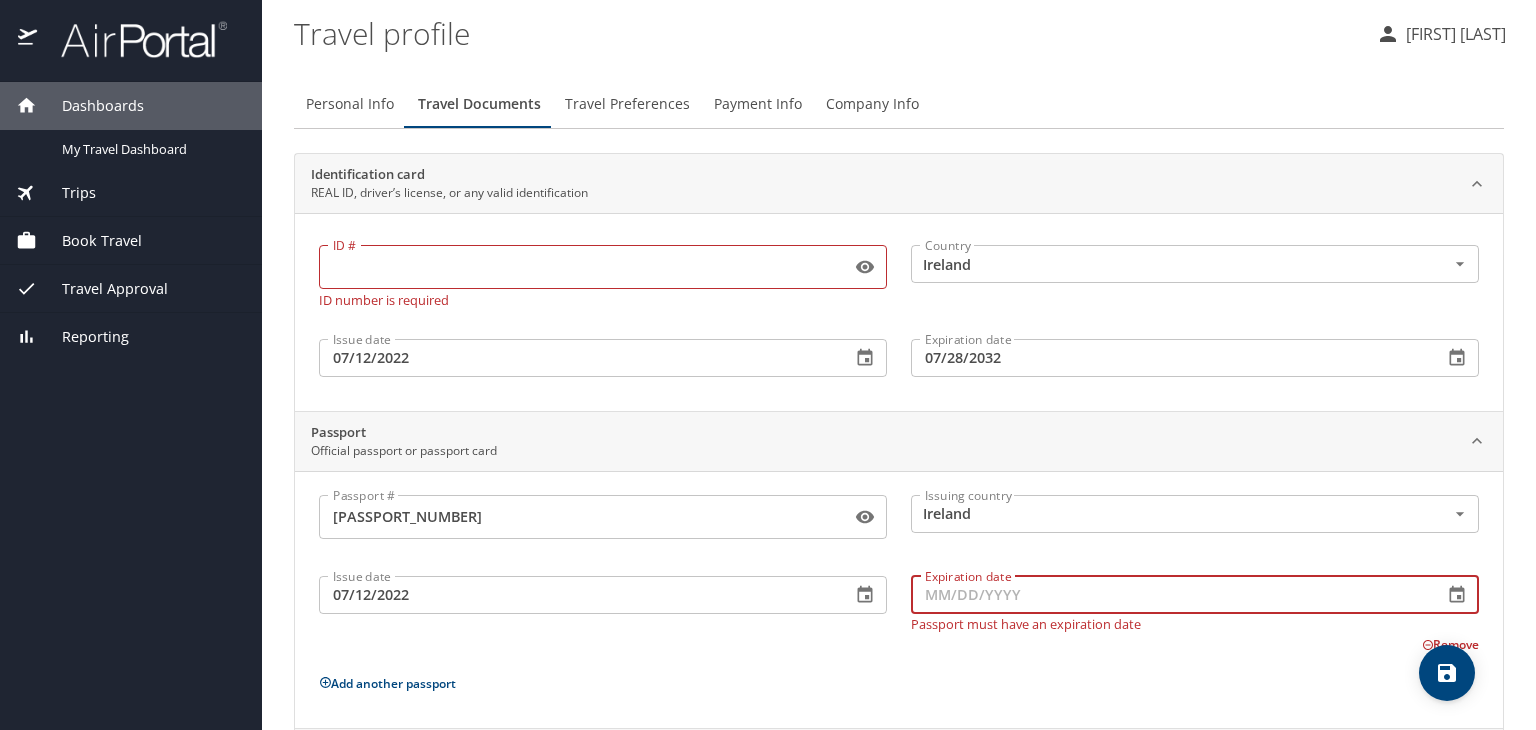 click on "Expiration date" at bounding box center (1169, 595) 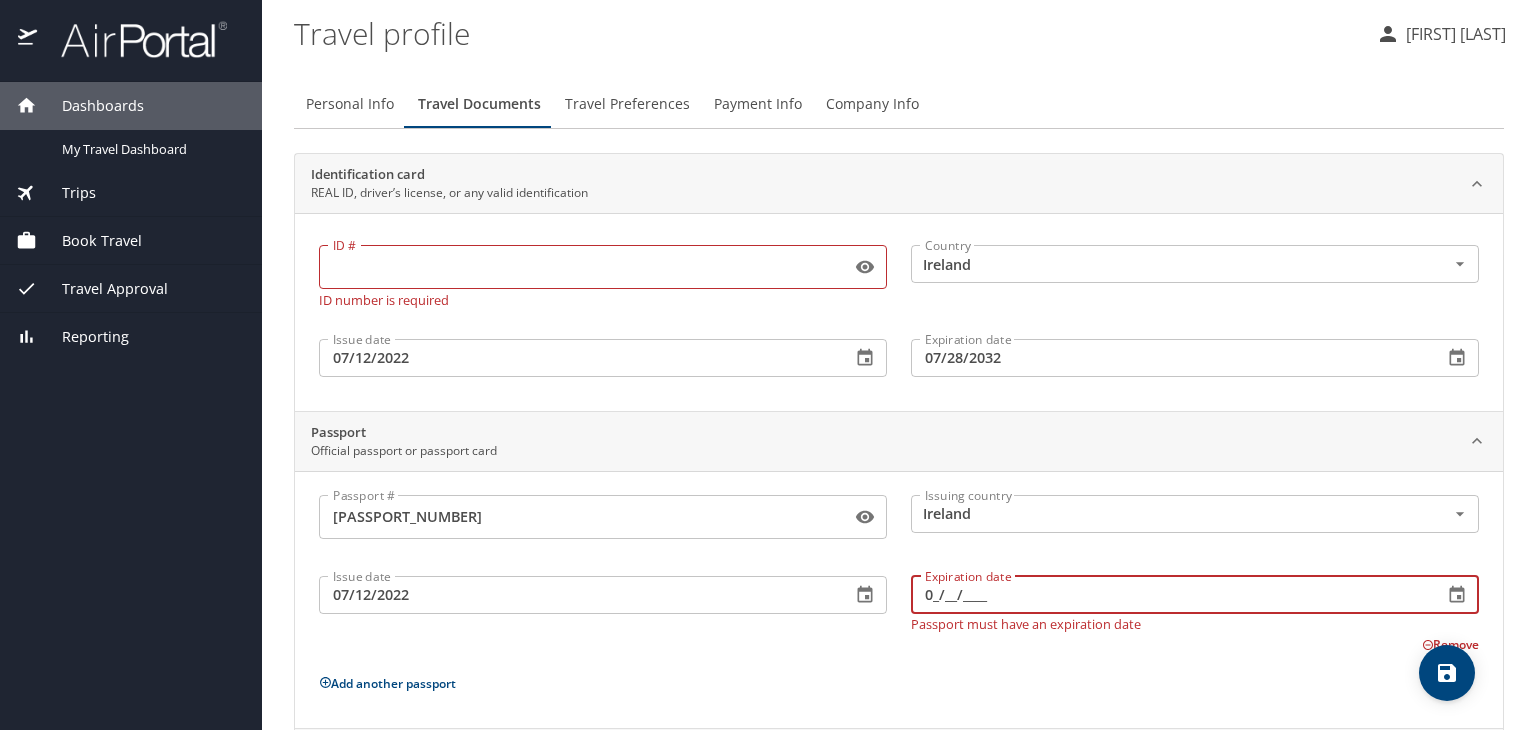 type on "0_/__/____" 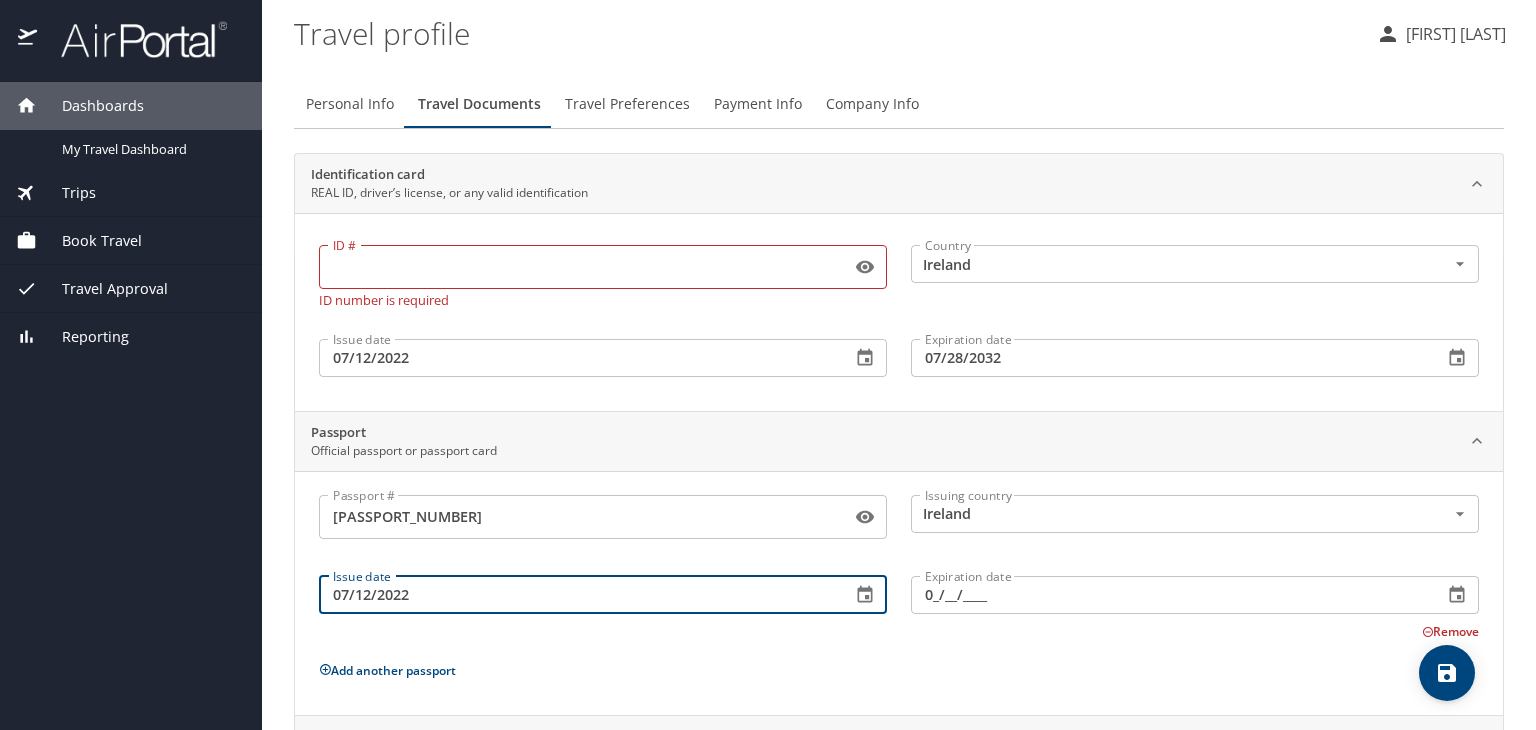 click on "07/12/2022" at bounding box center [577, 595] 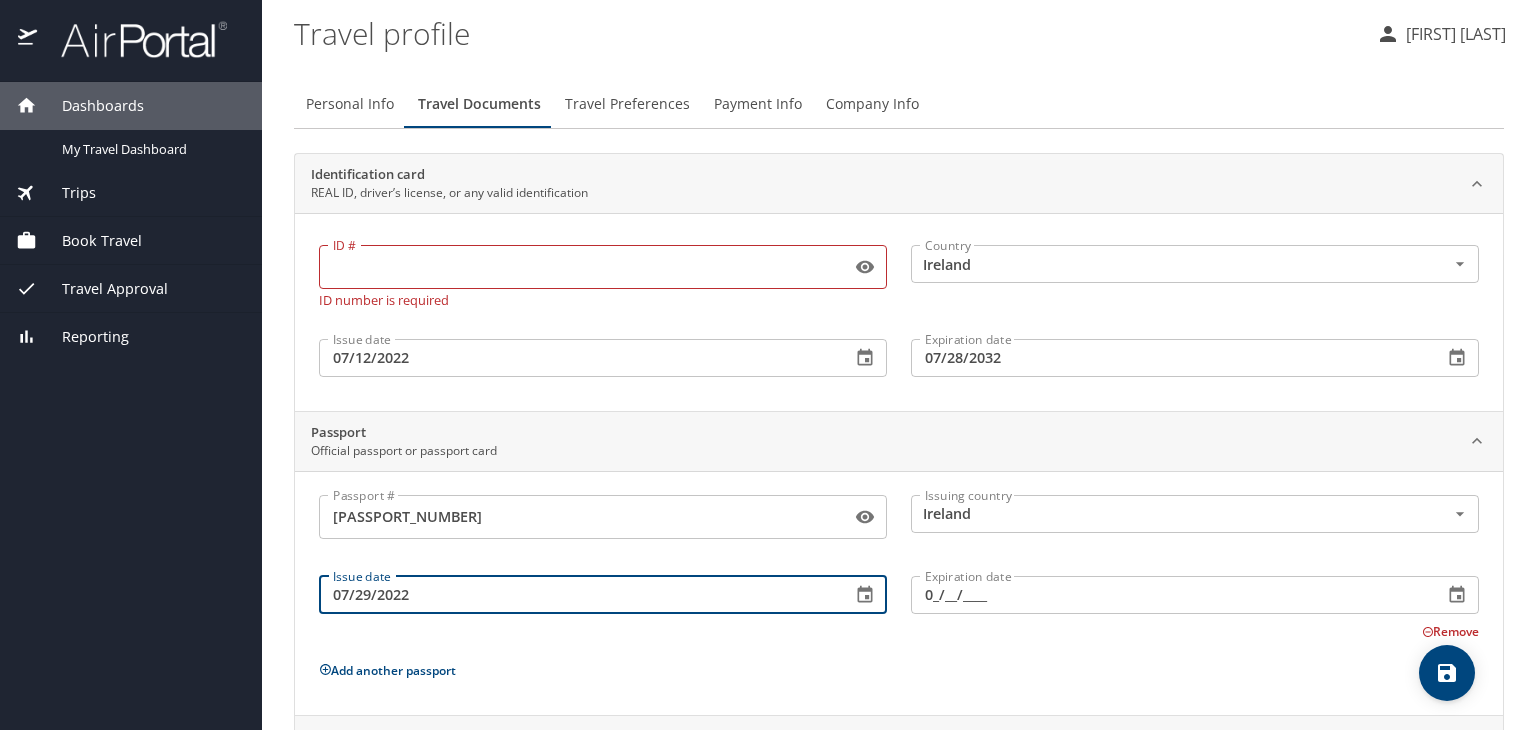 type on "07/29/2022" 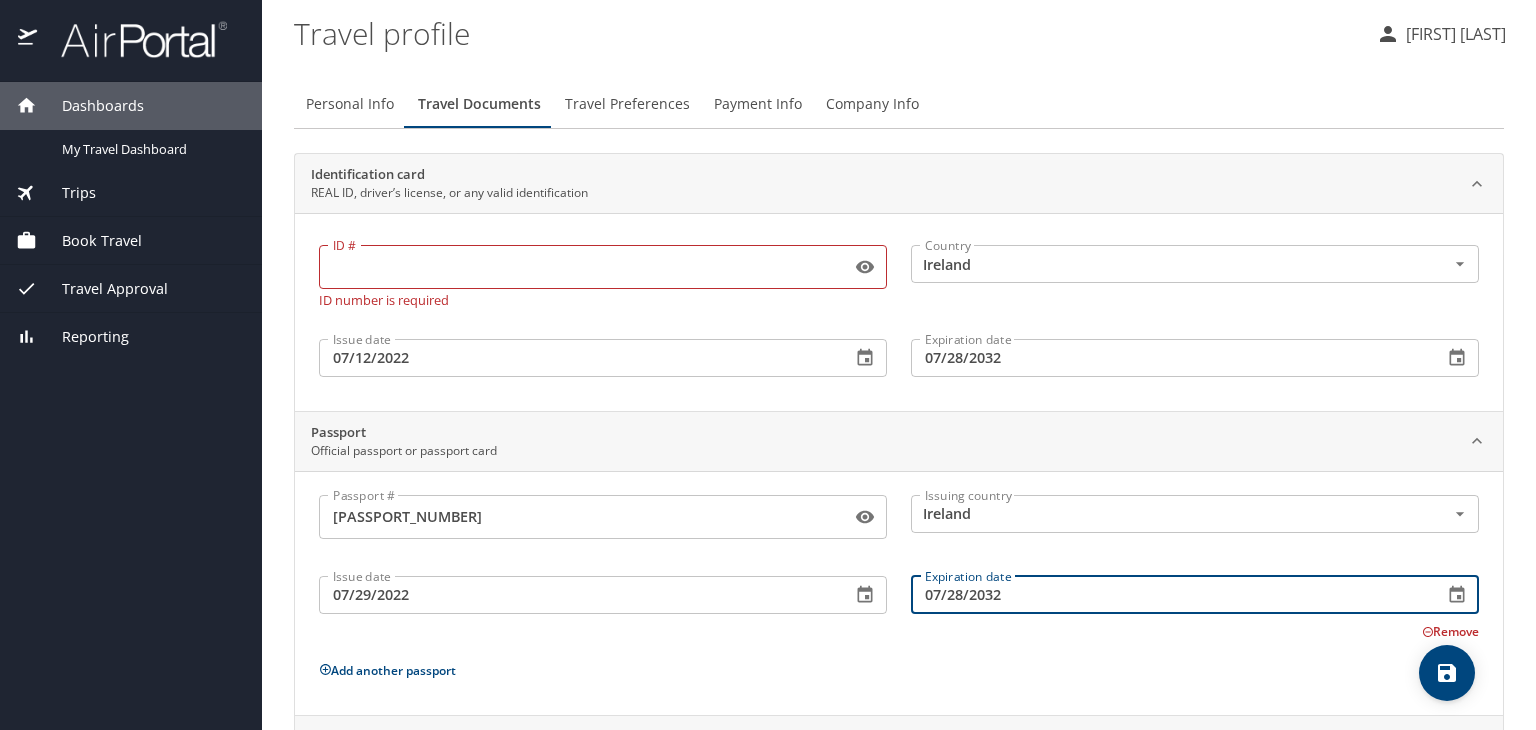 type on "07/28/2032" 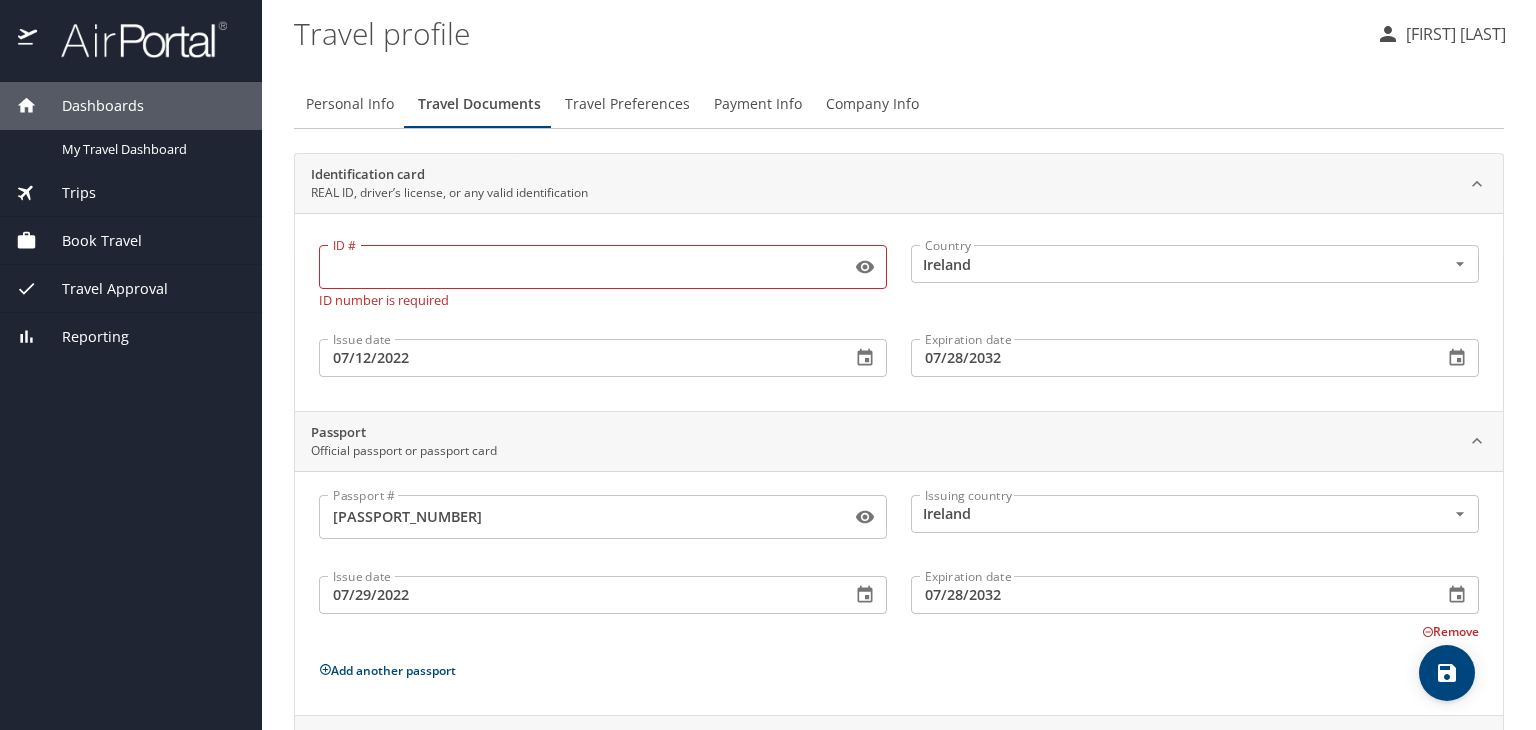 click on "Passport # PJ5074138 Passport # Issuing country Ireland Issuing country Issue date 07/29/2022 Issue date Expiration date 07/28/2032 Expiration date  Remove  Add another passport" at bounding box center [899, 597] 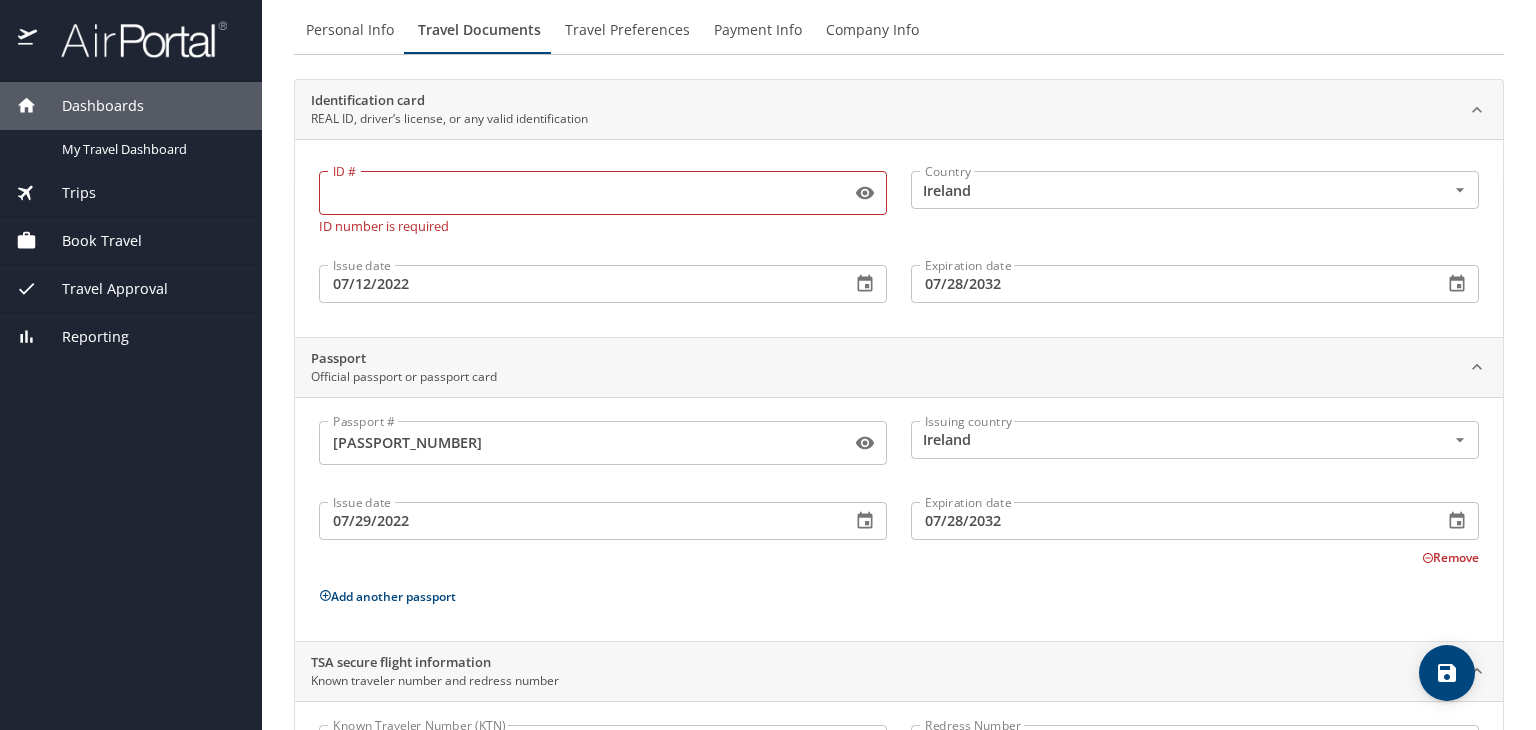 scroll, scrollTop: 0, scrollLeft: 0, axis: both 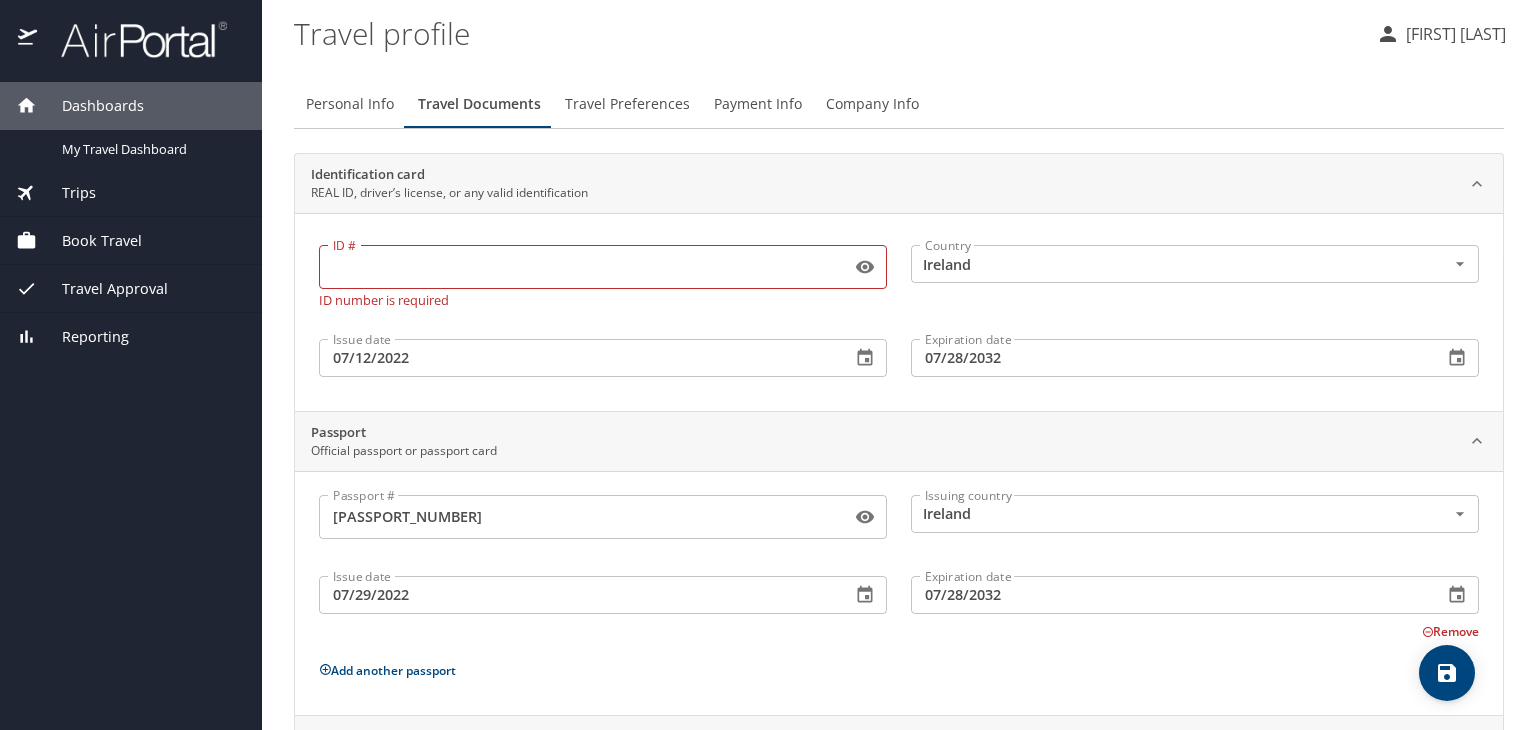 click on "ID #" at bounding box center (581, 267) 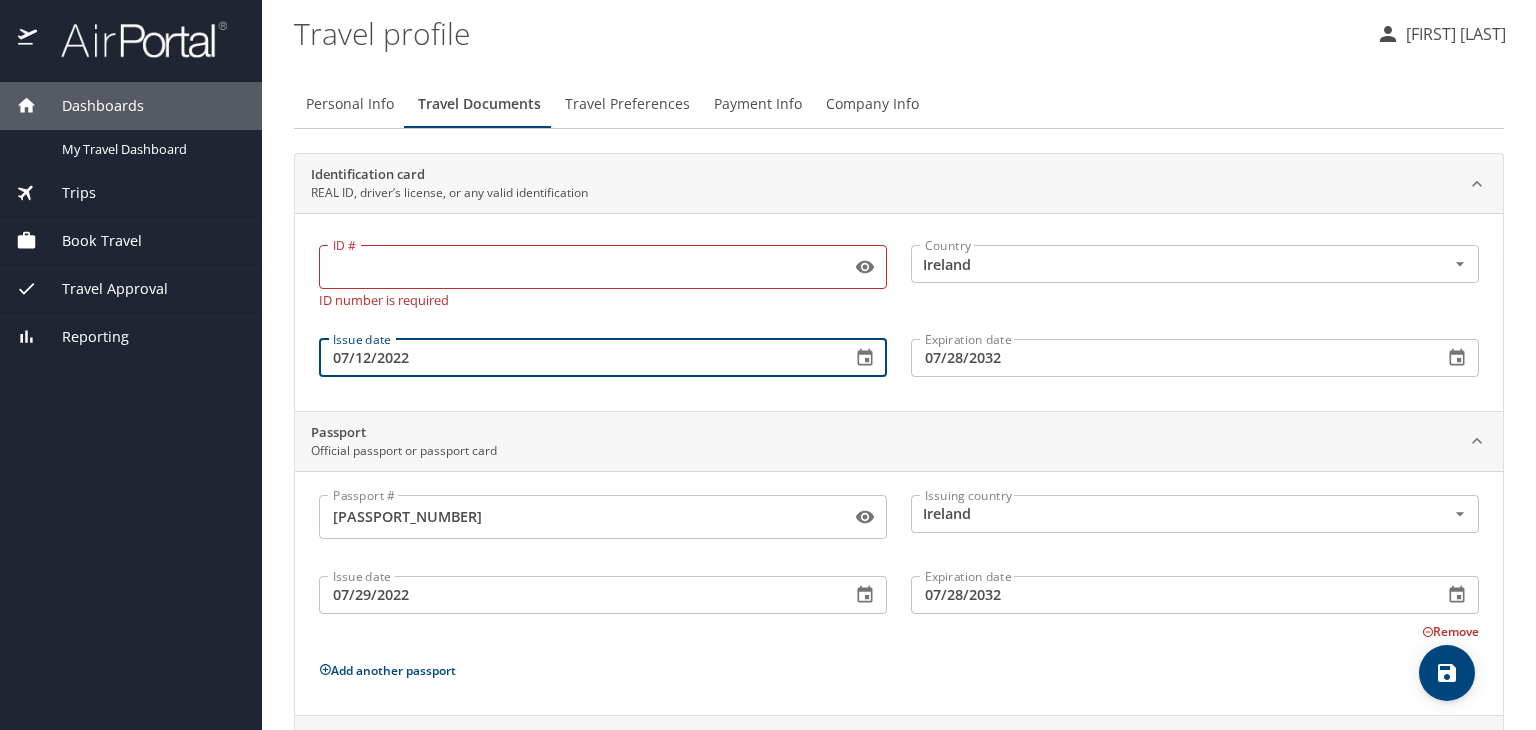 click on "07/12/2022" at bounding box center [577, 358] 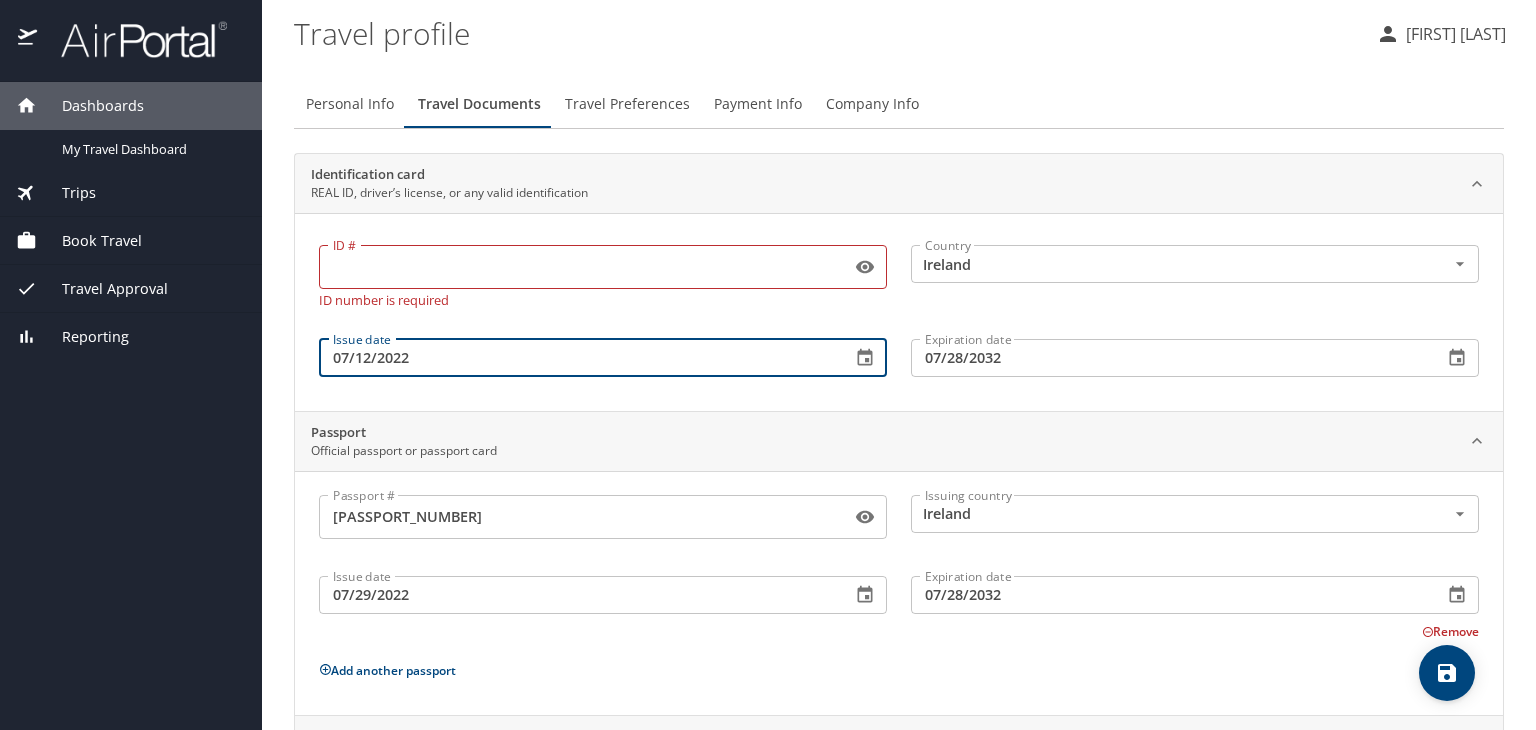 type on "07/12/2022" 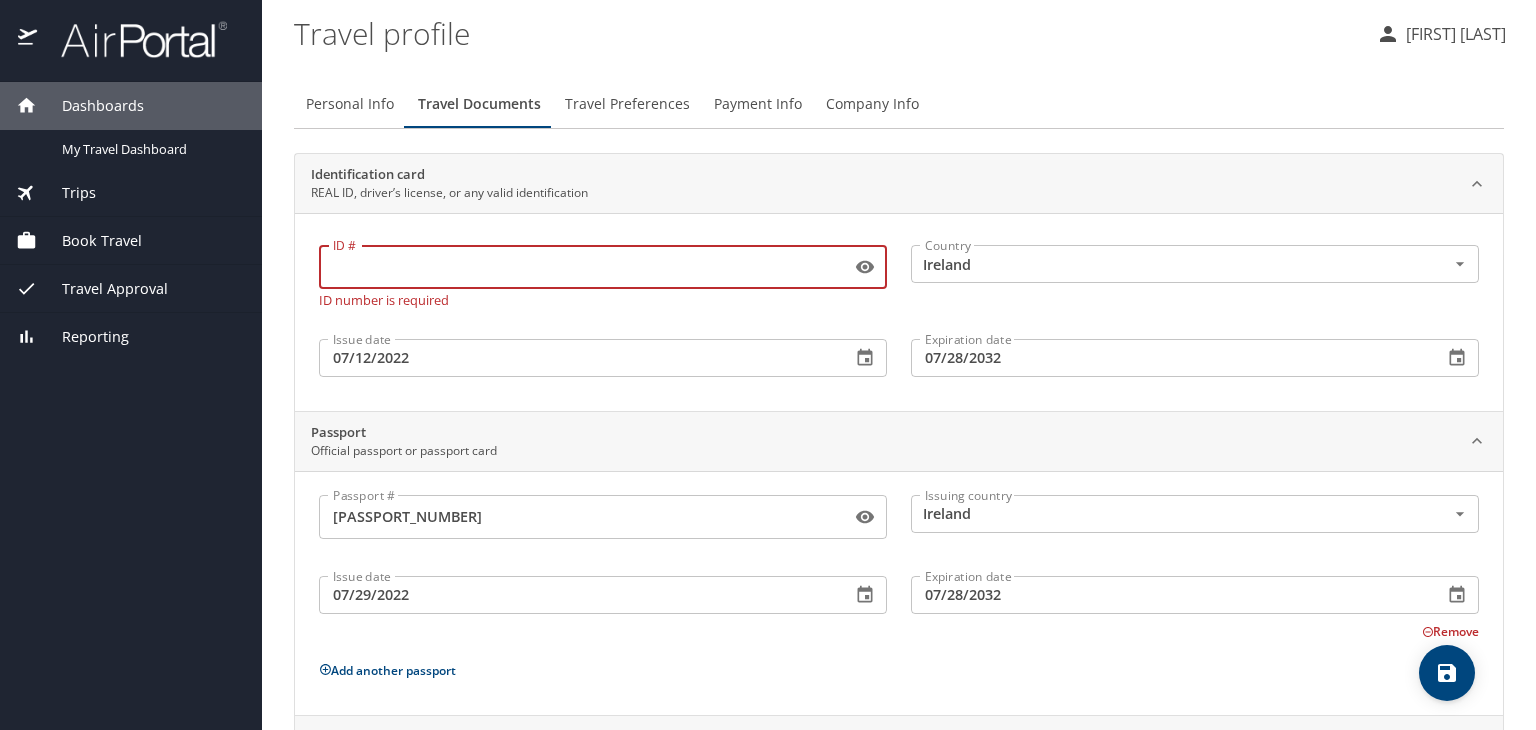click on "ID #" at bounding box center [581, 267] 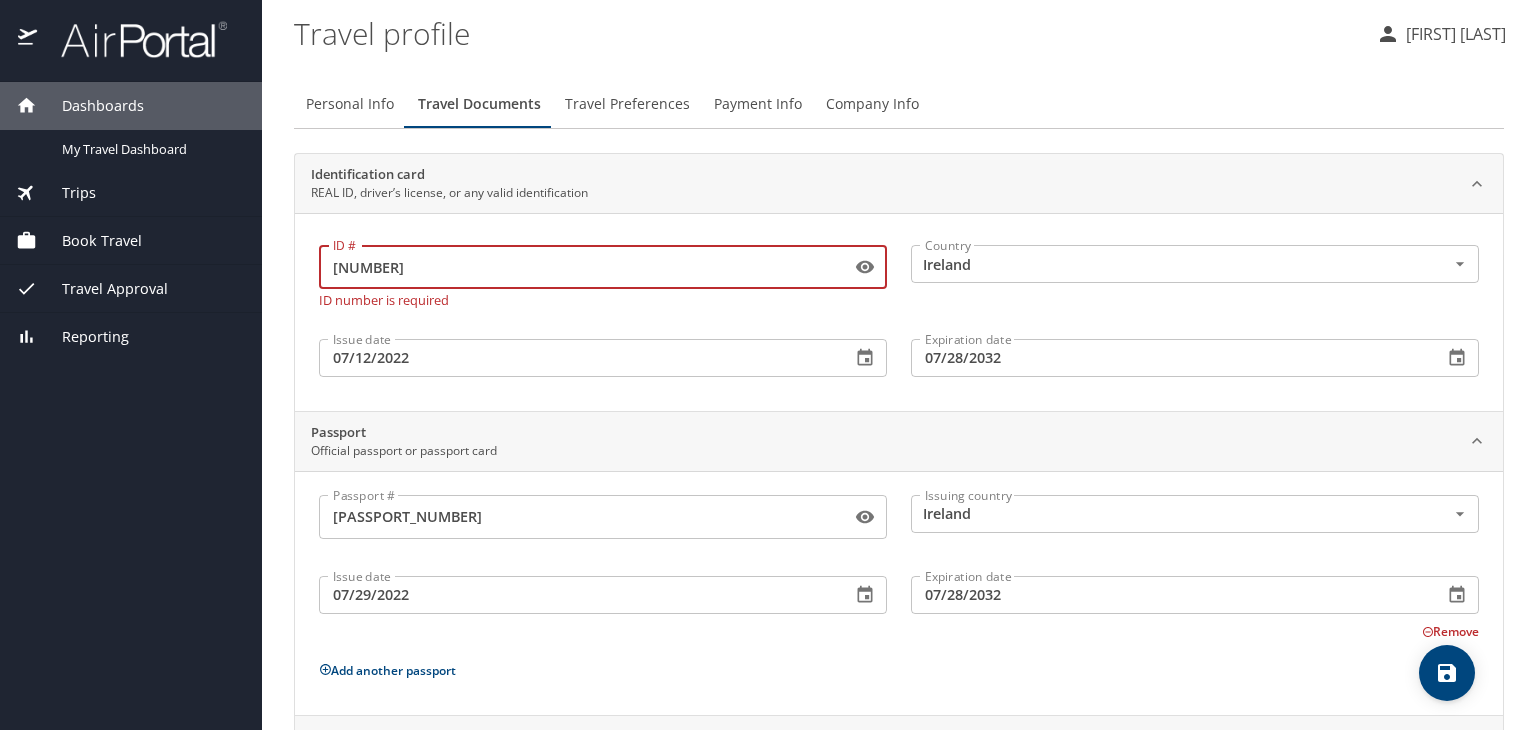 type on "2300068631" 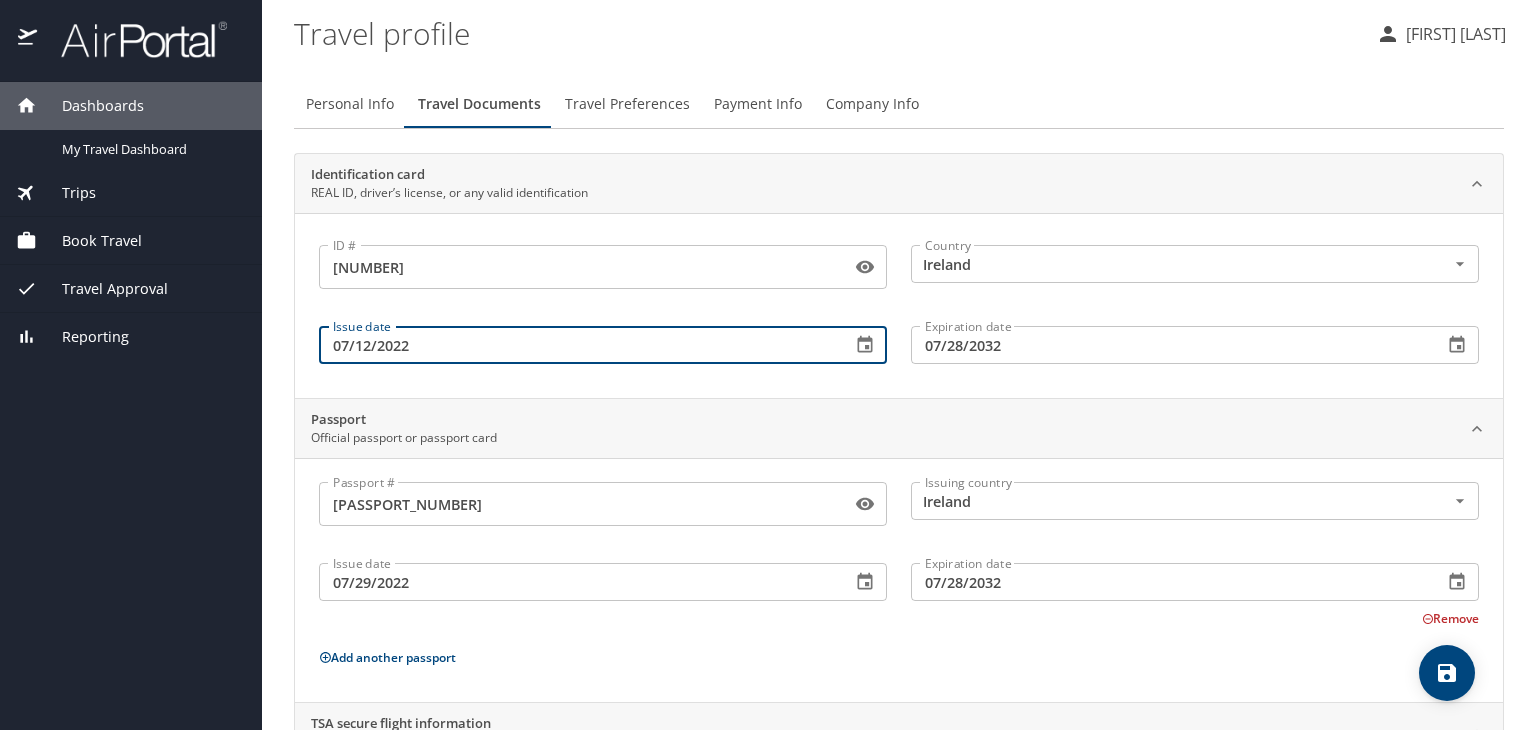 click on "07/12/2022" at bounding box center [577, 345] 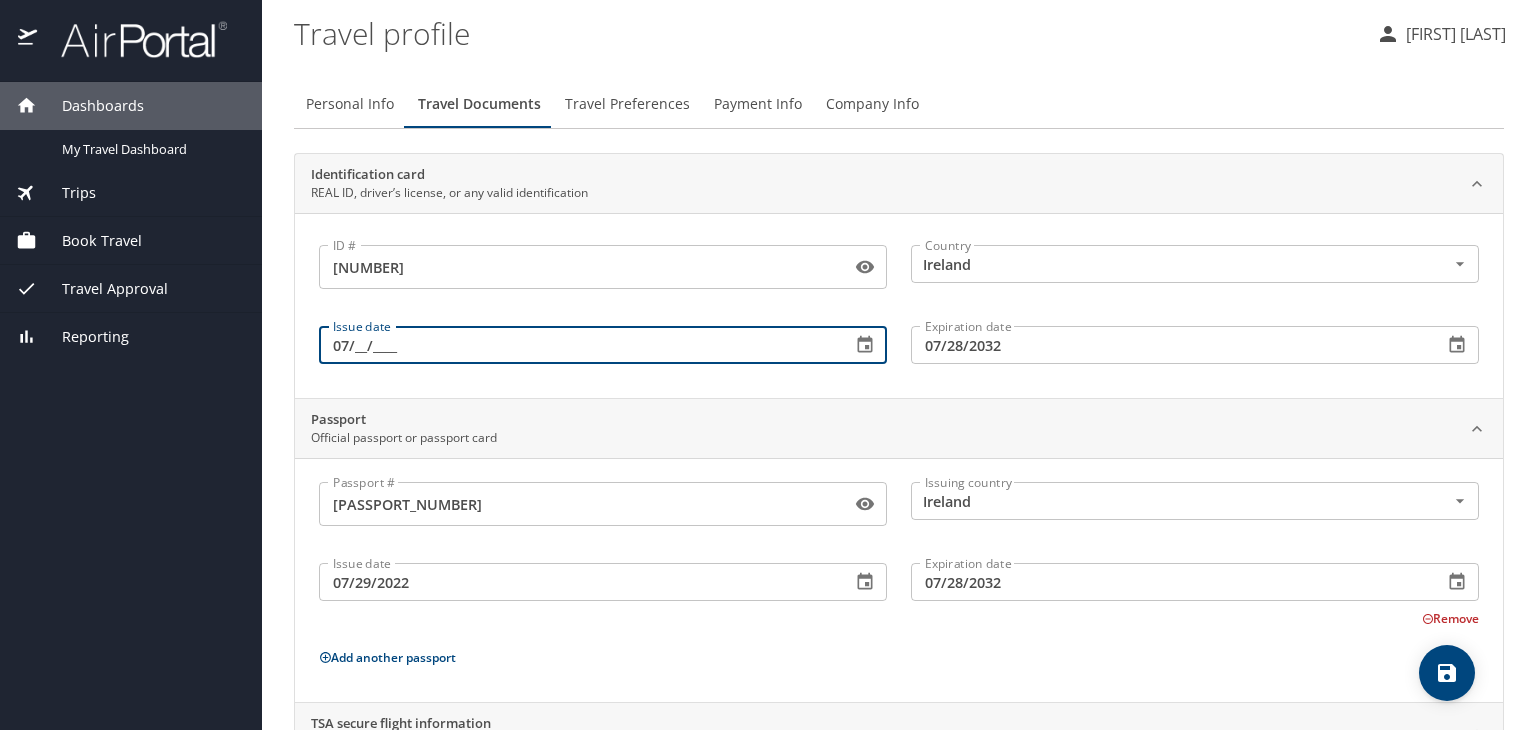 type on "0_/__/____" 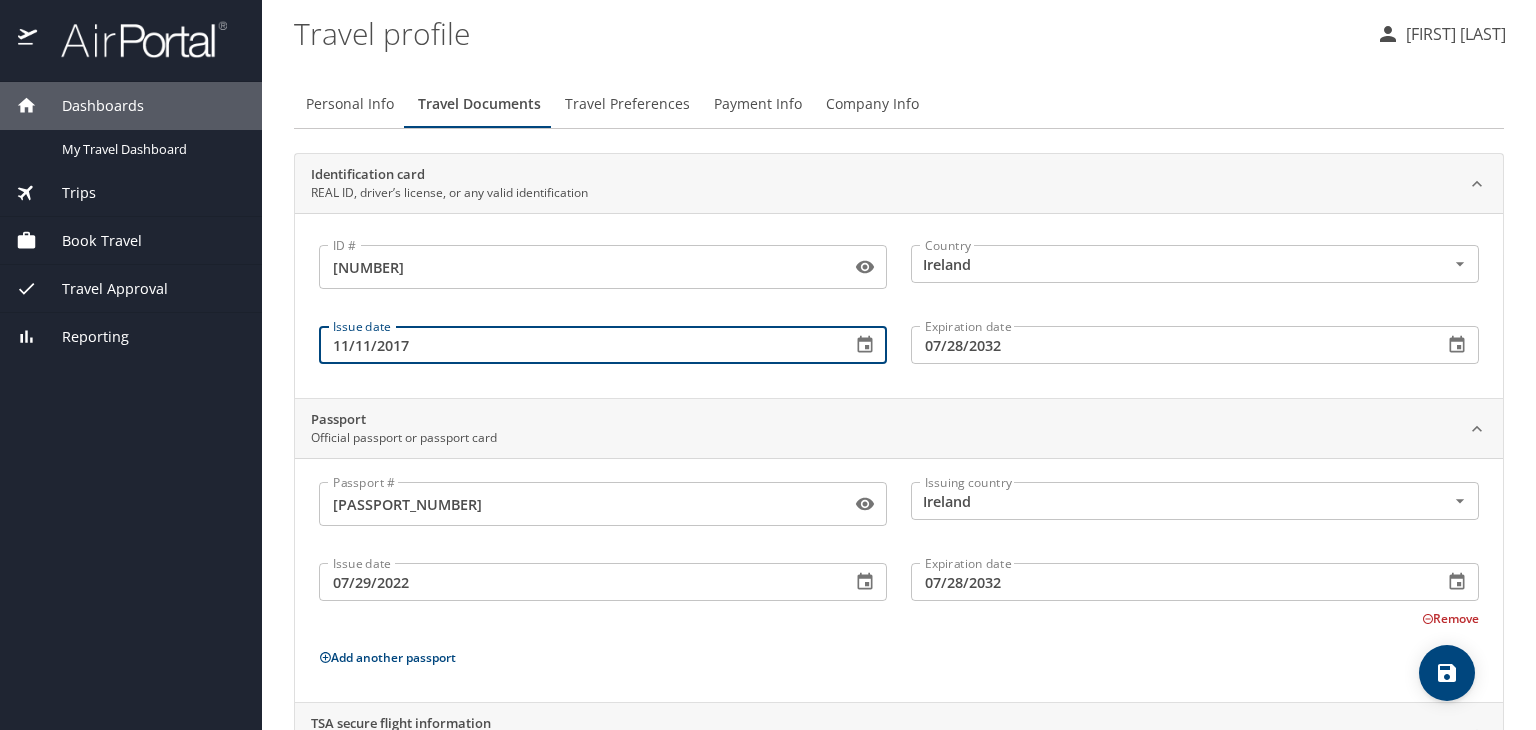 type on "11/11/2017" 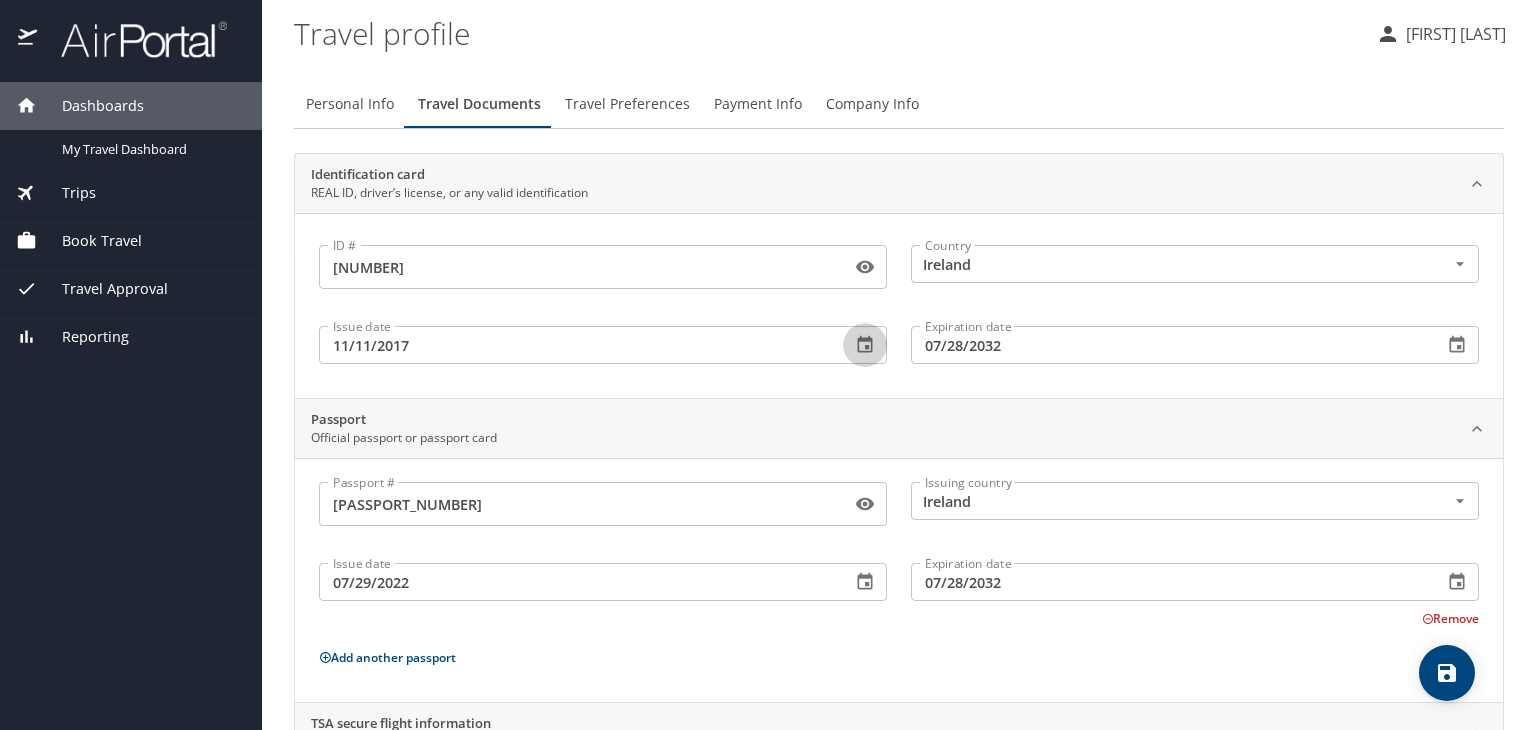 type 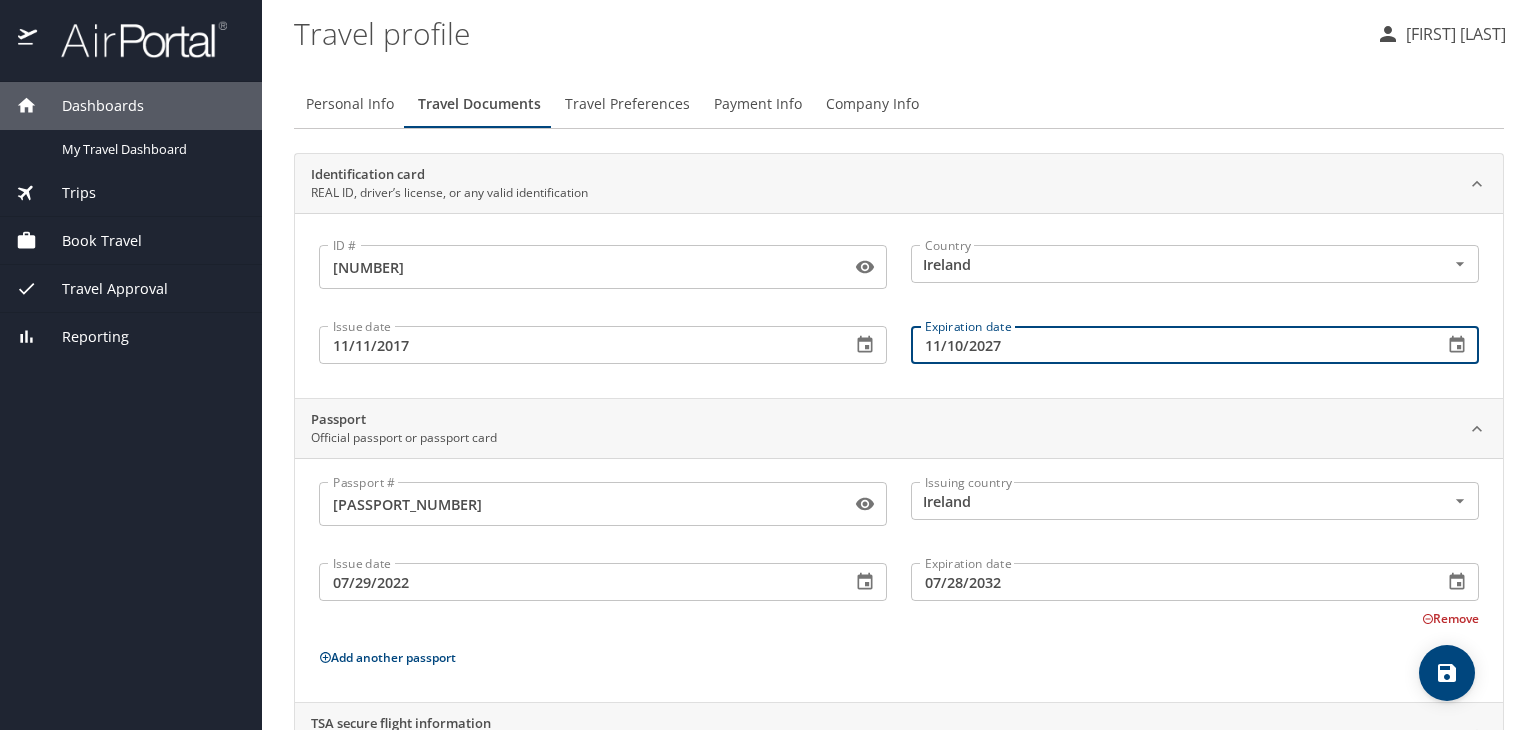 type on "11/10/2027" 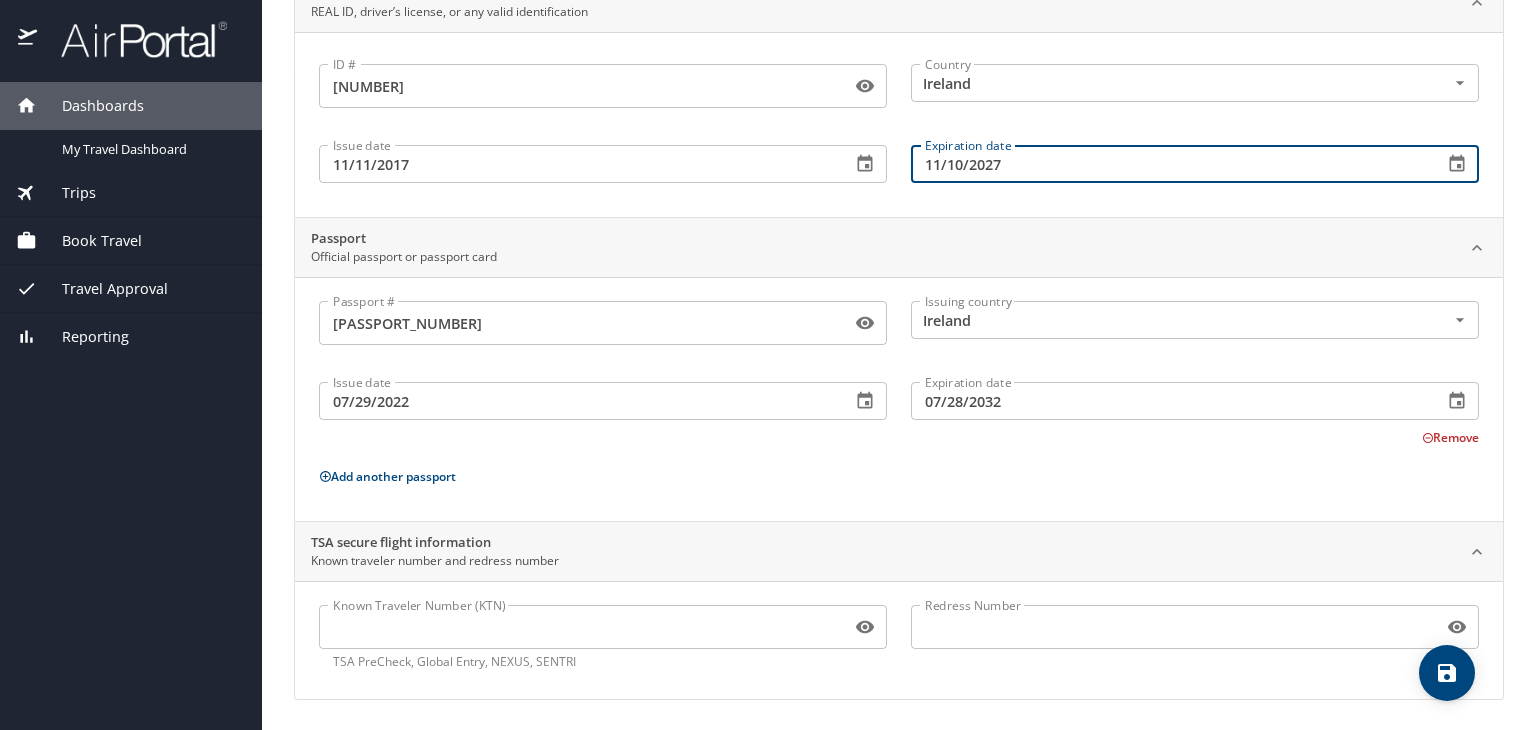 scroll, scrollTop: 0, scrollLeft: 0, axis: both 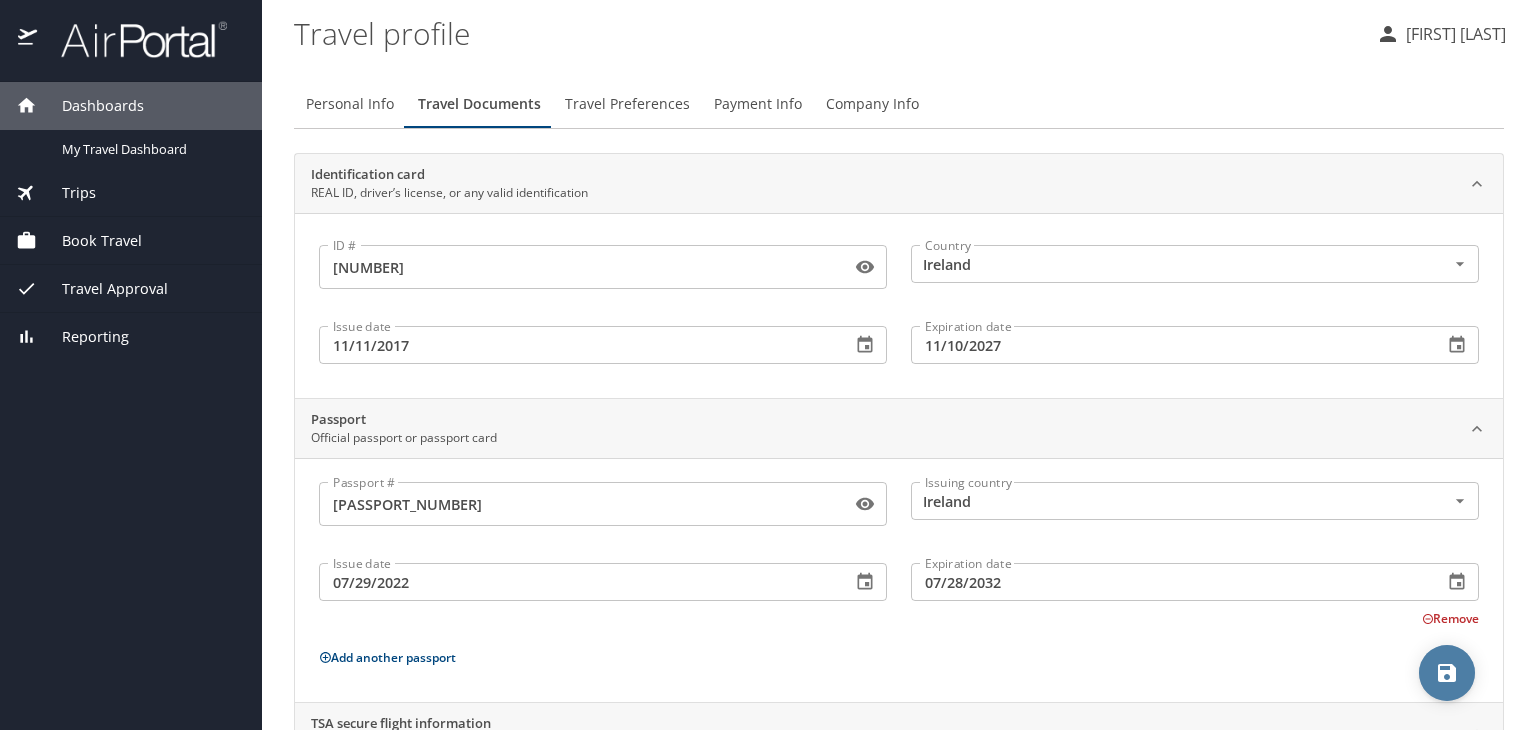 click at bounding box center (1447, 673) 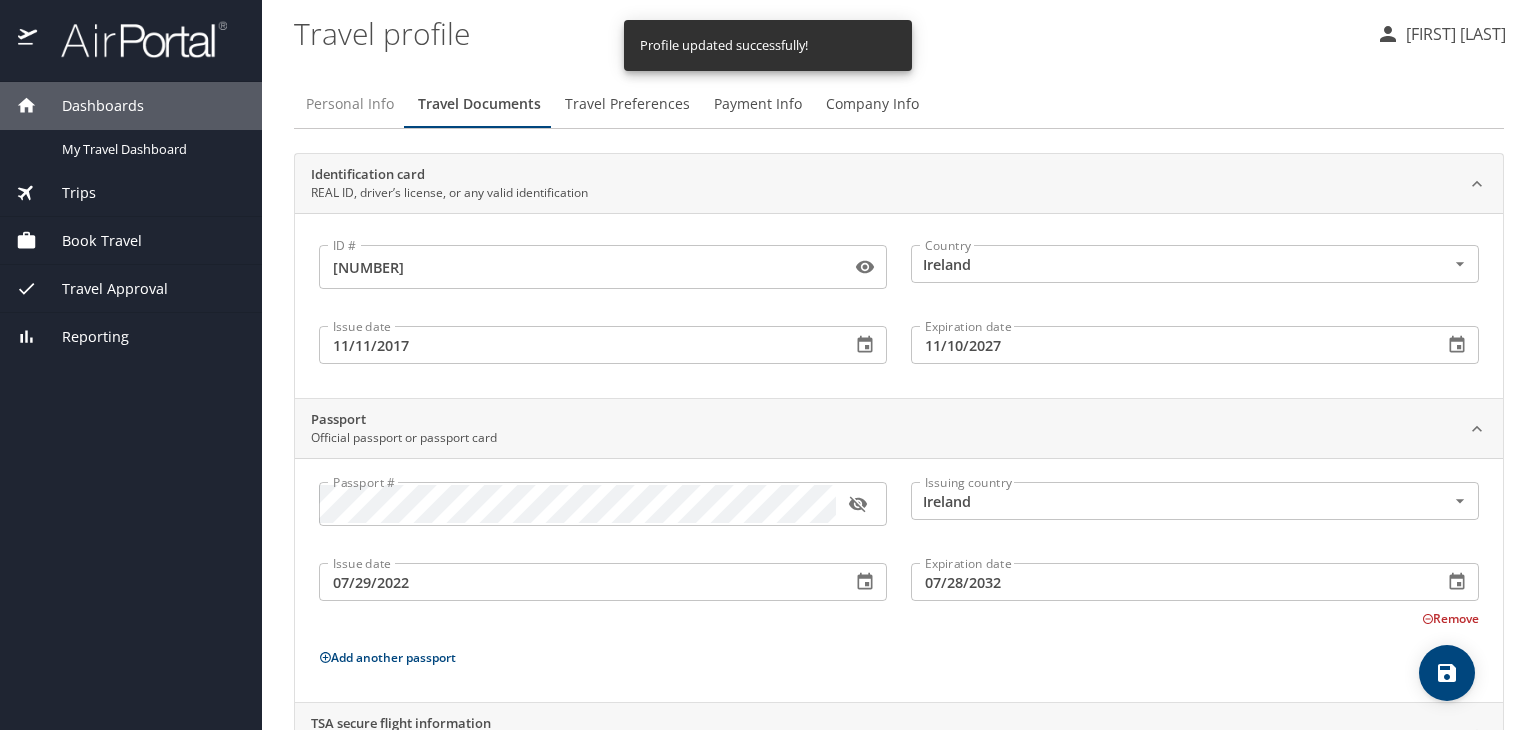 click on "Personal Info" at bounding box center (350, 104) 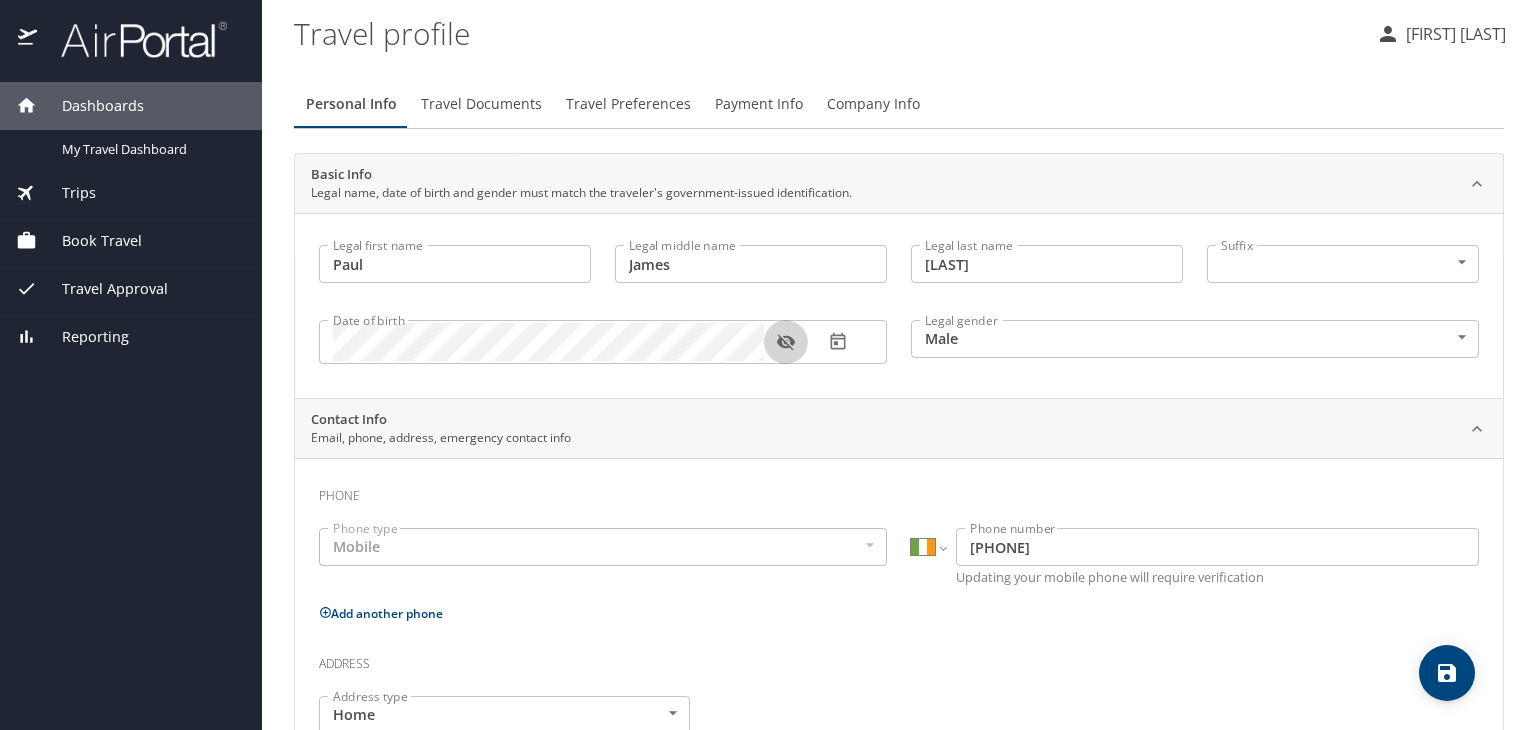 click 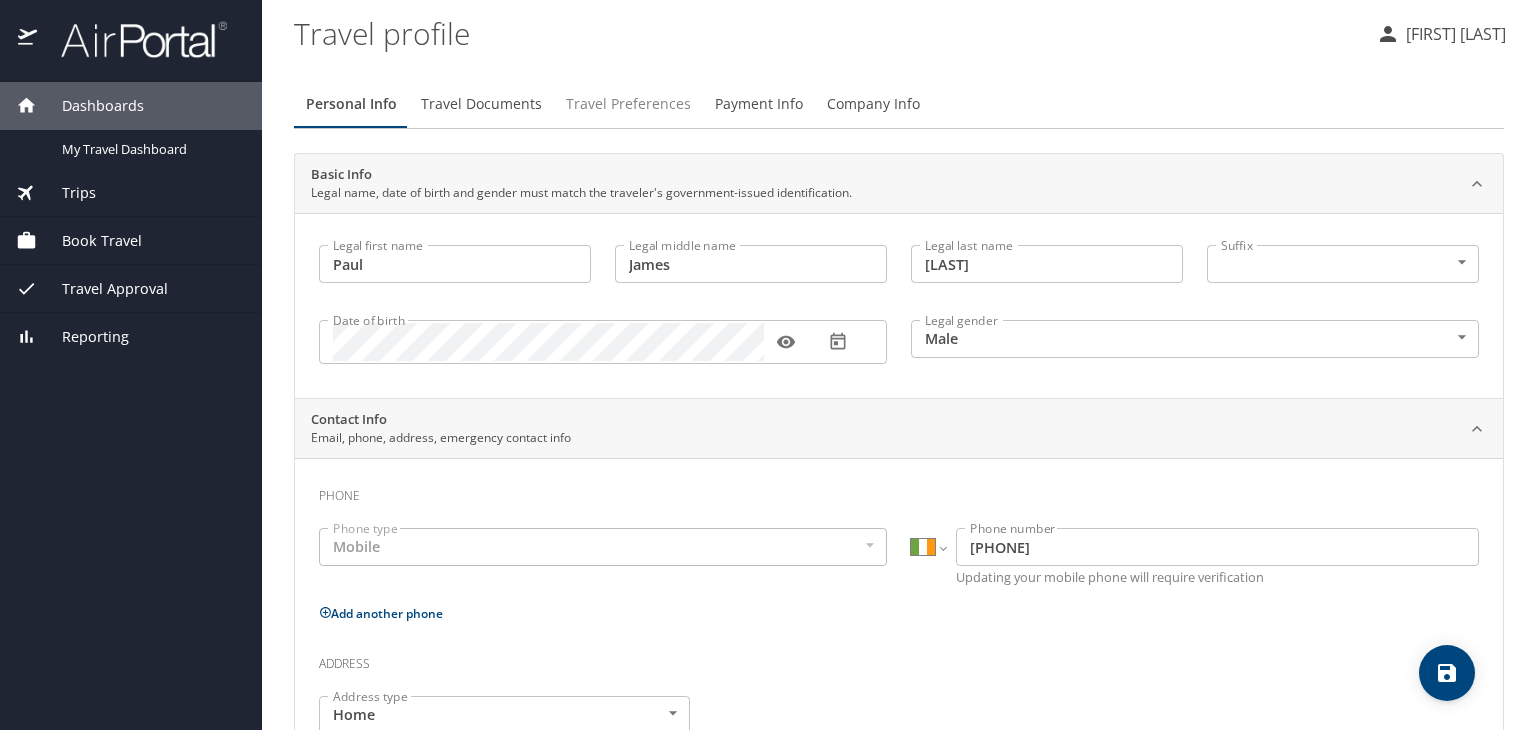click on "Travel Preferences" at bounding box center [628, 104] 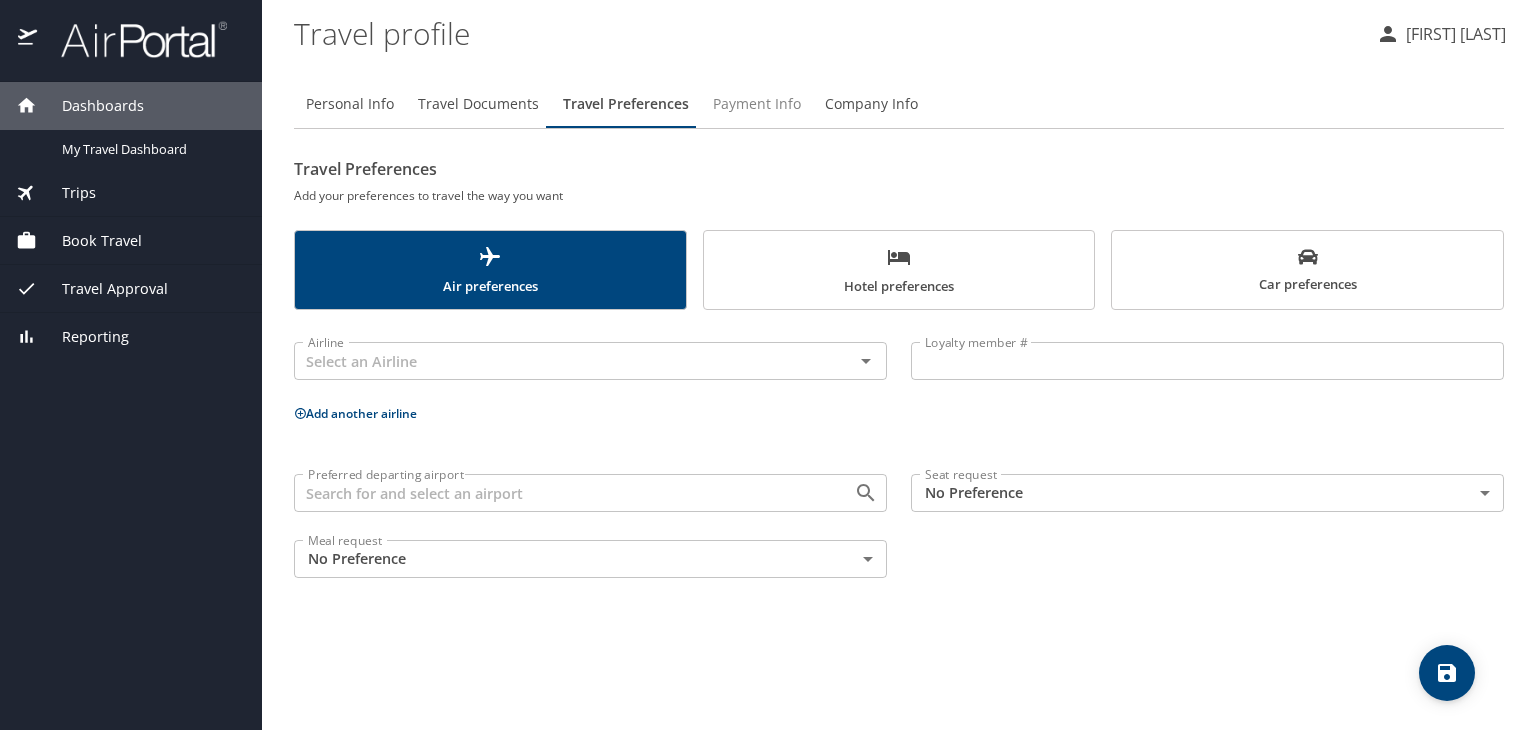 click on "Payment Info" at bounding box center (757, 104) 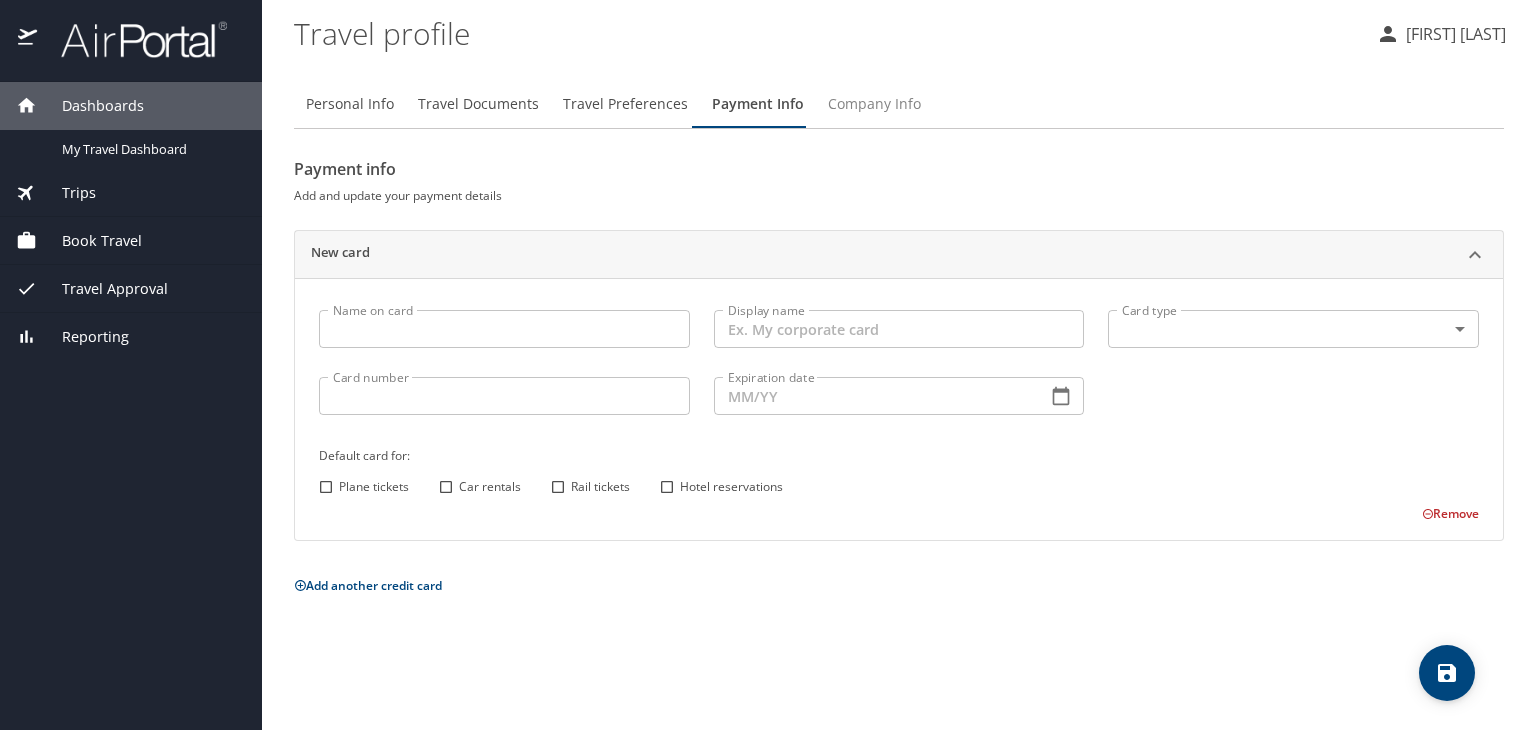click on "Company Info" at bounding box center (874, 104) 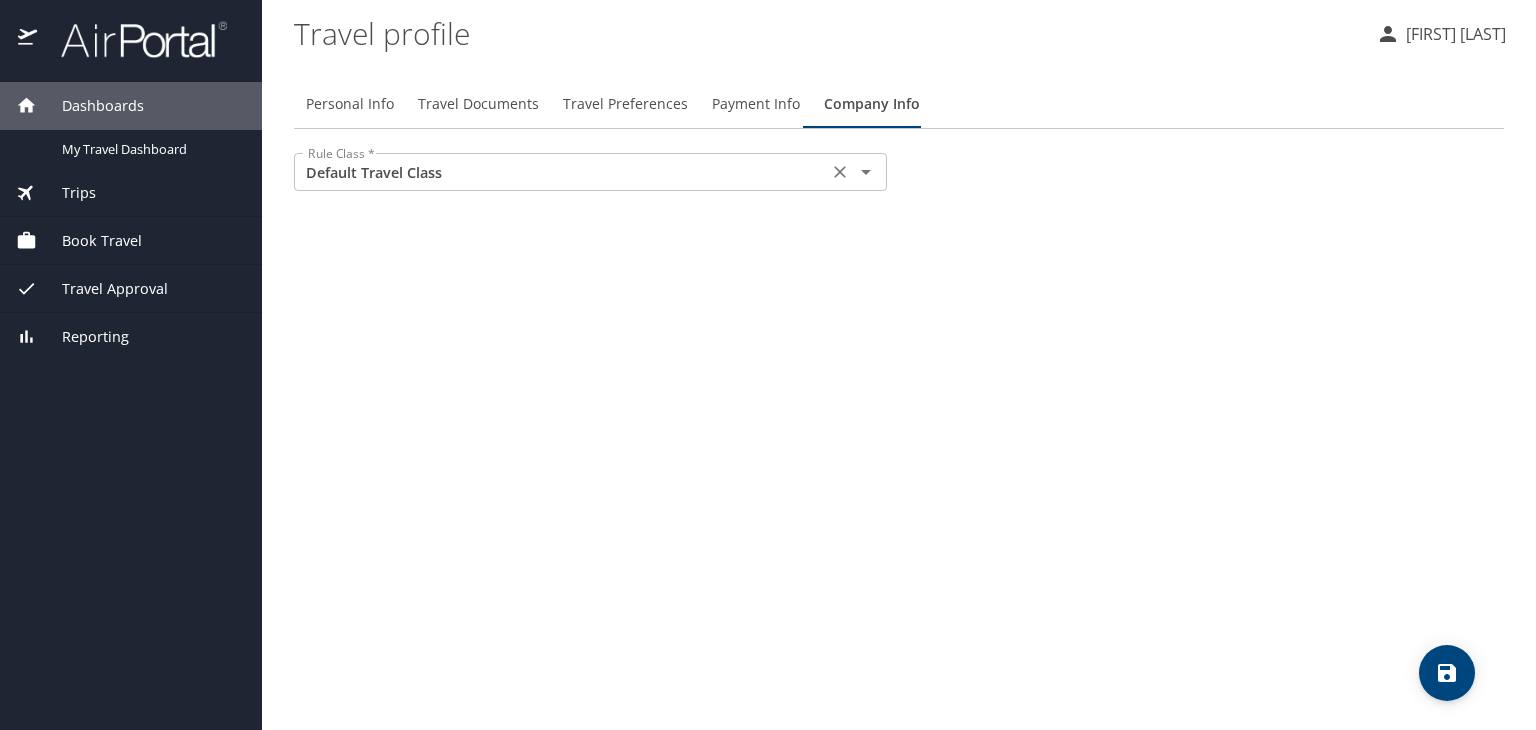 click 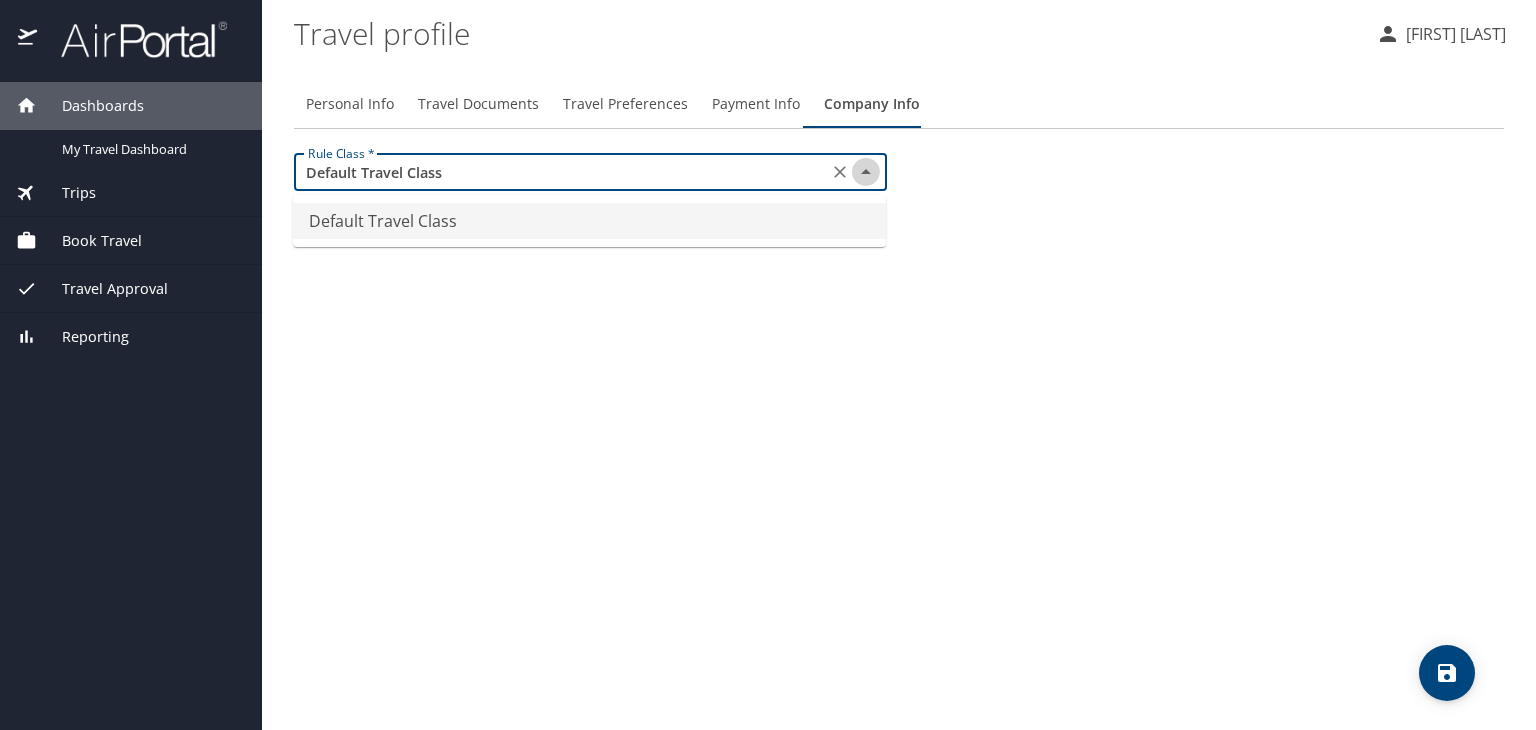 click 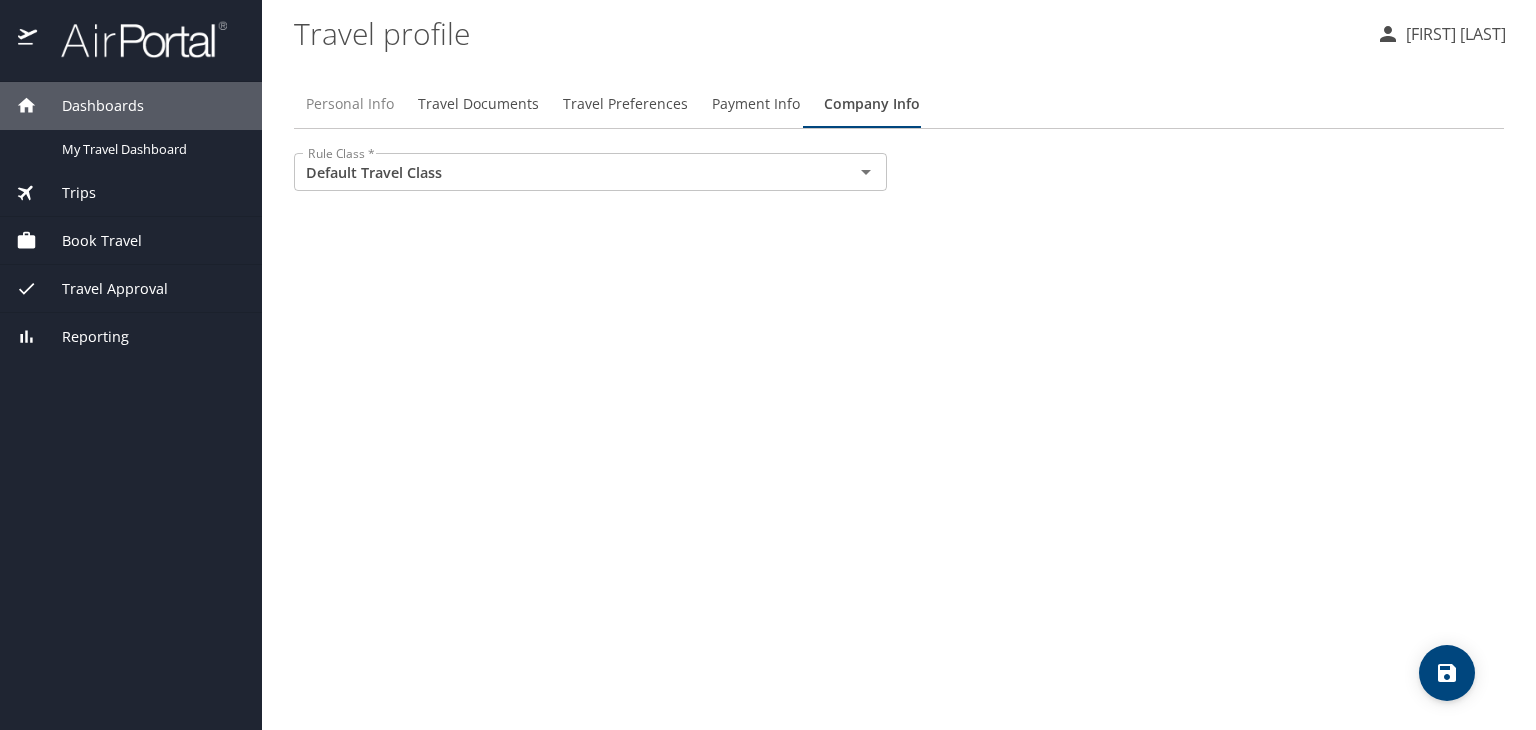 click on "Personal Info" at bounding box center (350, 104) 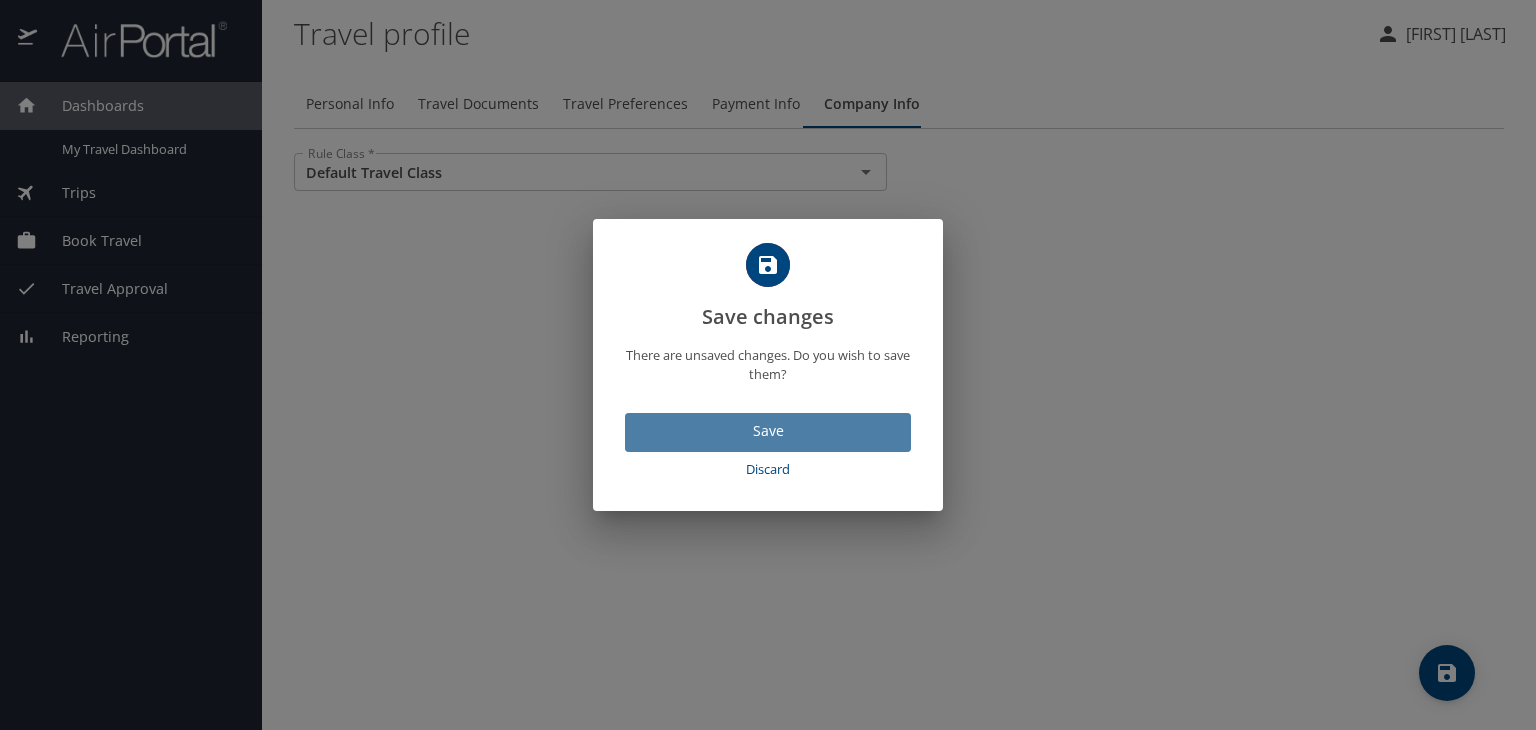 click on "Save" at bounding box center (768, 431) 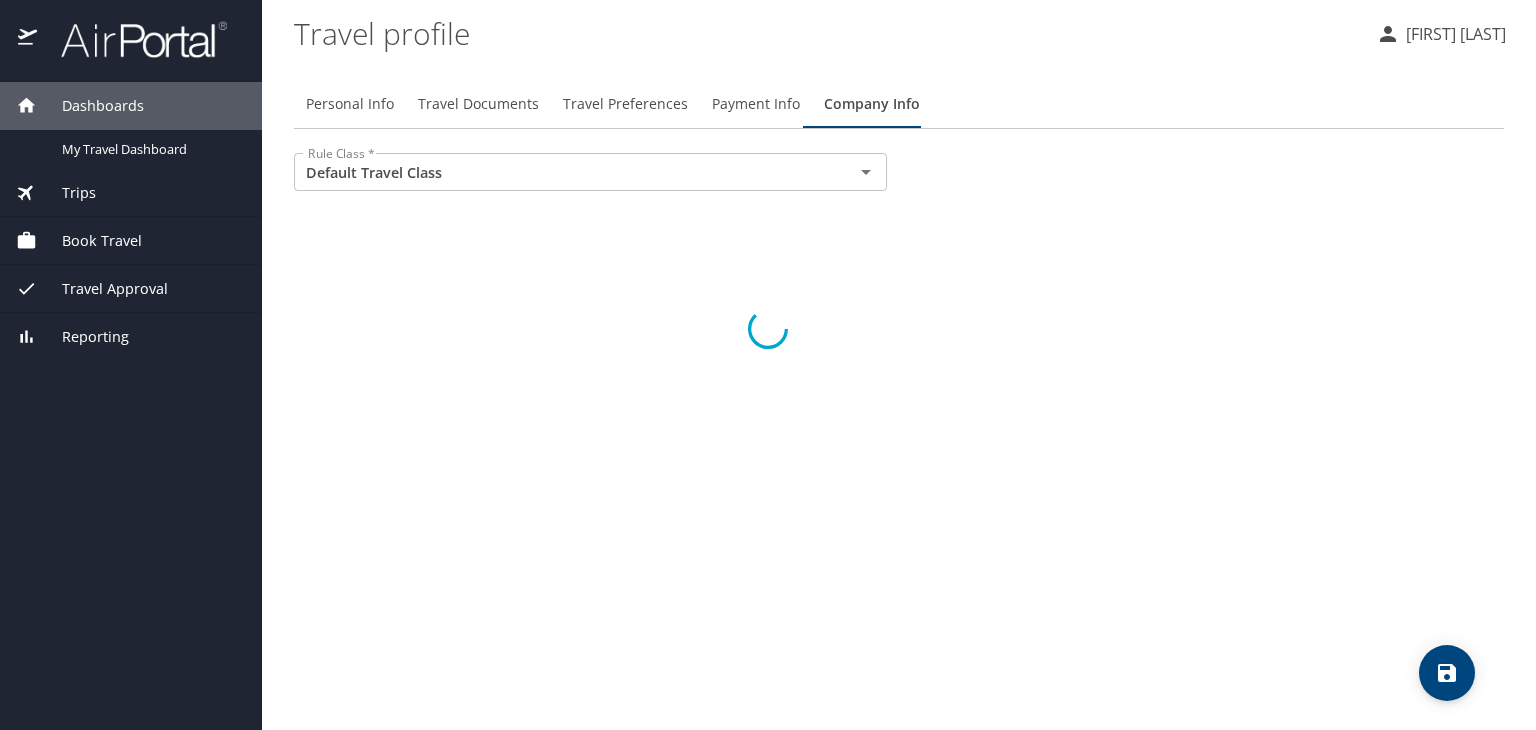 select on "IE" 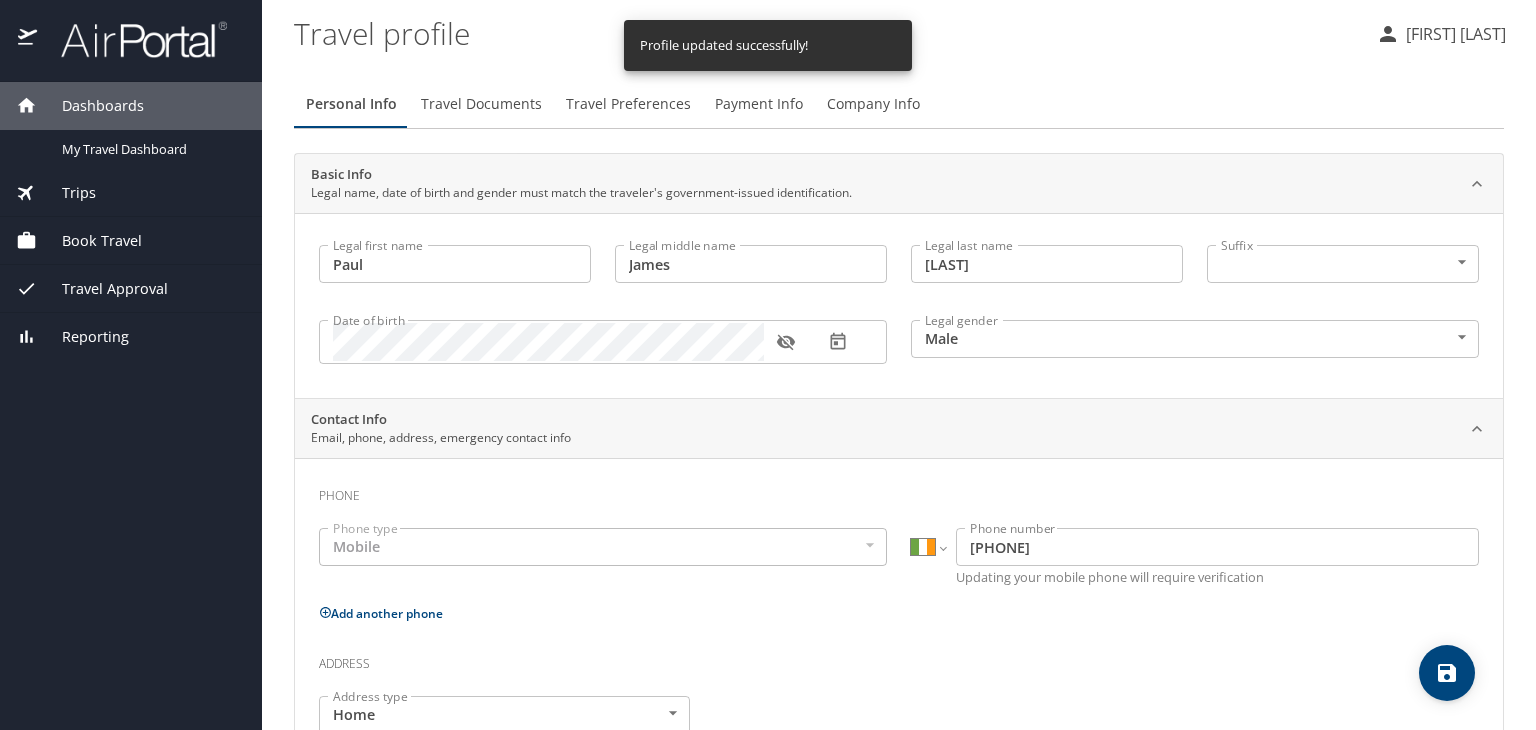 select on "IE" 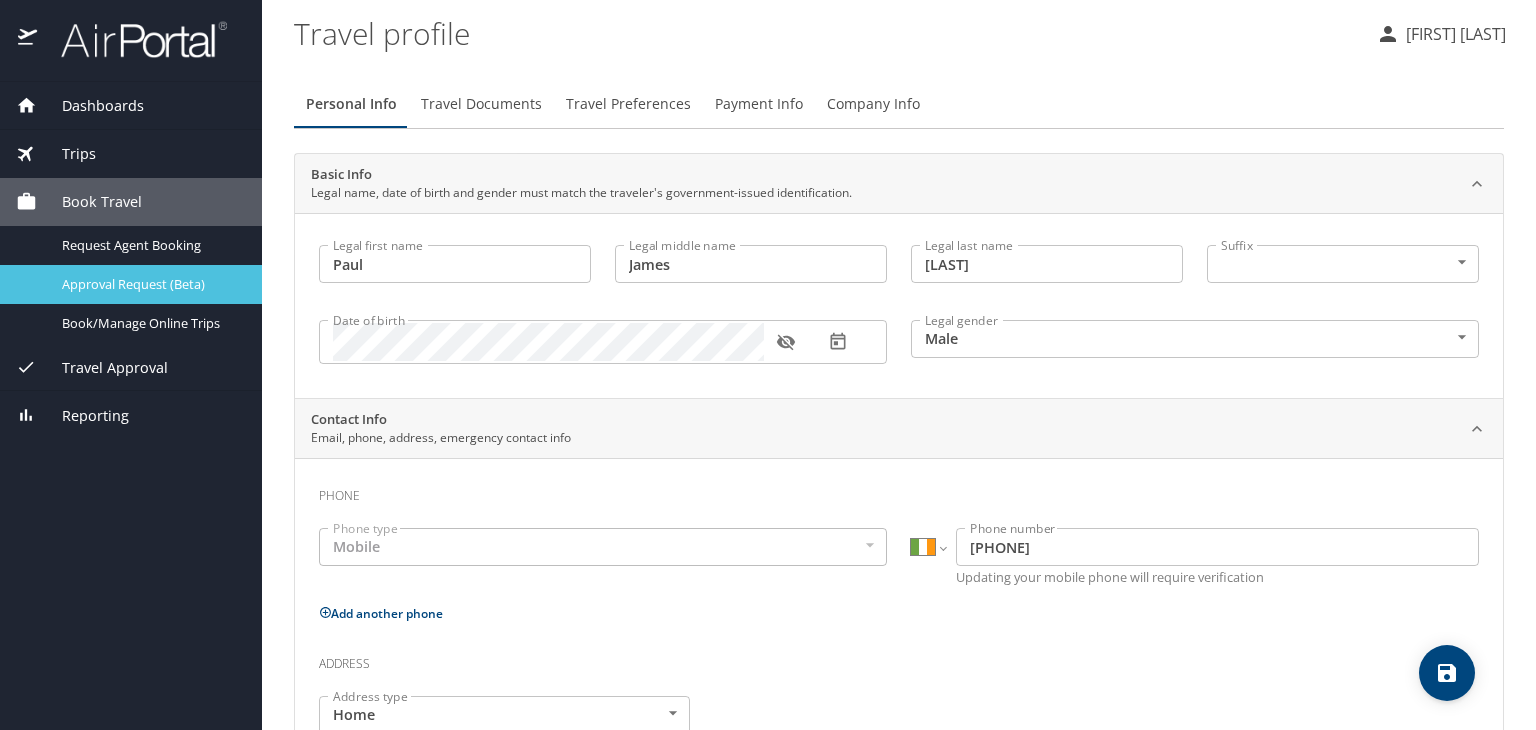 click on "Approval Request (Beta)" at bounding box center [150, 284] 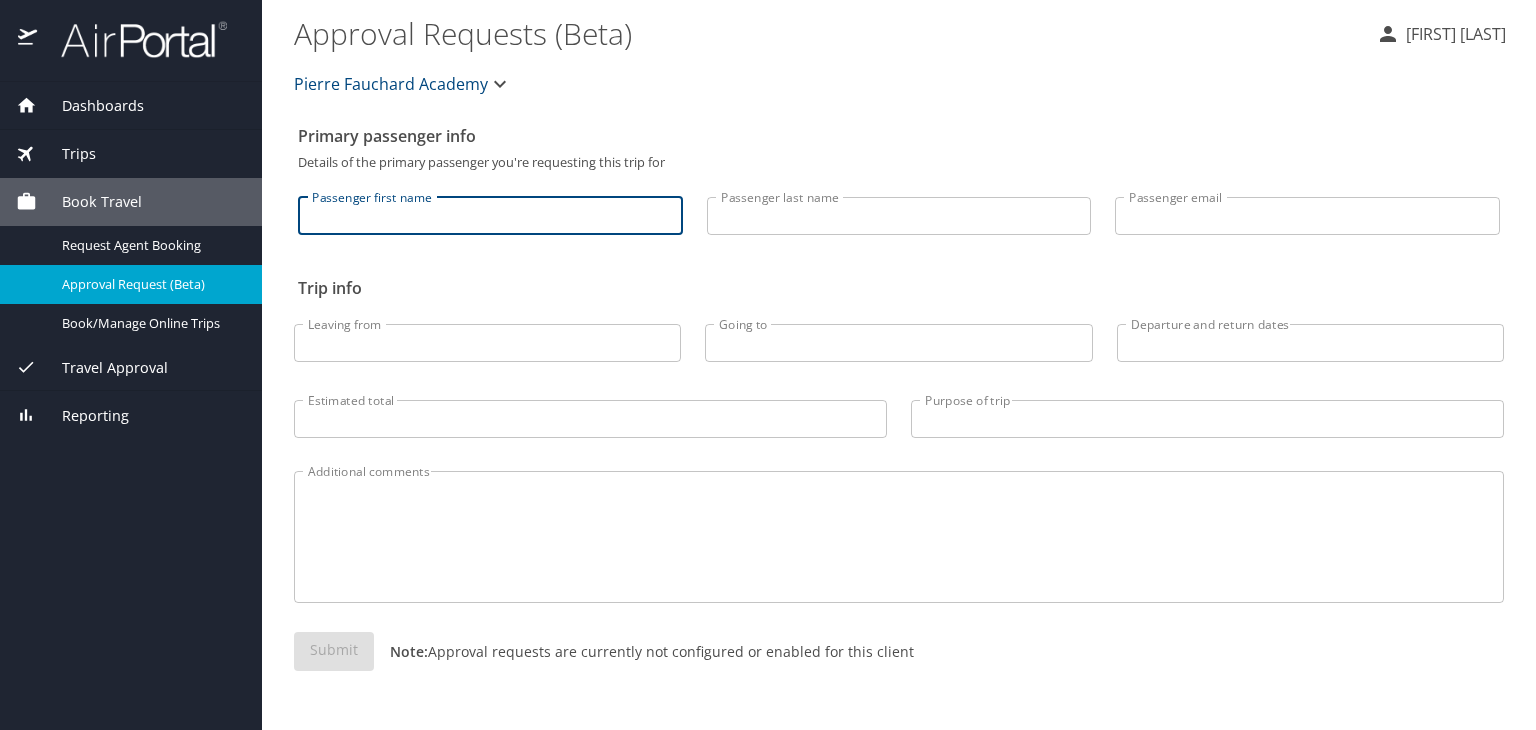 click on "Passenger first name" at bounding box center (490, 216) 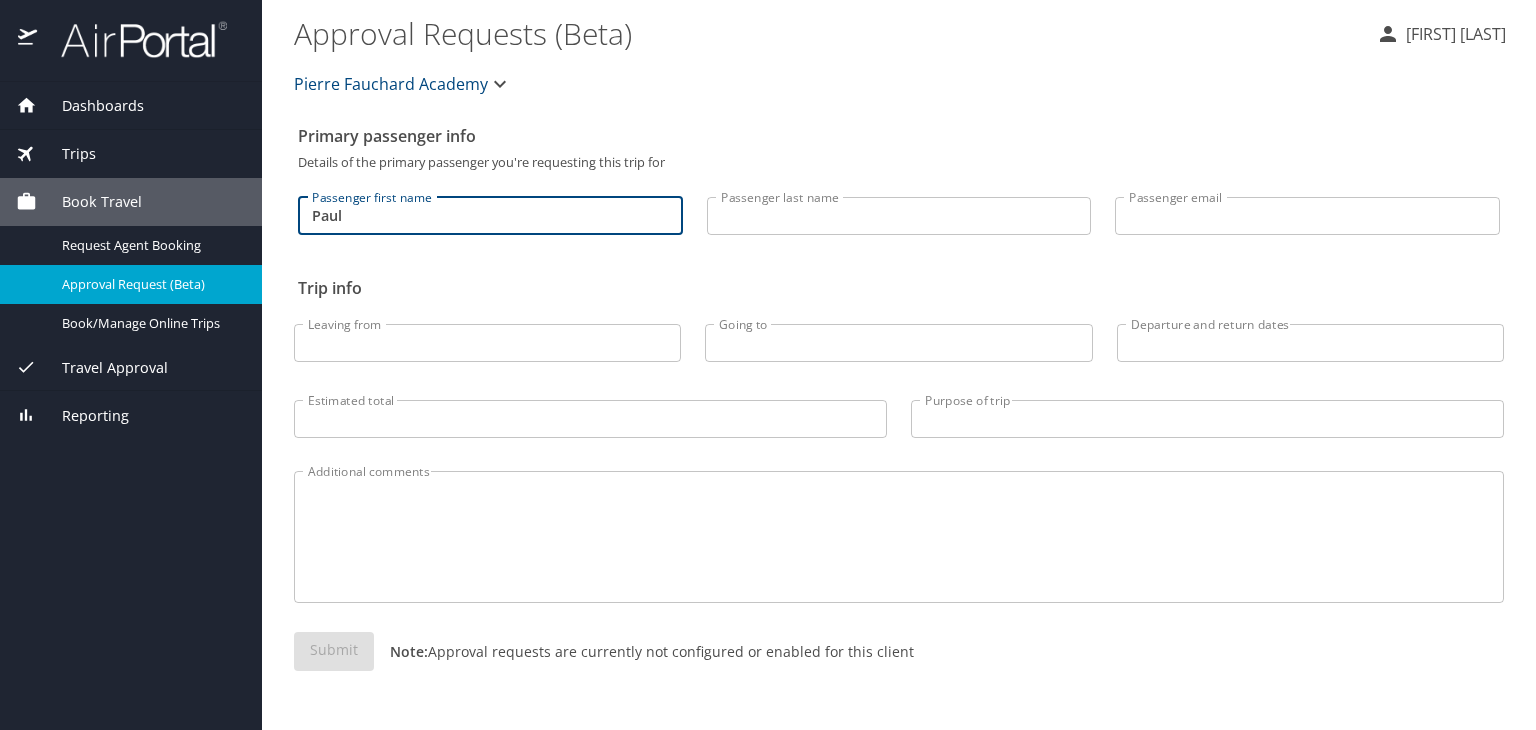 type on "Paul" 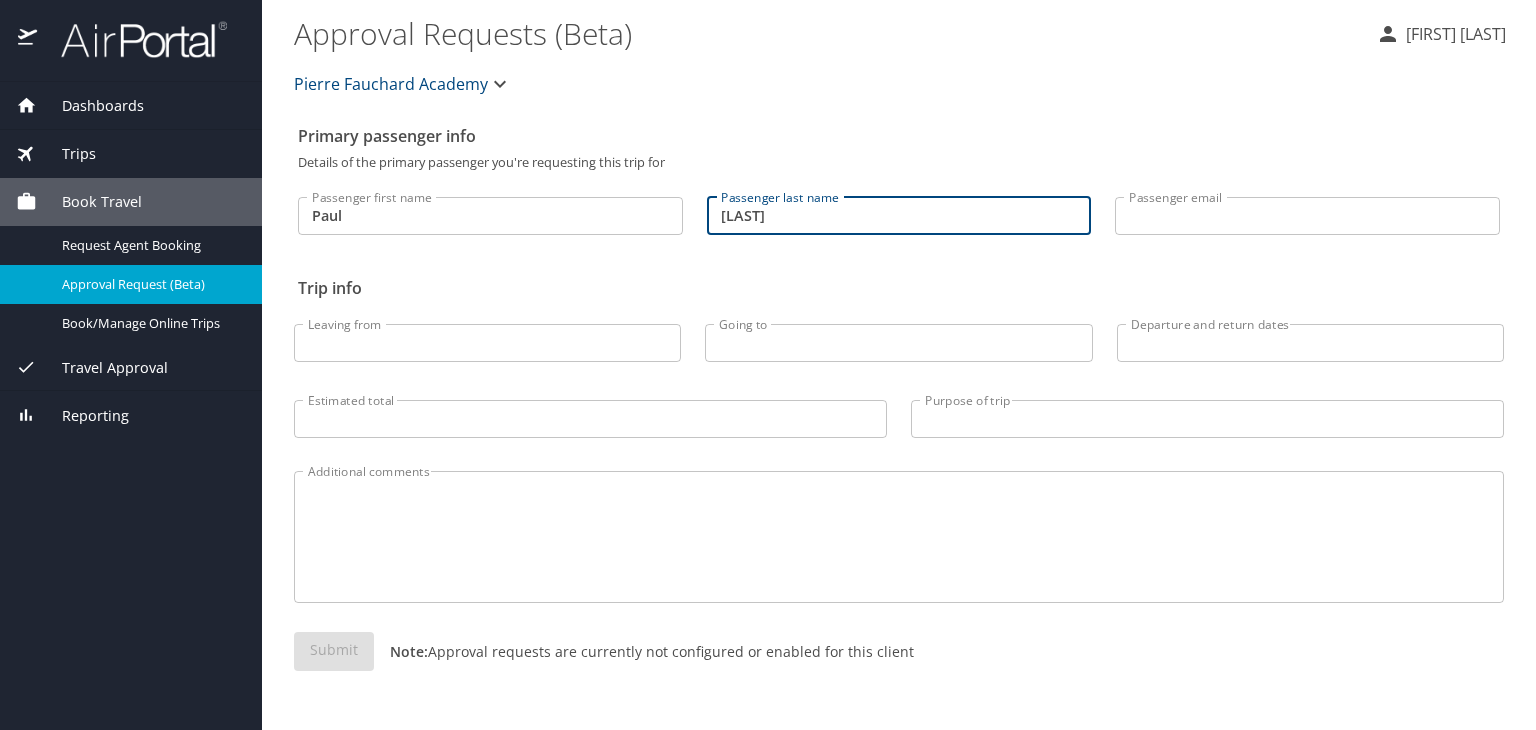 type on "O Dwyer" 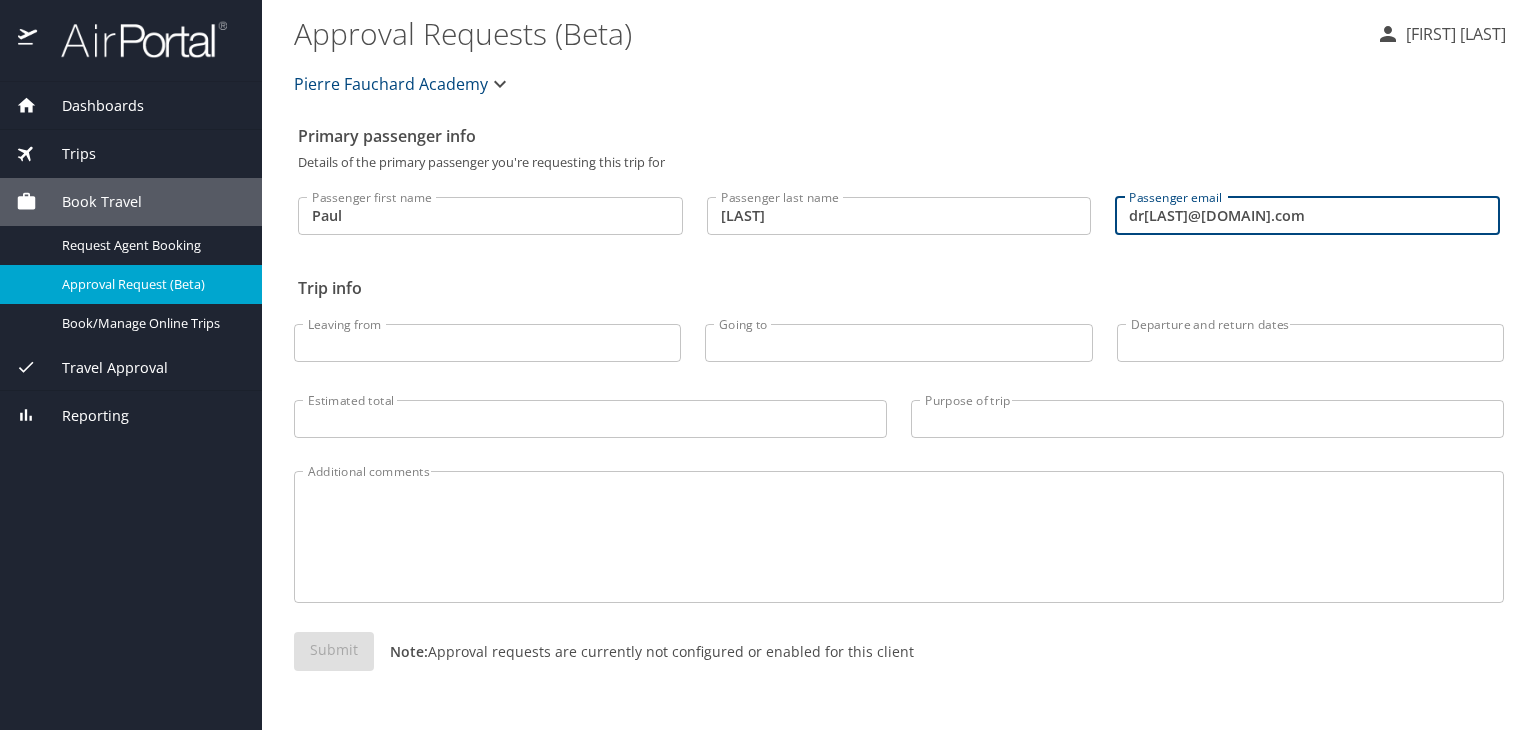 type on "drpaulodwyer@gmail.com" 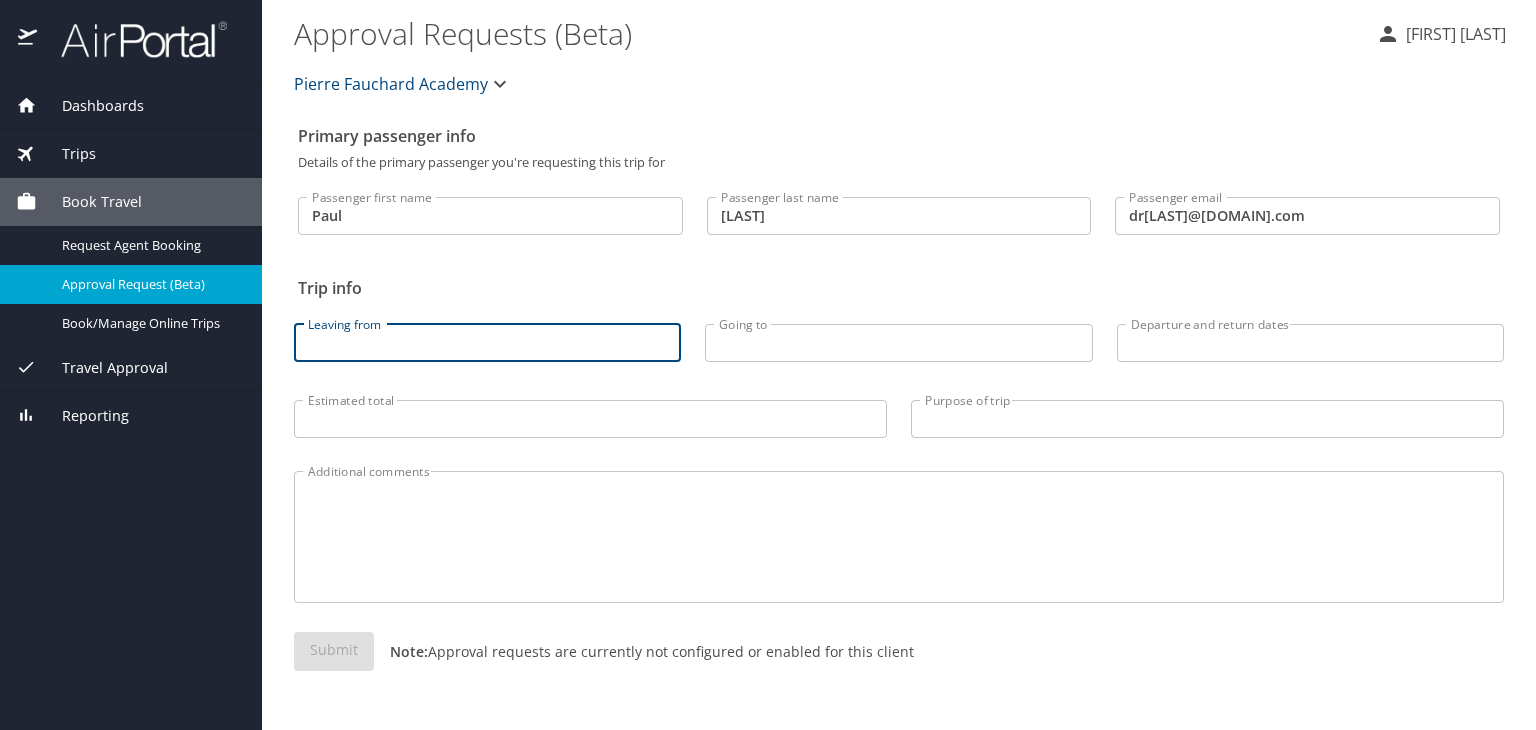 click on "Leaving from" at bounding box center [487, 343] 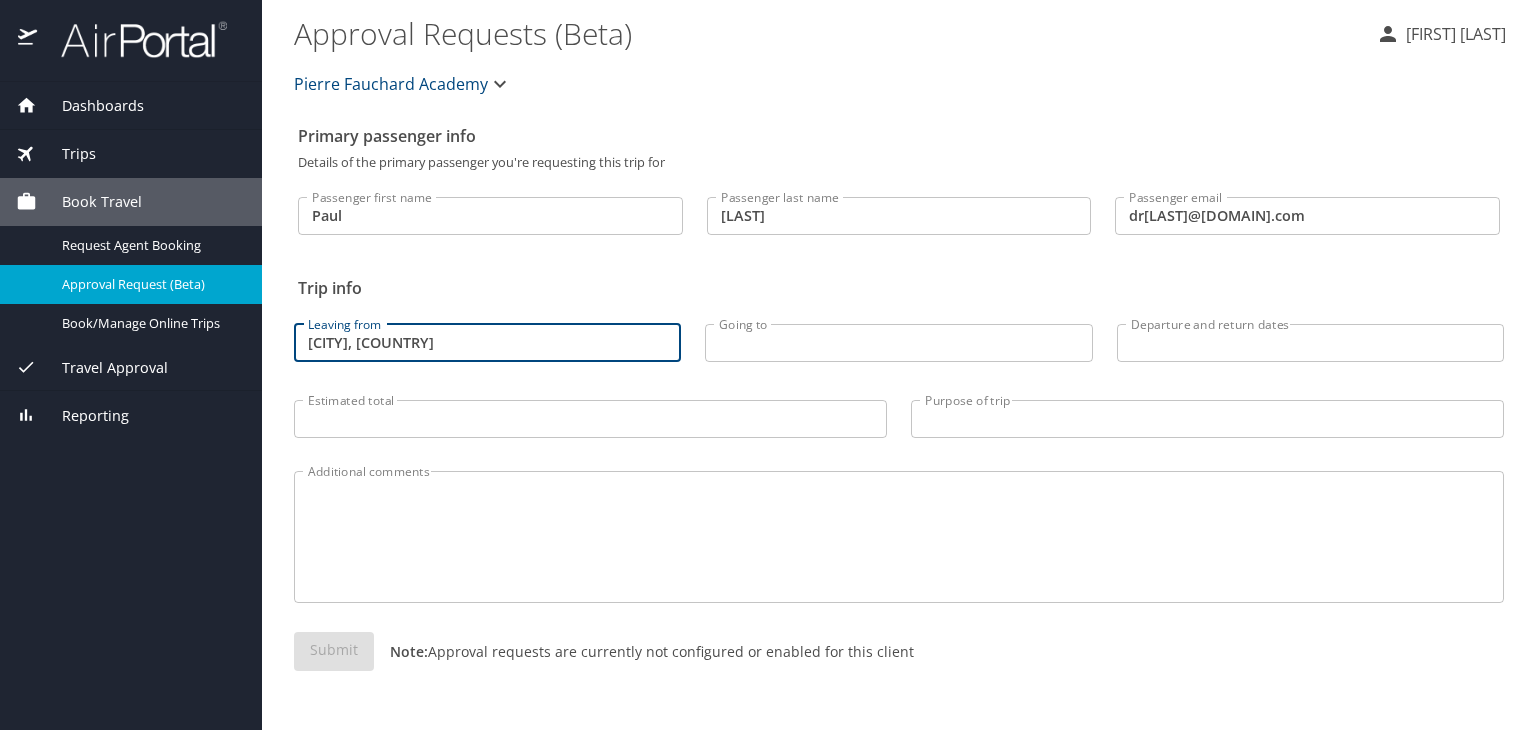 type on "Shannon, Ireland" 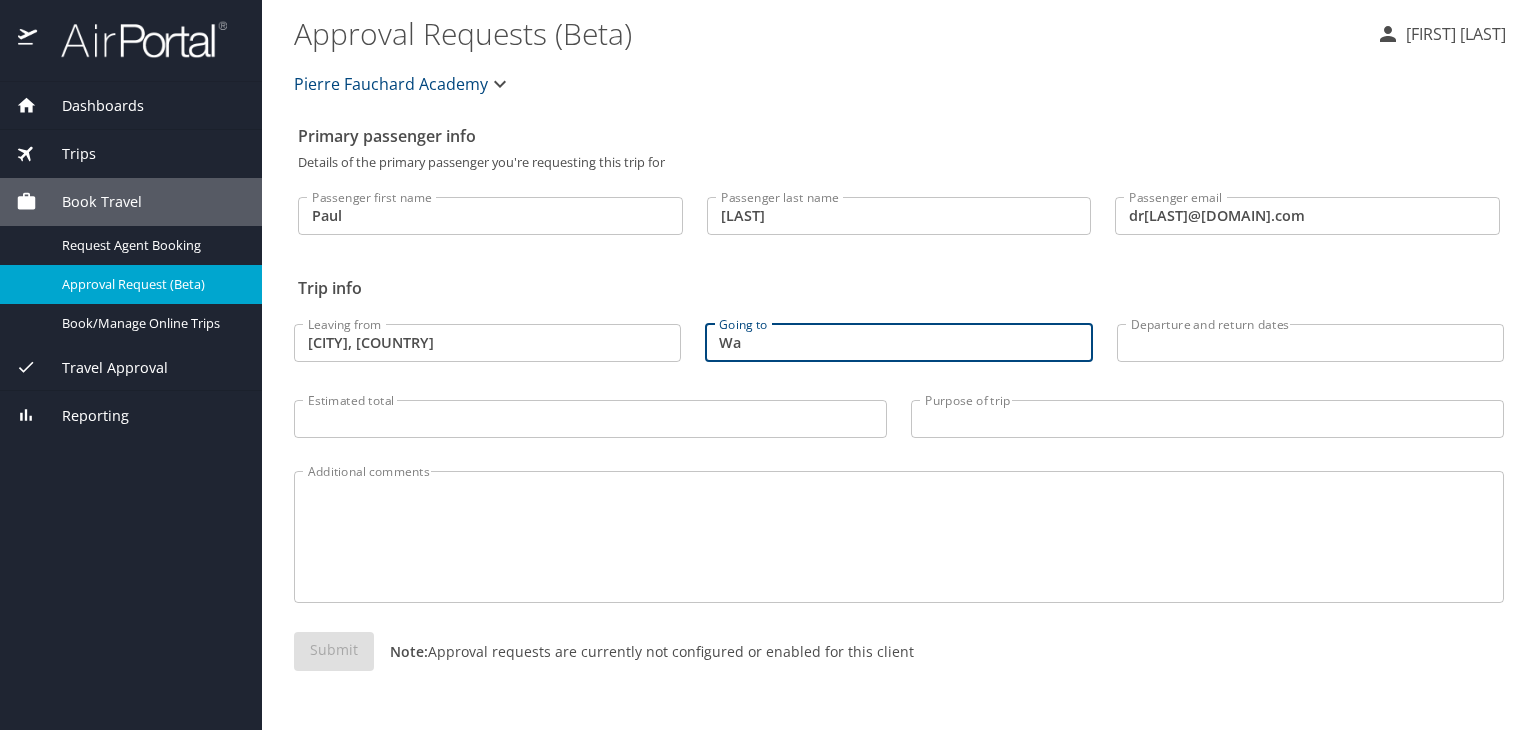 type on "W" 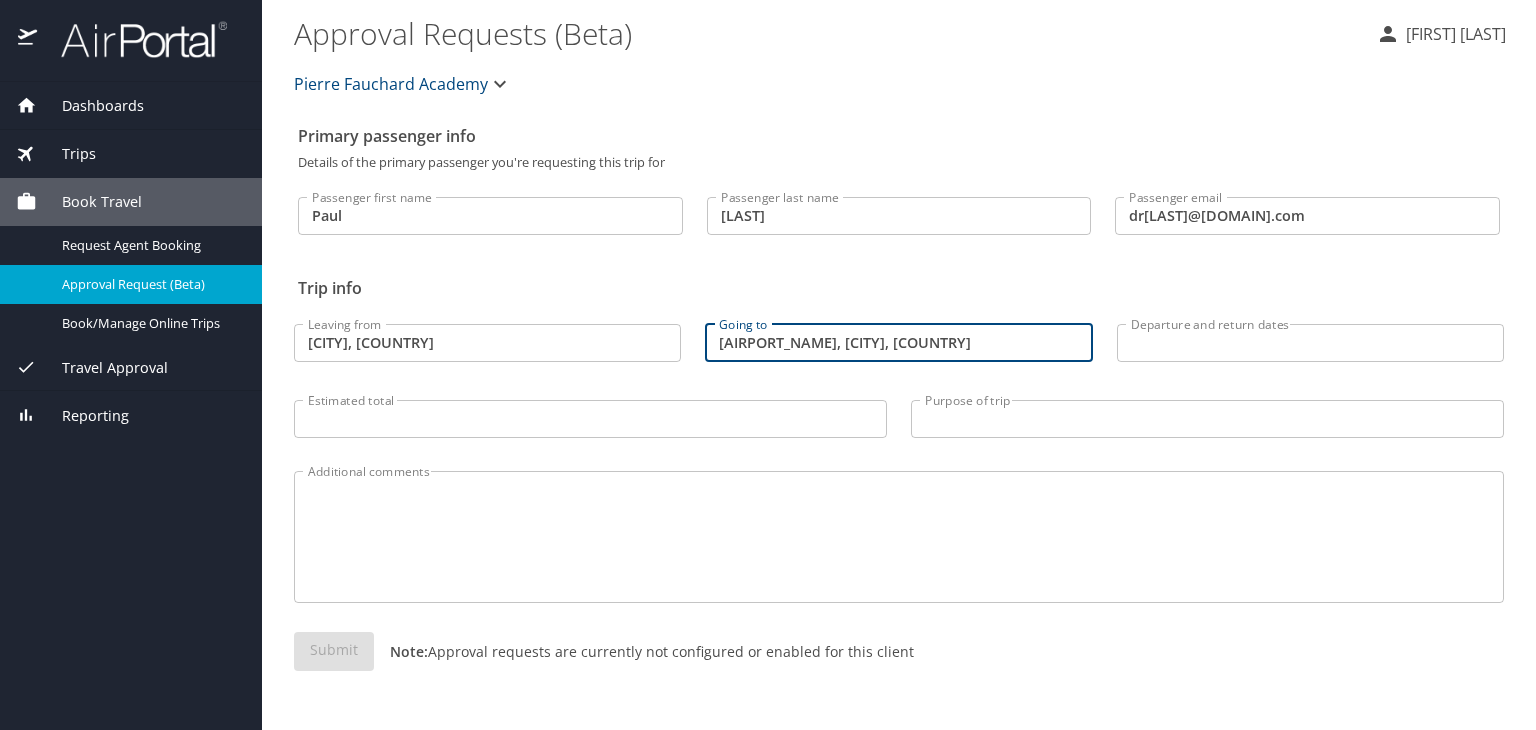 type on "Regan Airport, Washington DC, USA" 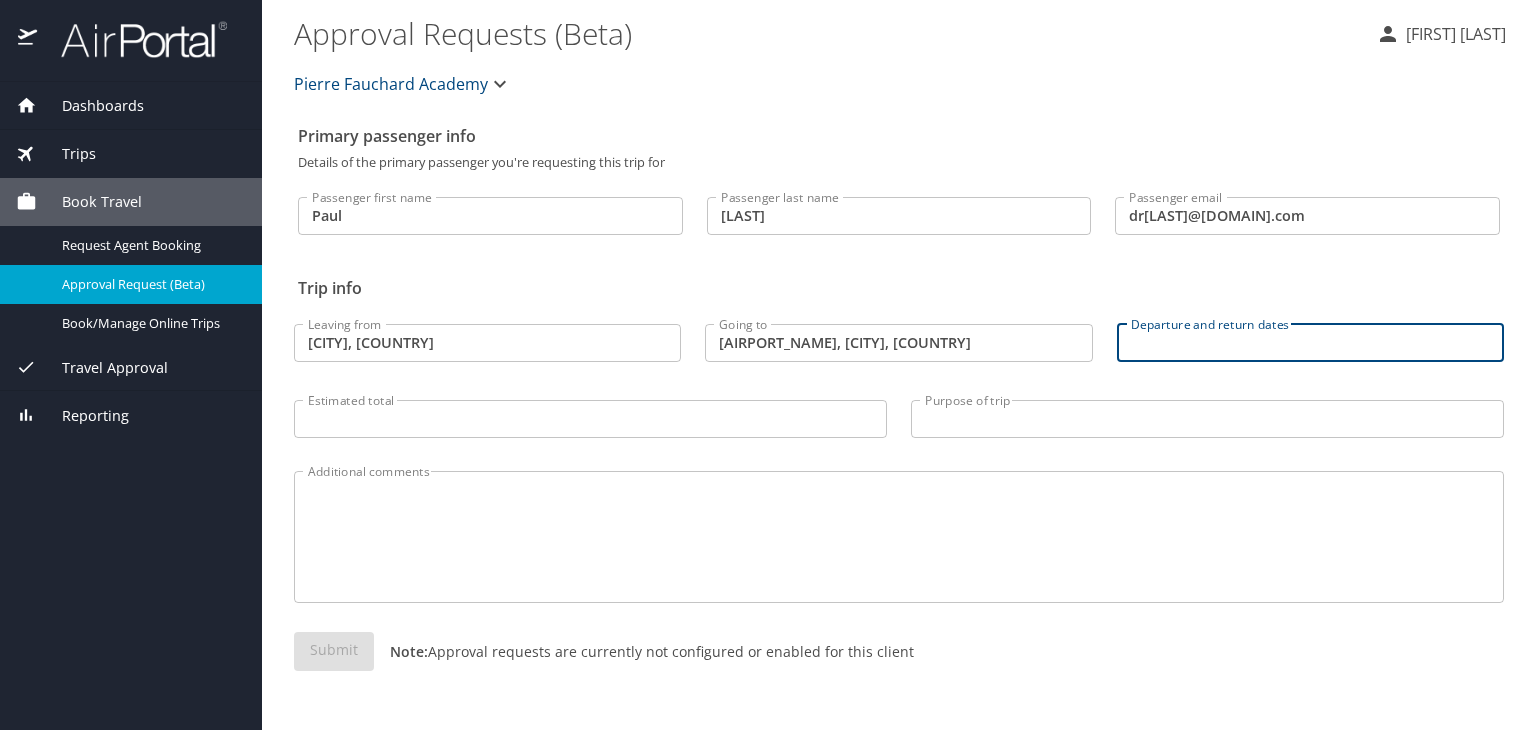 click on "Departure and return dates" at bounding box center (1310, 343) 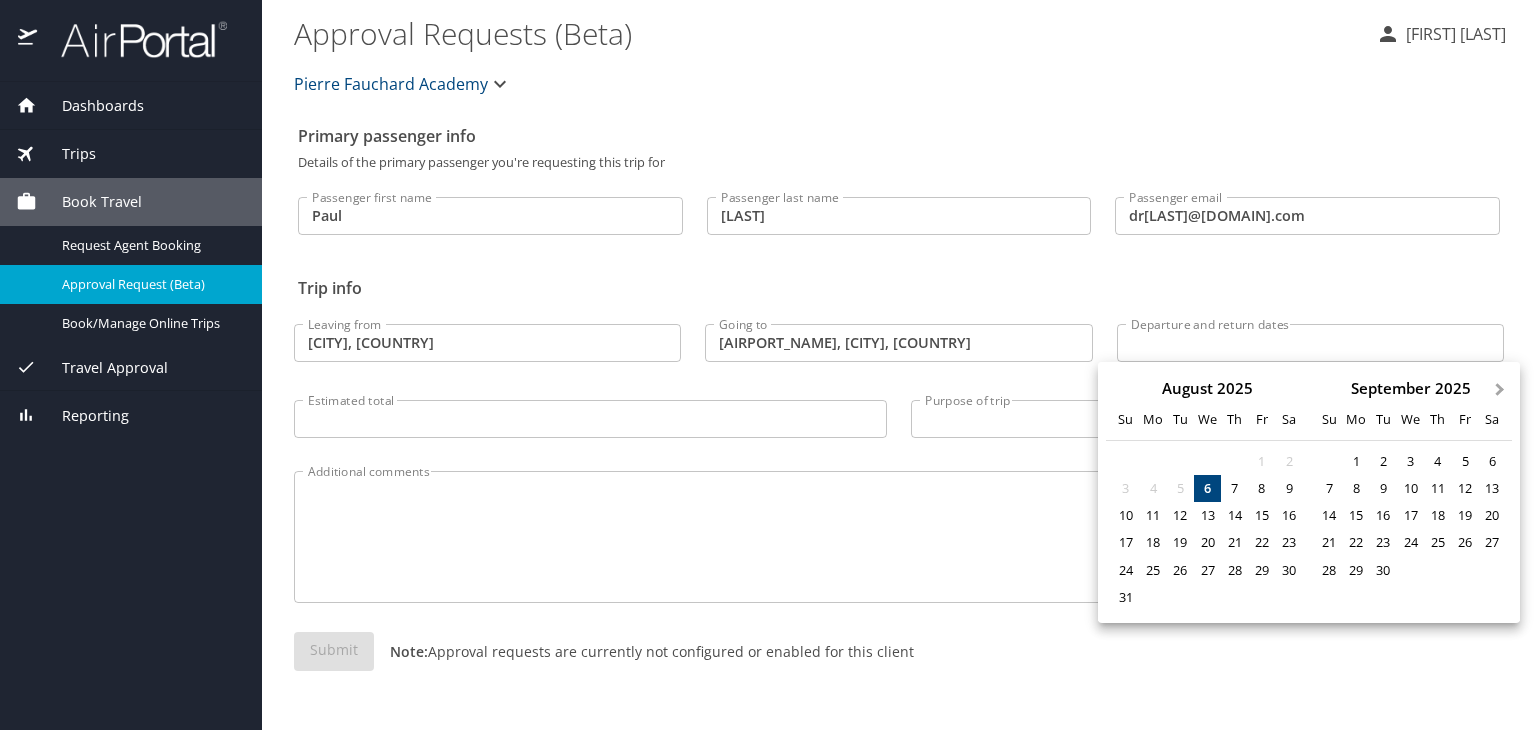 click on "Next Month" at bounding box center (1502, 380) 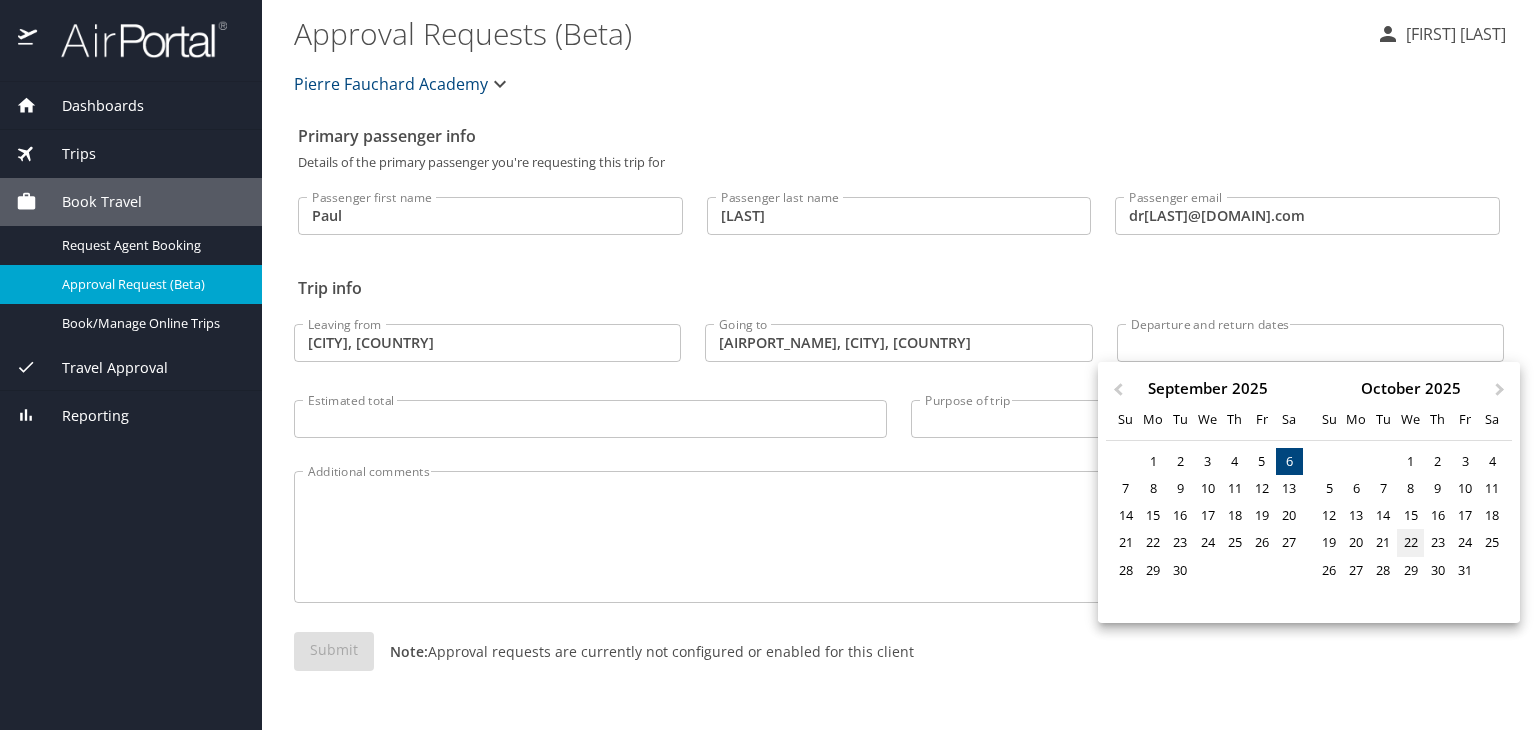 click on "22" at bounding box center [1410, 542] 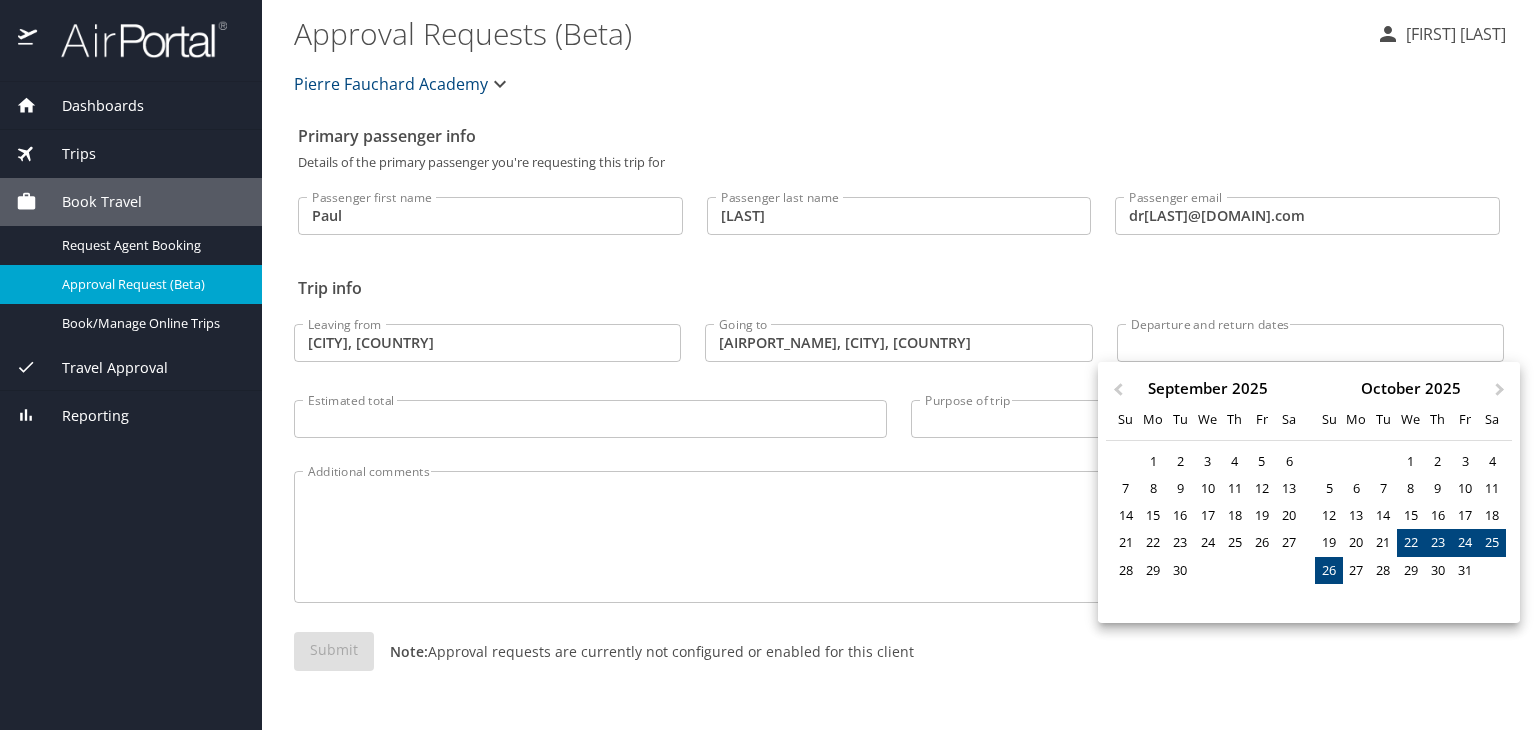 click on "26" at bounding box center (1328, 570) 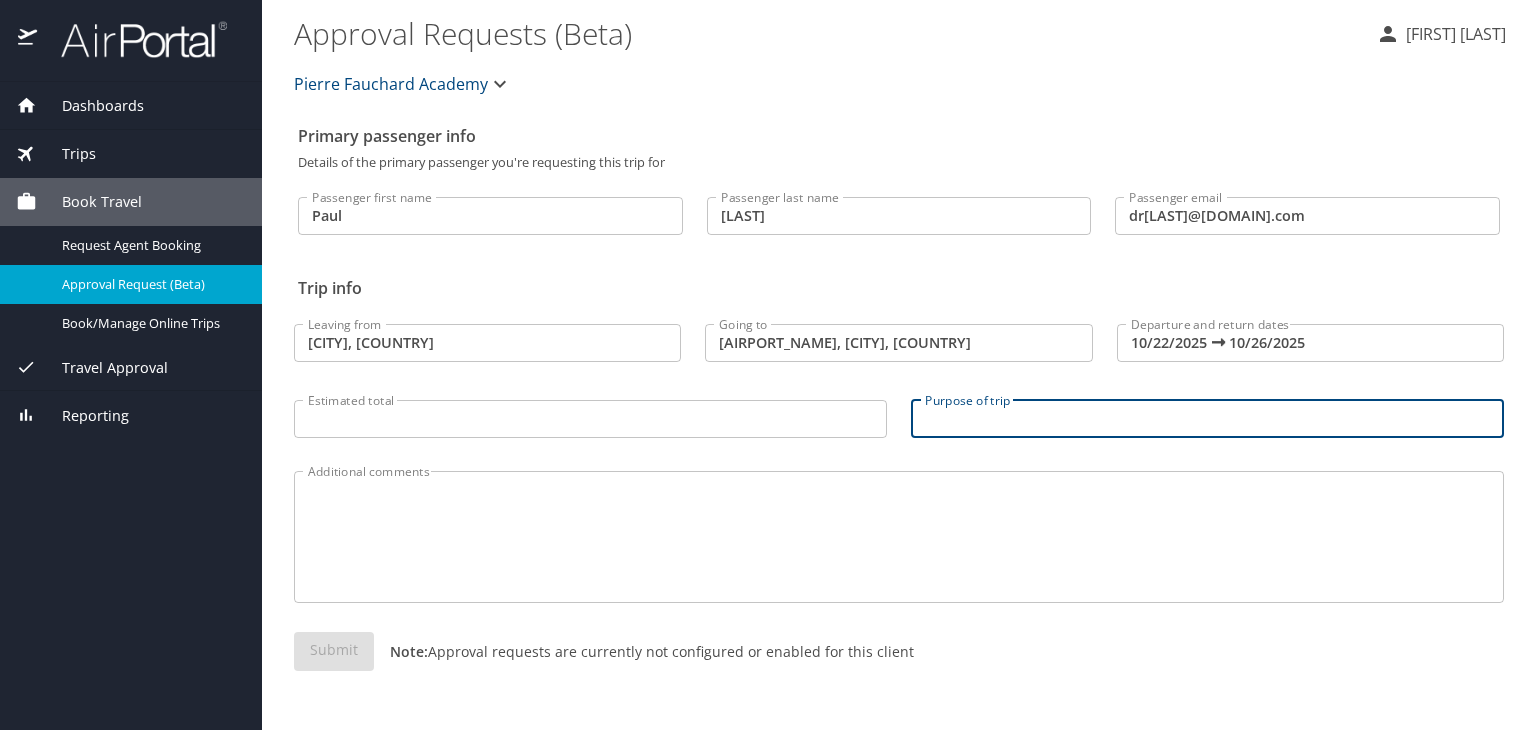 click on "Purpose of trip" at bounding box center [1207, 419] 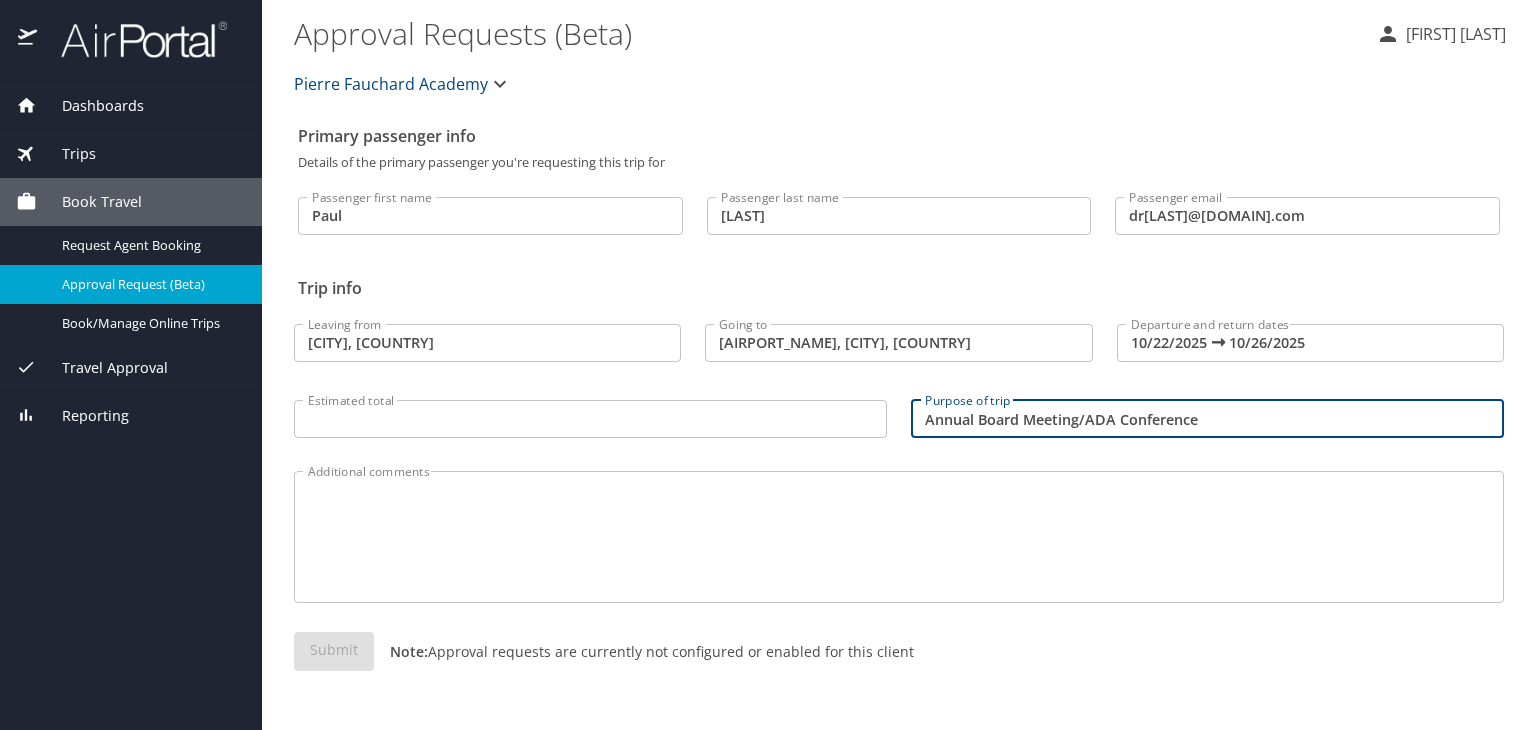 type on "Annual Board Meeting/ADA Conference" 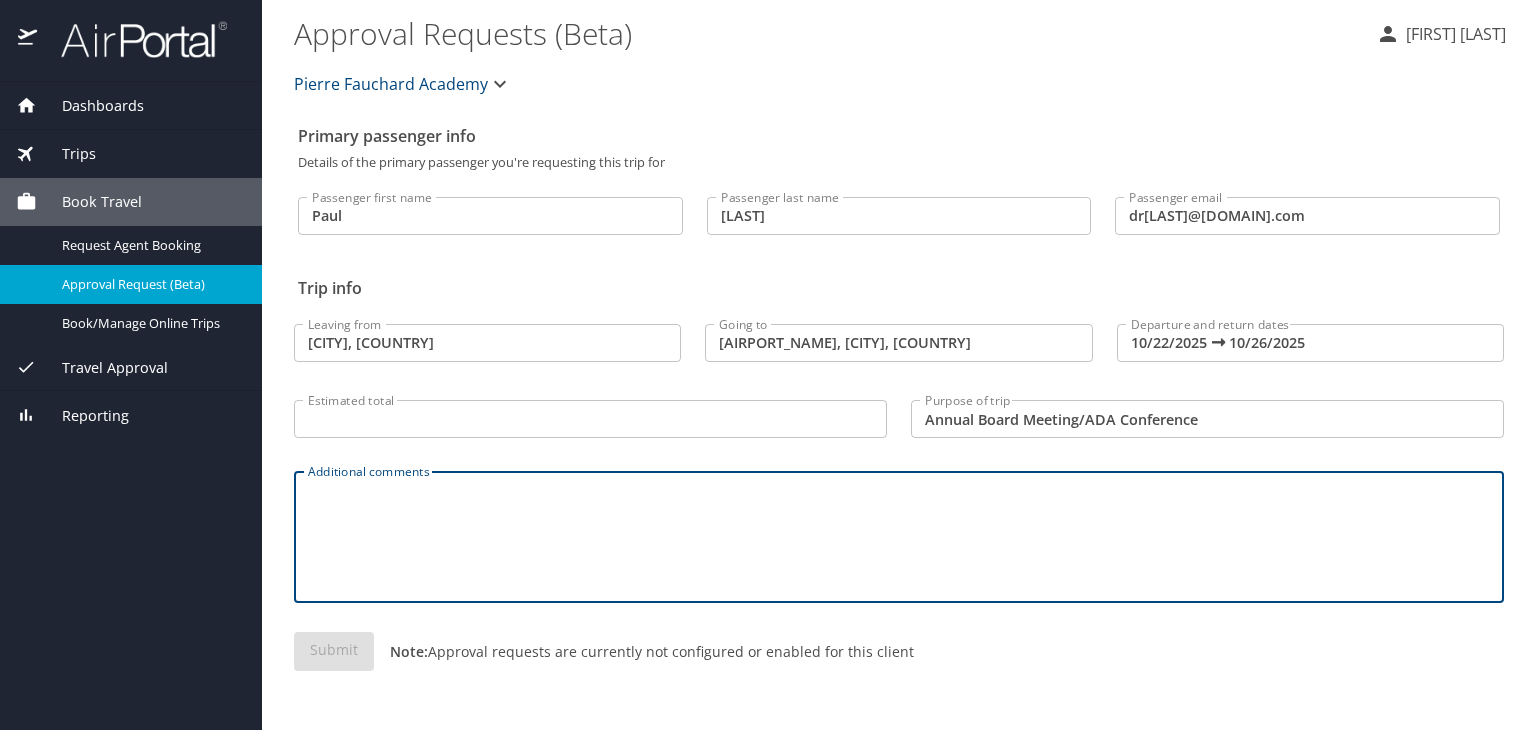 click on "Additional comments" at bounding box center (899, 537) 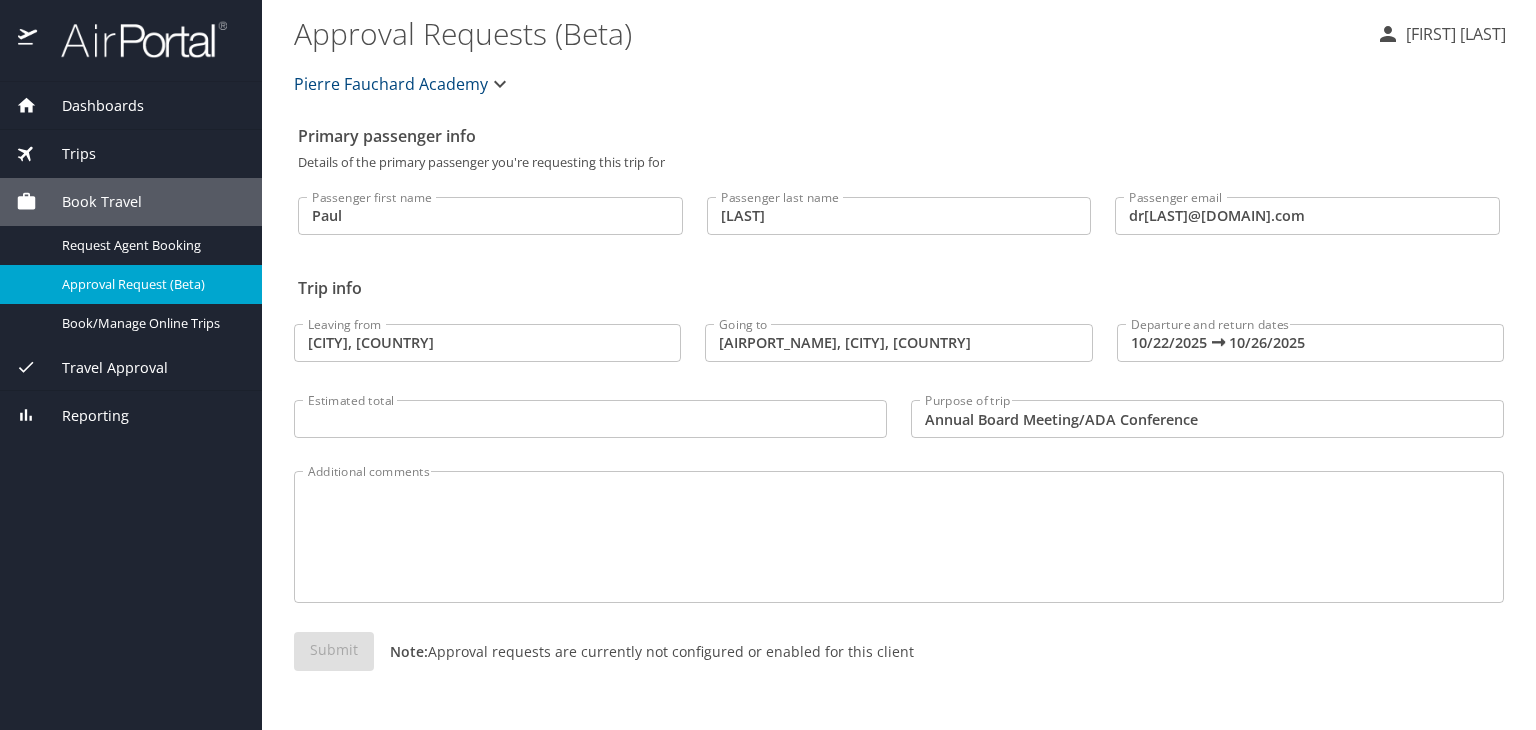 click on "Book Travel" at bounding box center [89, 202] 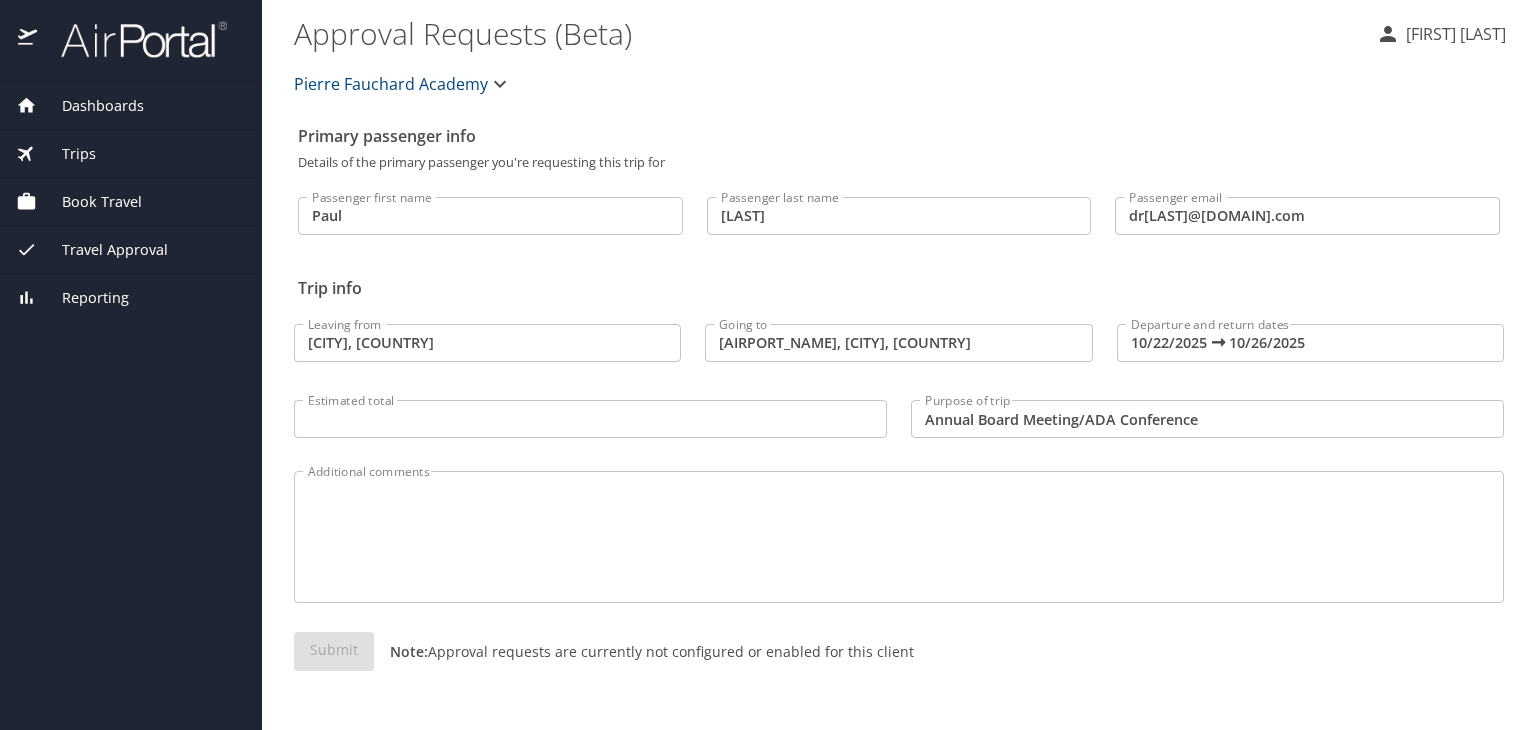click on "Book Travel" at bounding box center (89, 202) 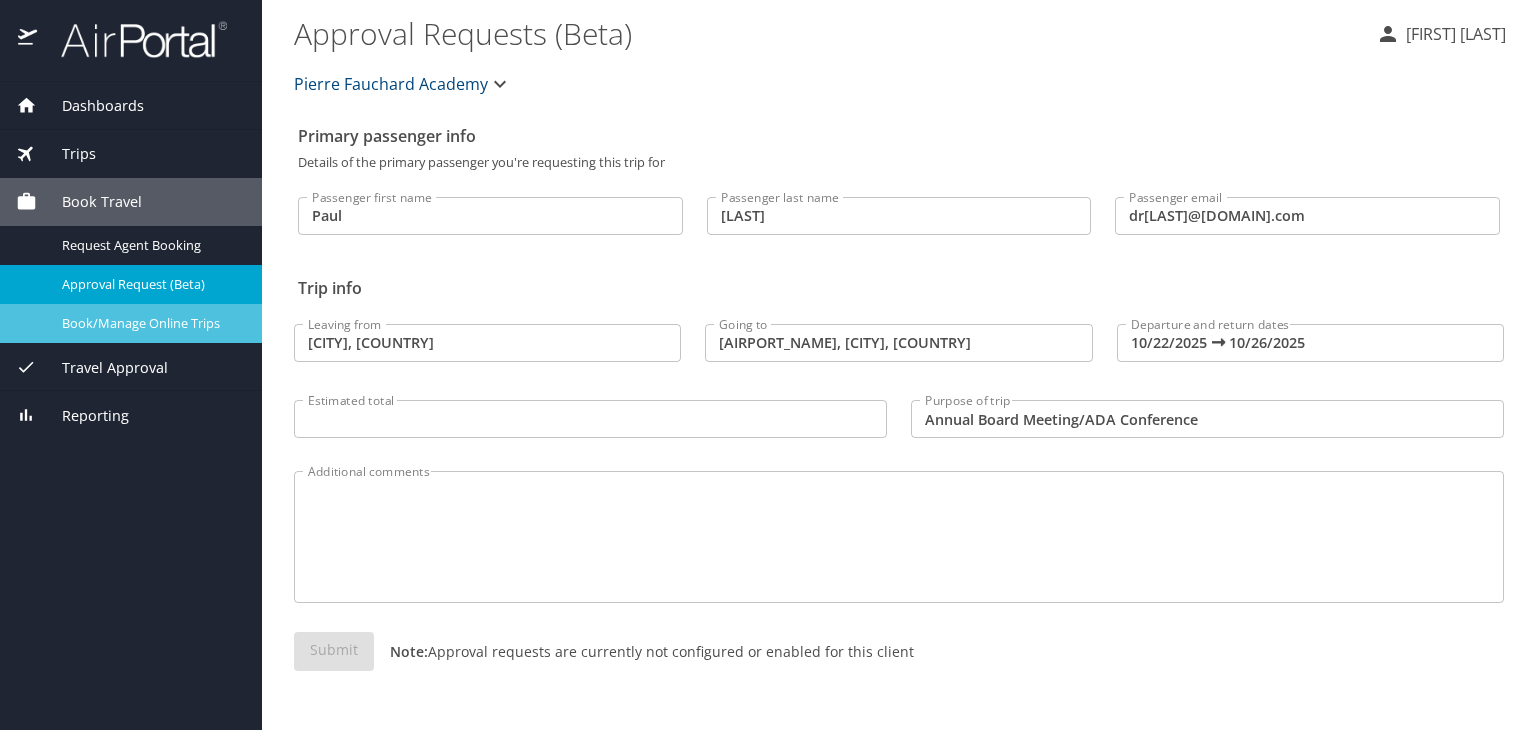 click on "Book/Manage Online Trips" at bounding box center (131, 323) 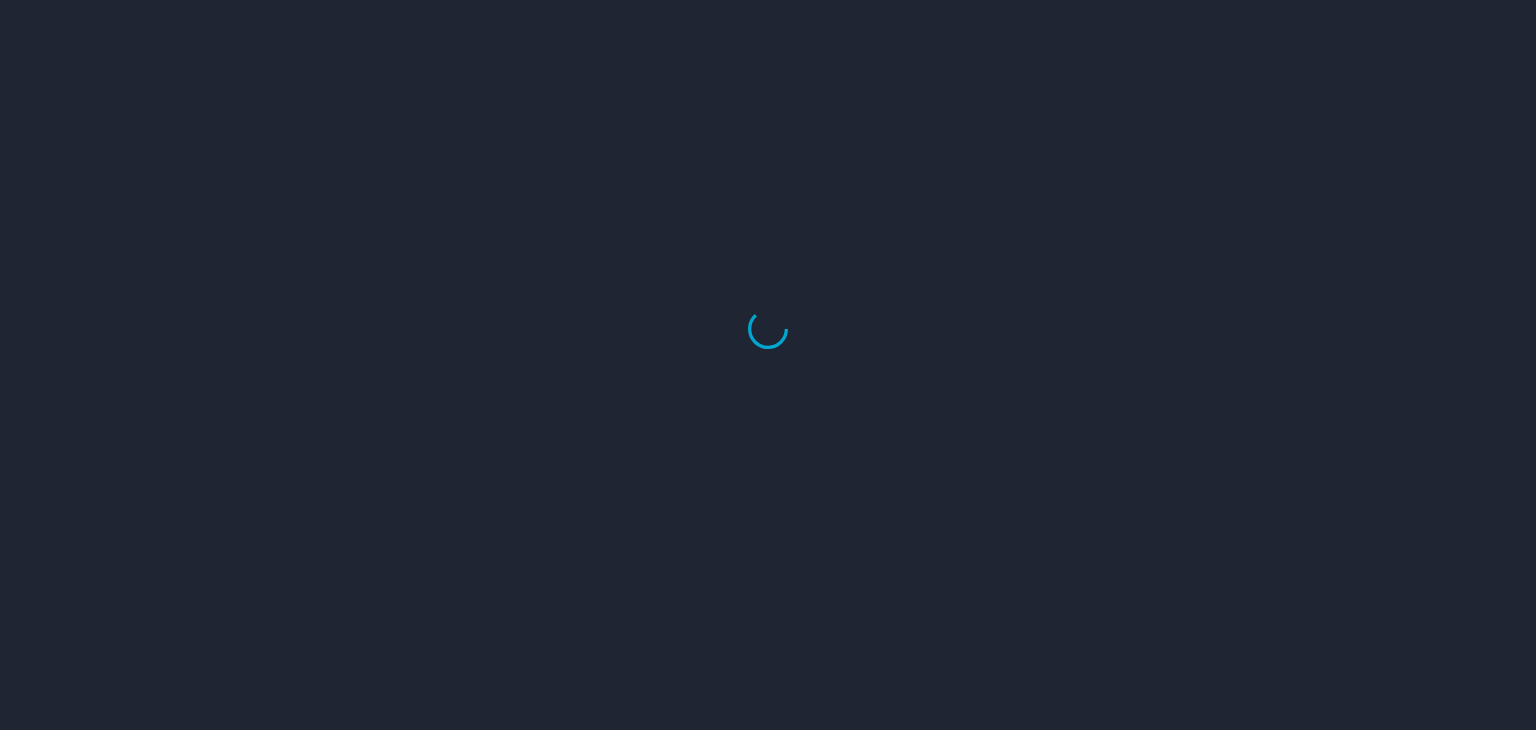 scroll, scrollTop: 0, scrollLeft: 0, axis: both 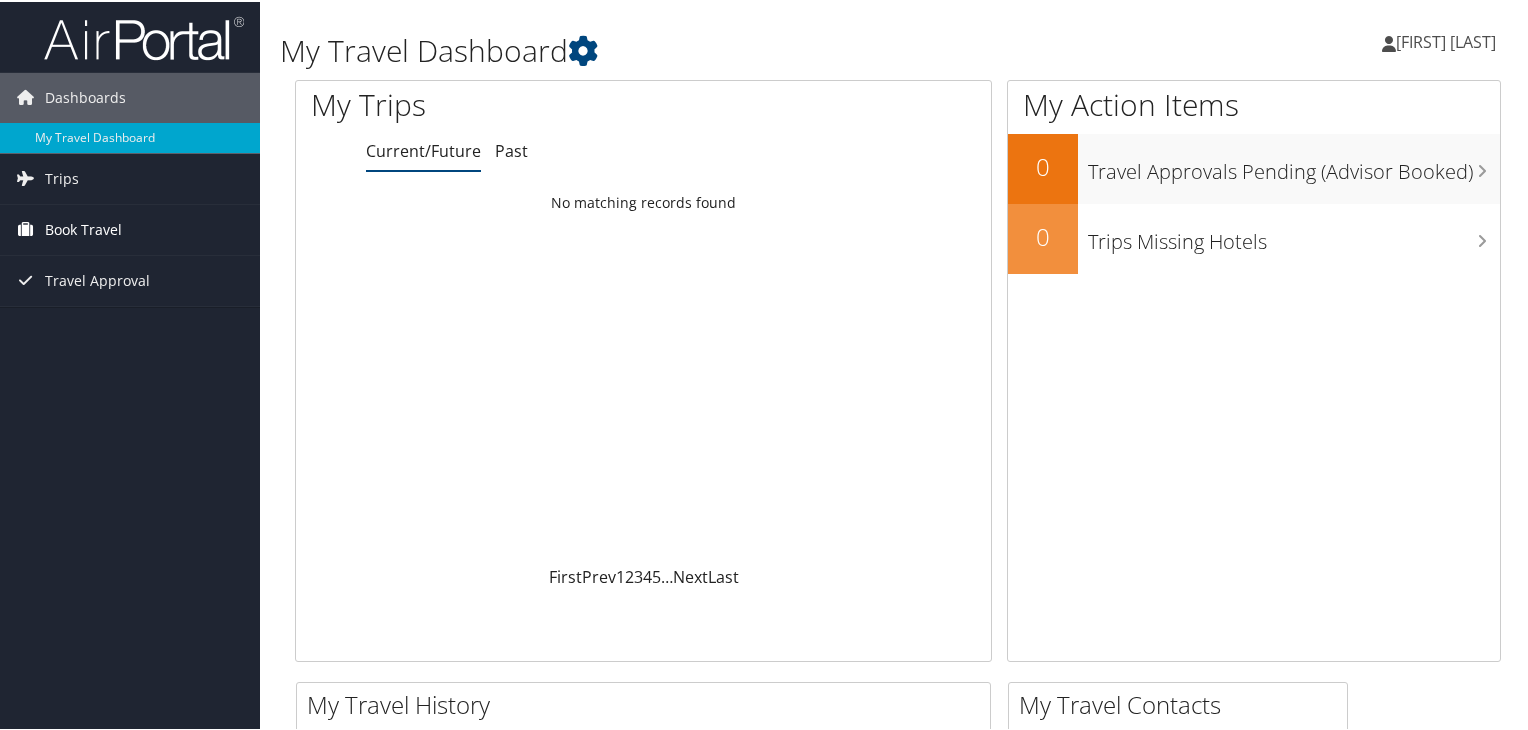 click on "Book Travel" at bounding box center [83, 228] 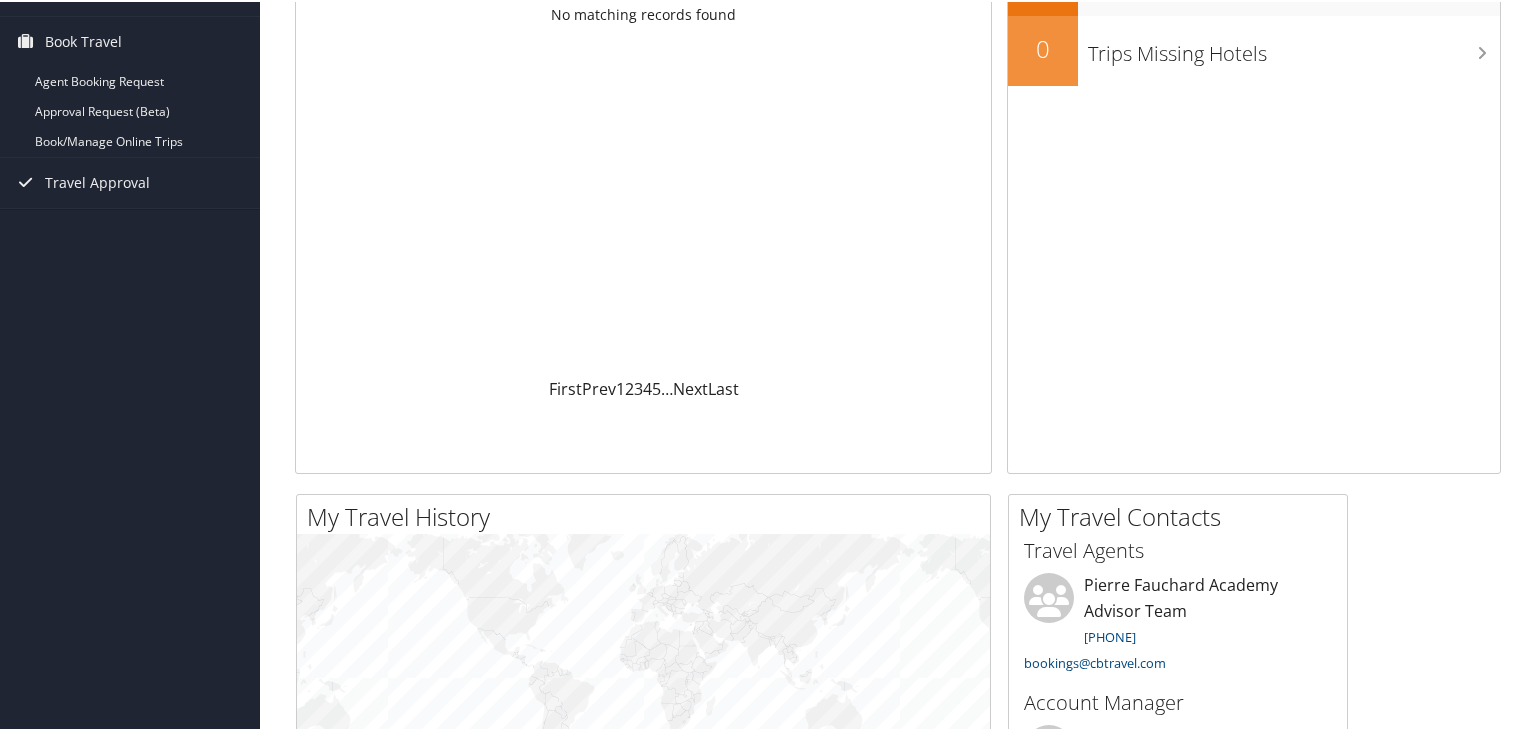 scroll, scrollTop: 0, scrollLeft: 0, axis: both 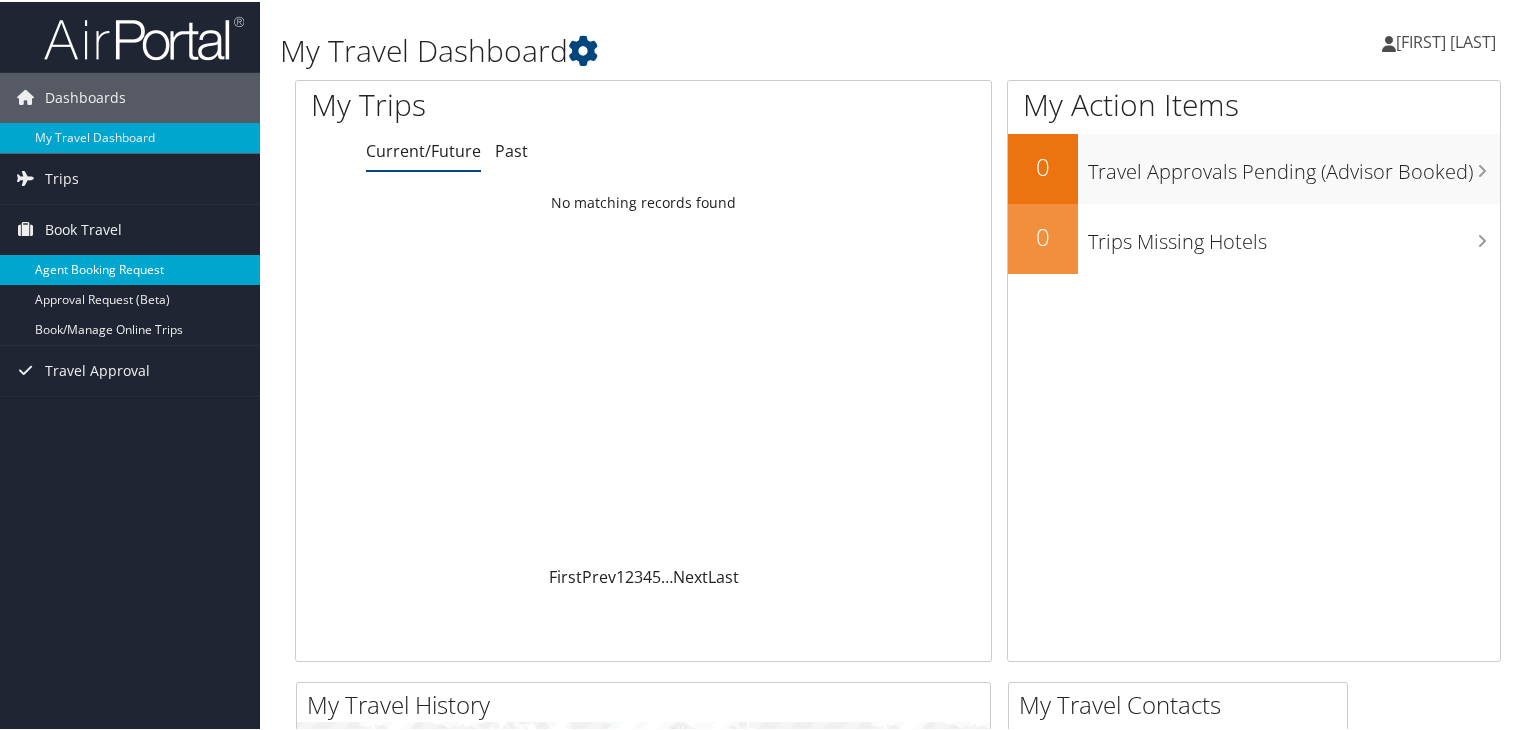 click on "Agent Booking Request" at bounding box center (130, 268) 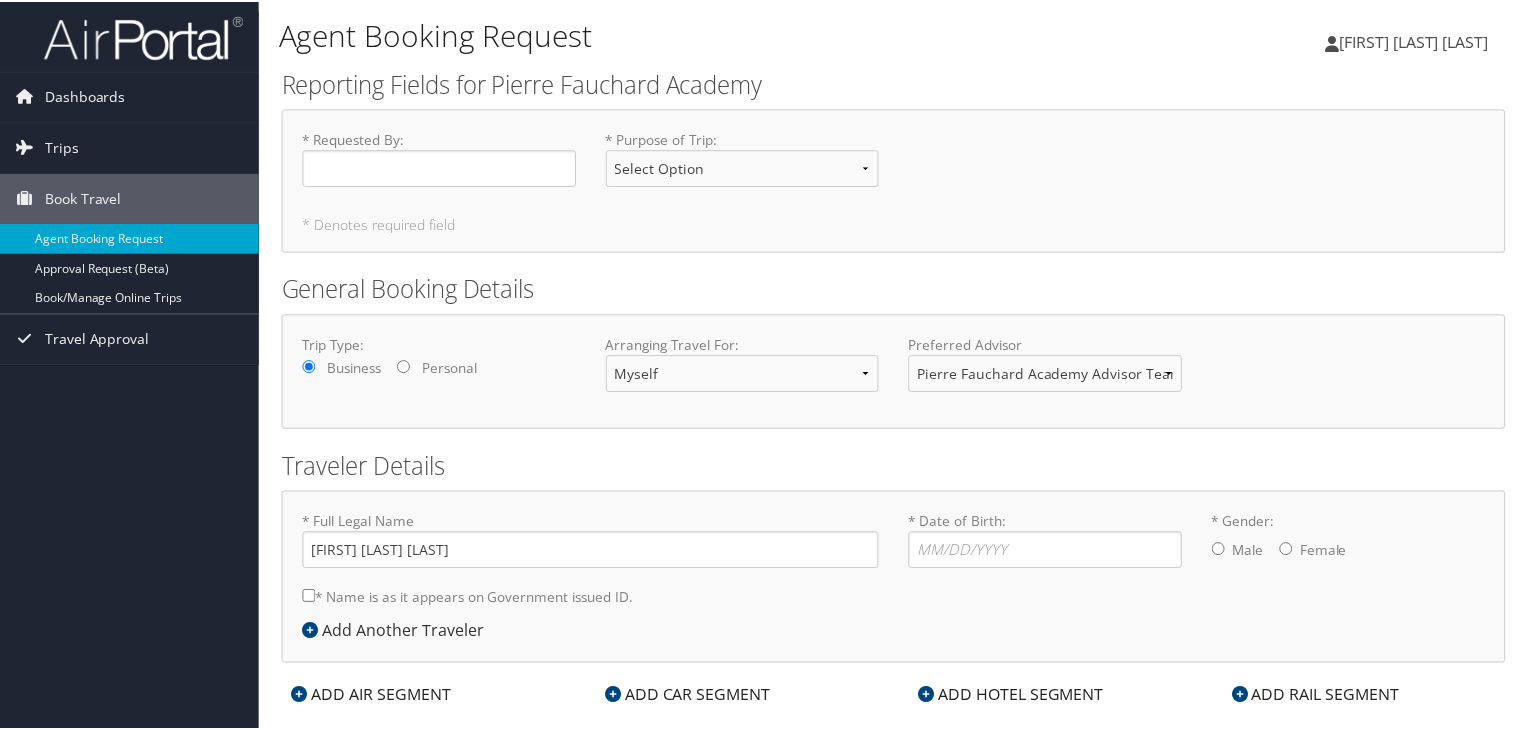 scroll, scrollTop: 0, scrollLeft: 0, axis: both 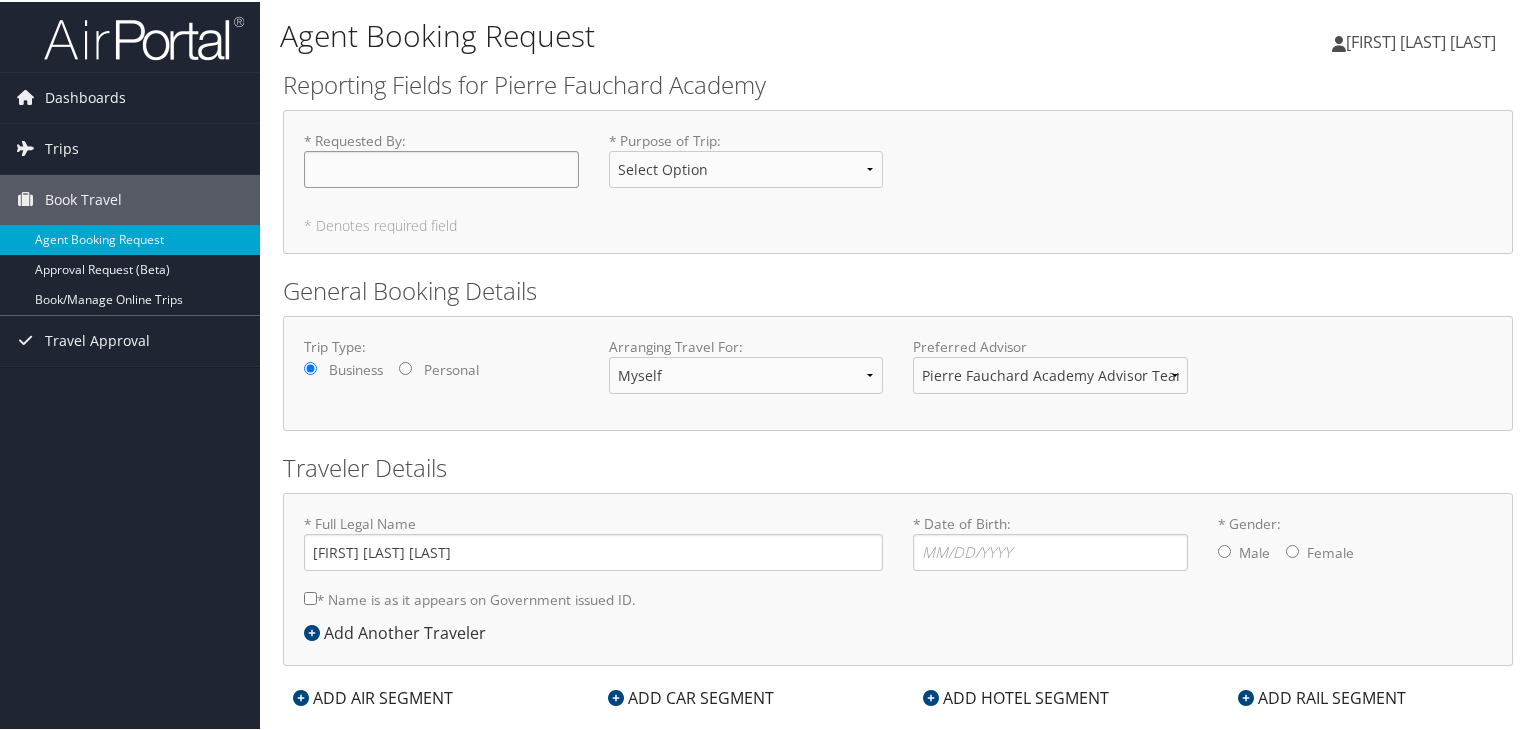 click on "*   Requested By : Required" at bounding box center [441, 167] 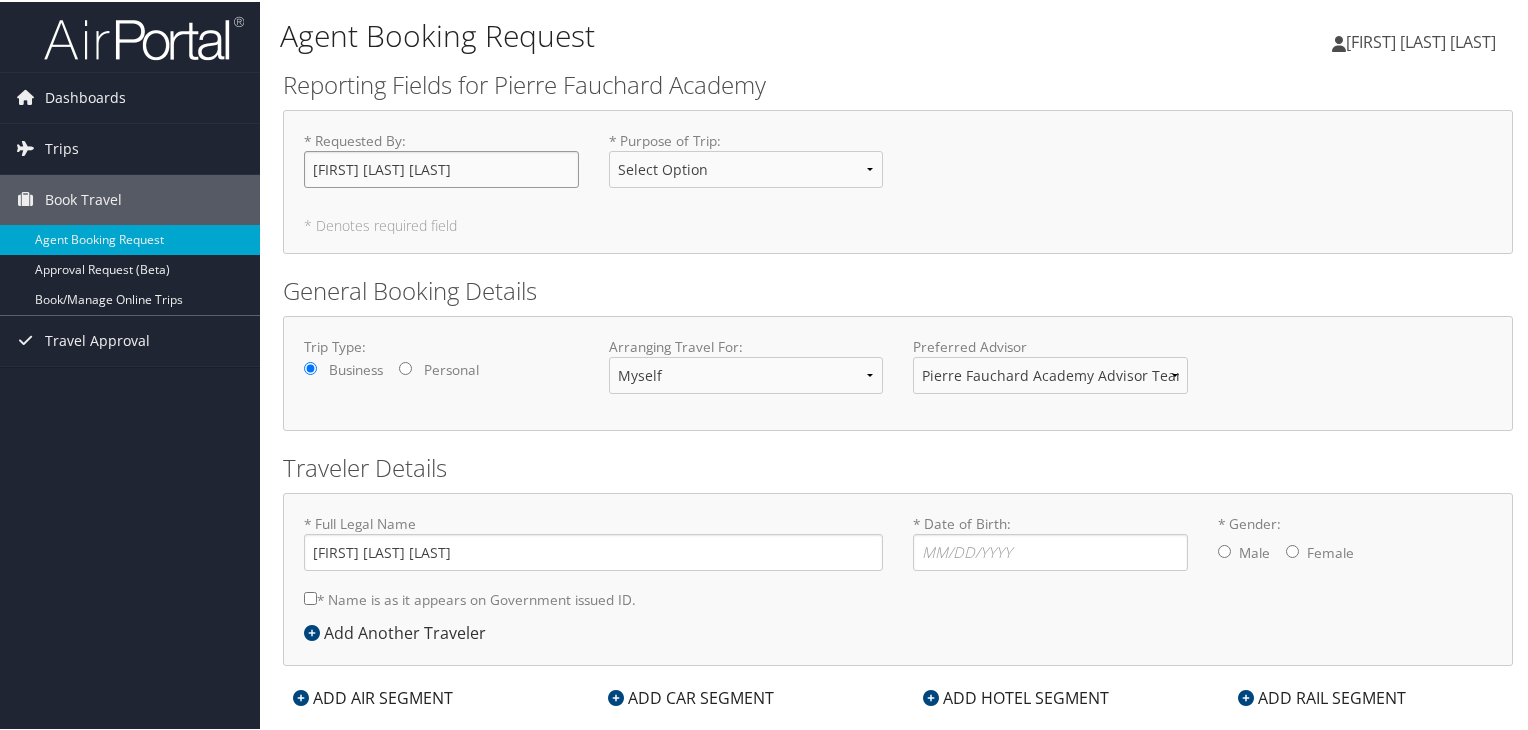 type on "[FIRST] [LAST]" 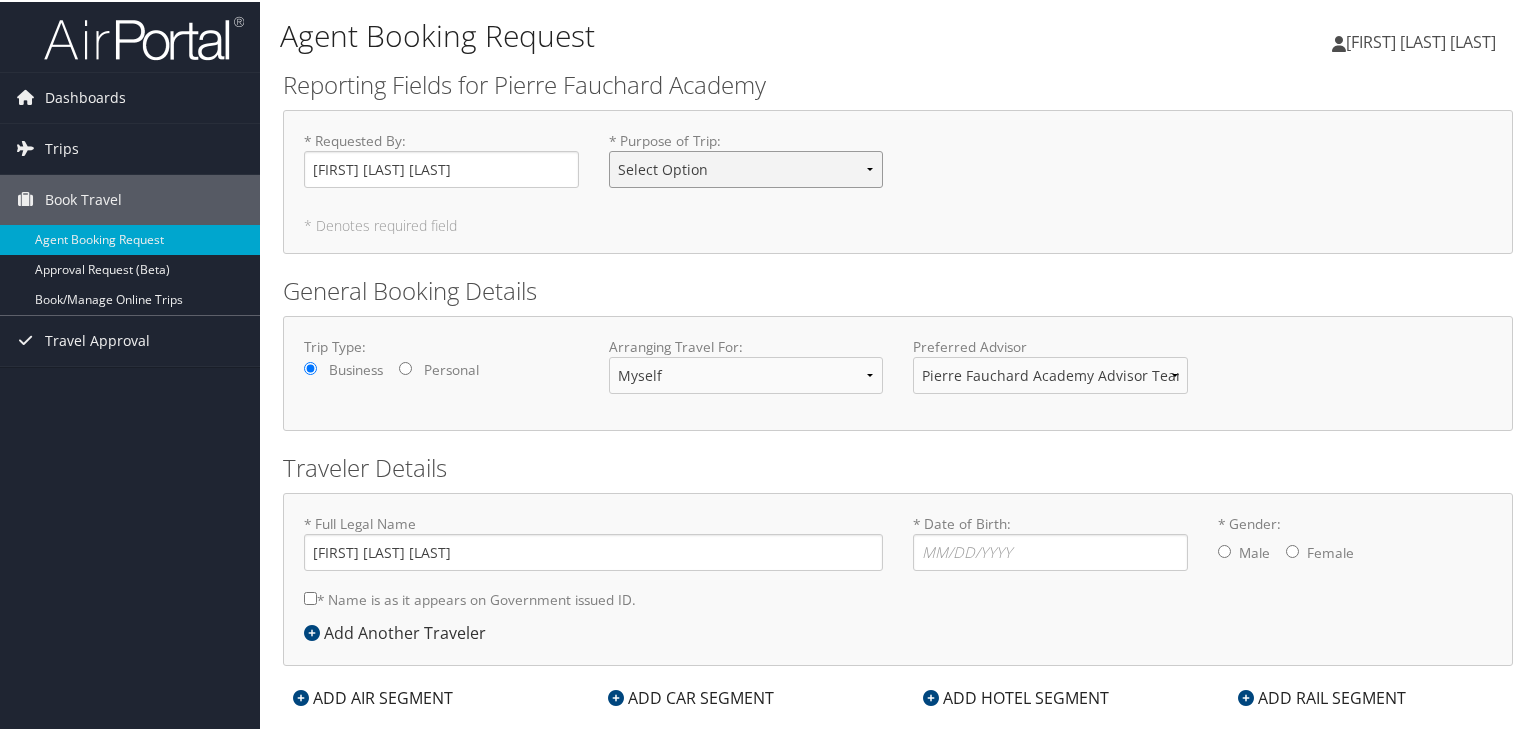 click on "Select Option Conference Meetings" at bounding box center (746, 167) 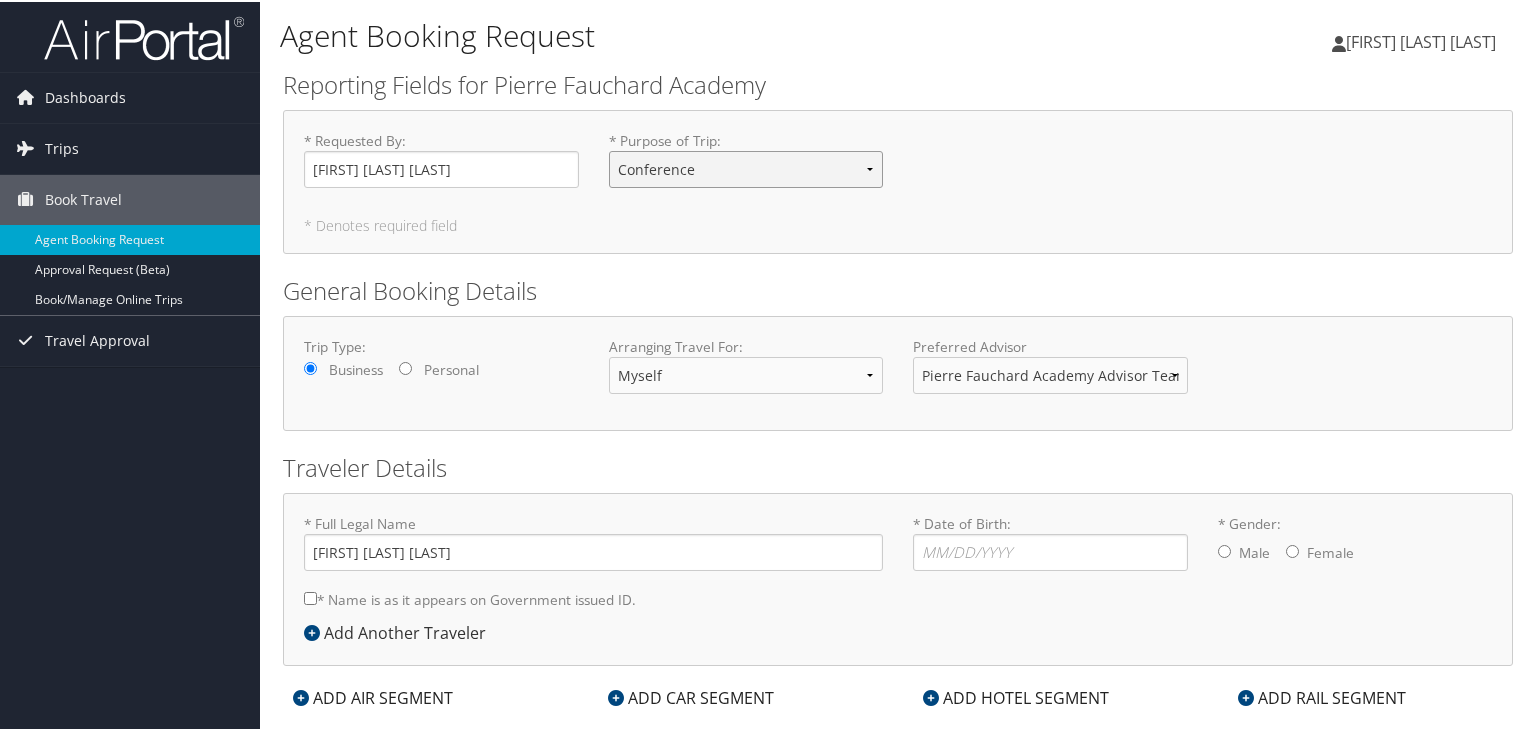 click on "Select Option Conference Meetings" at bounding box center [746, 167] 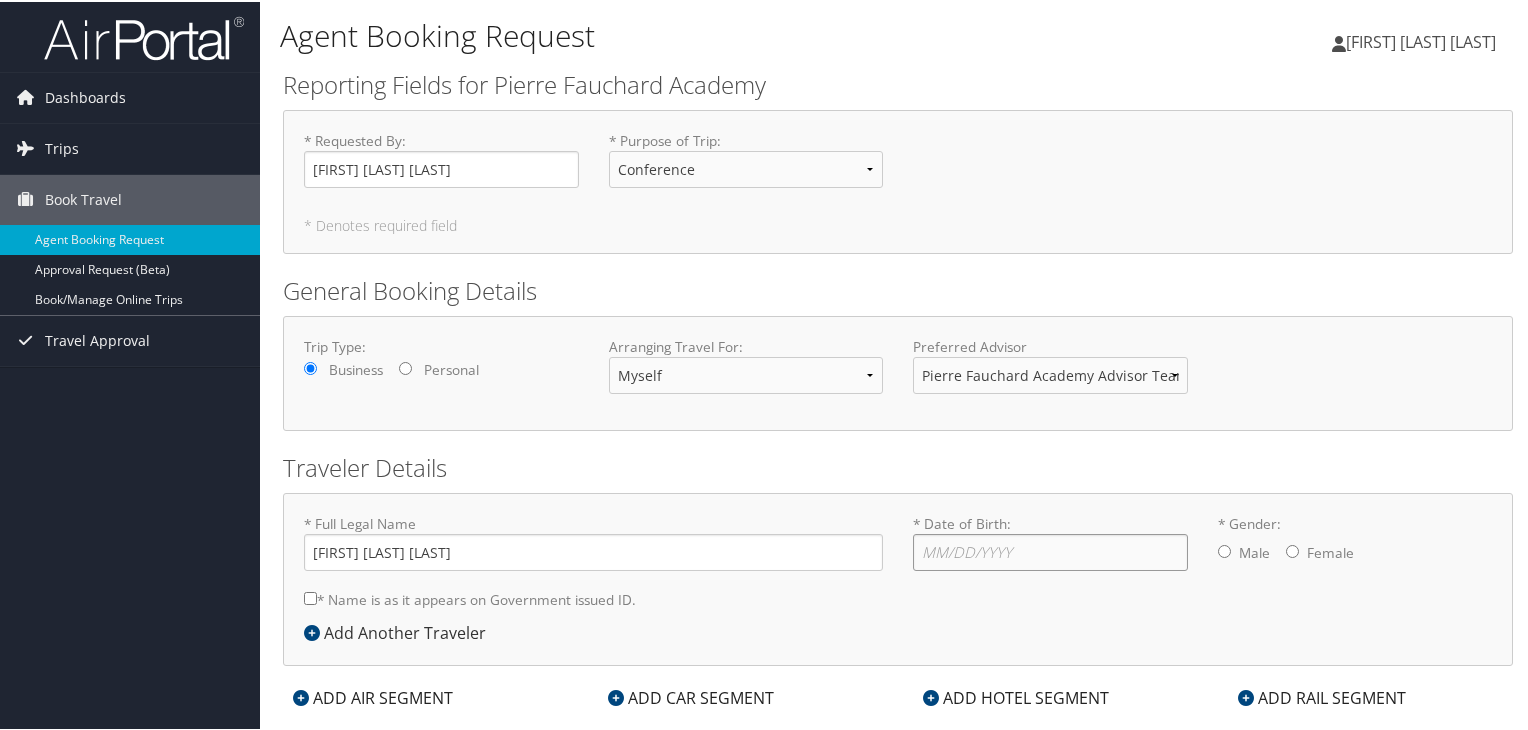 click on "* Date of Birth: Invalid Date" at bounding box center (1050, 550) 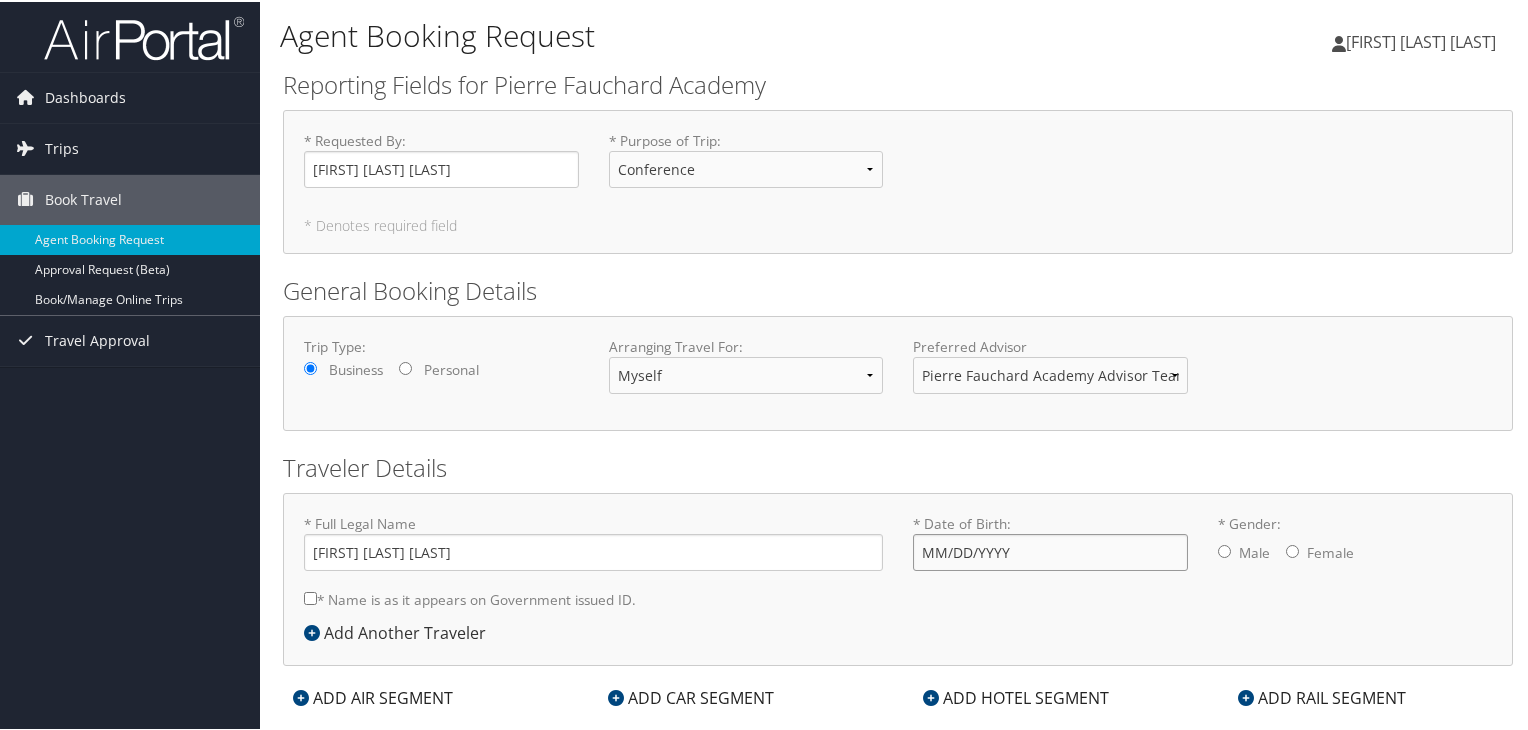 type on "07/25/1972" 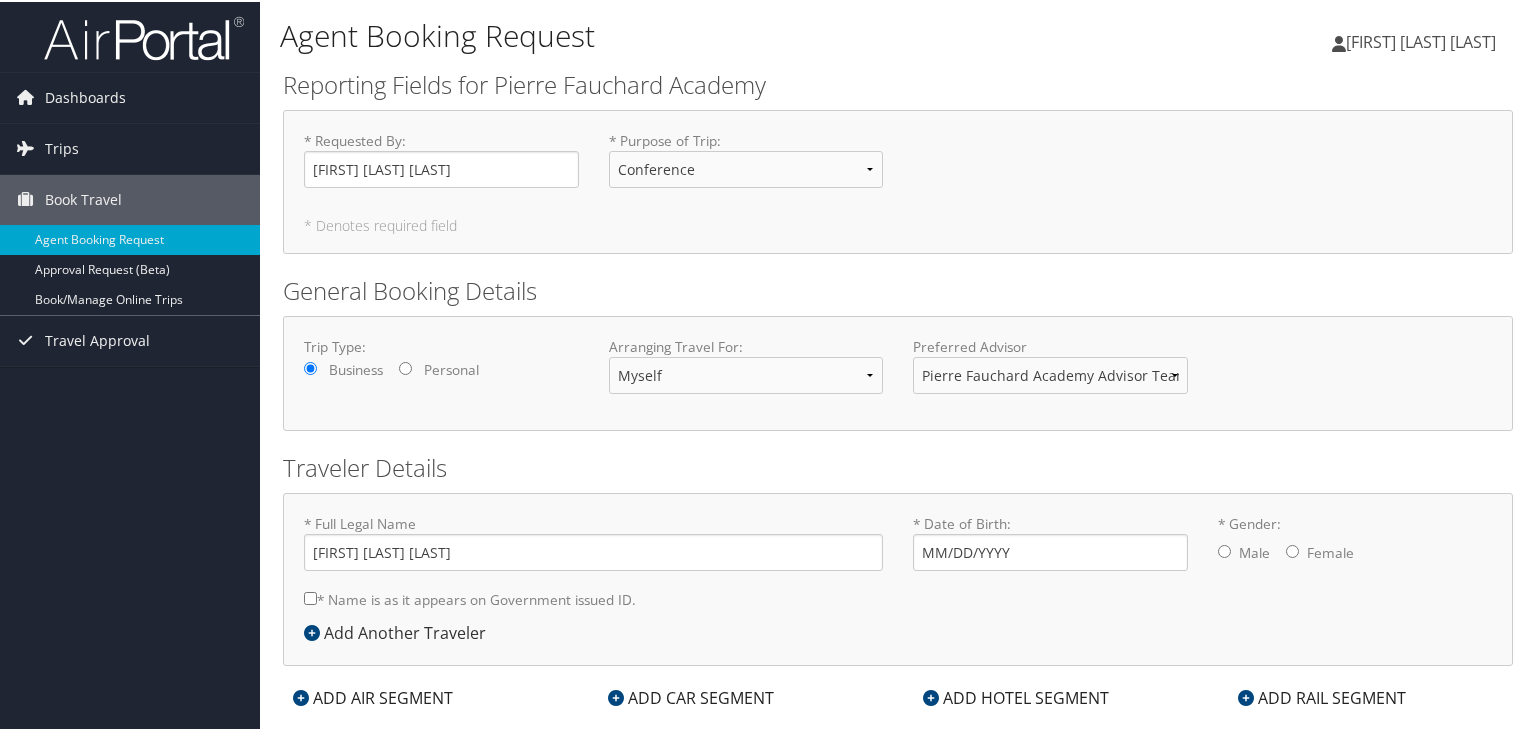 click on "* Gender:  Male Female" at bounding box center [1224, 549] 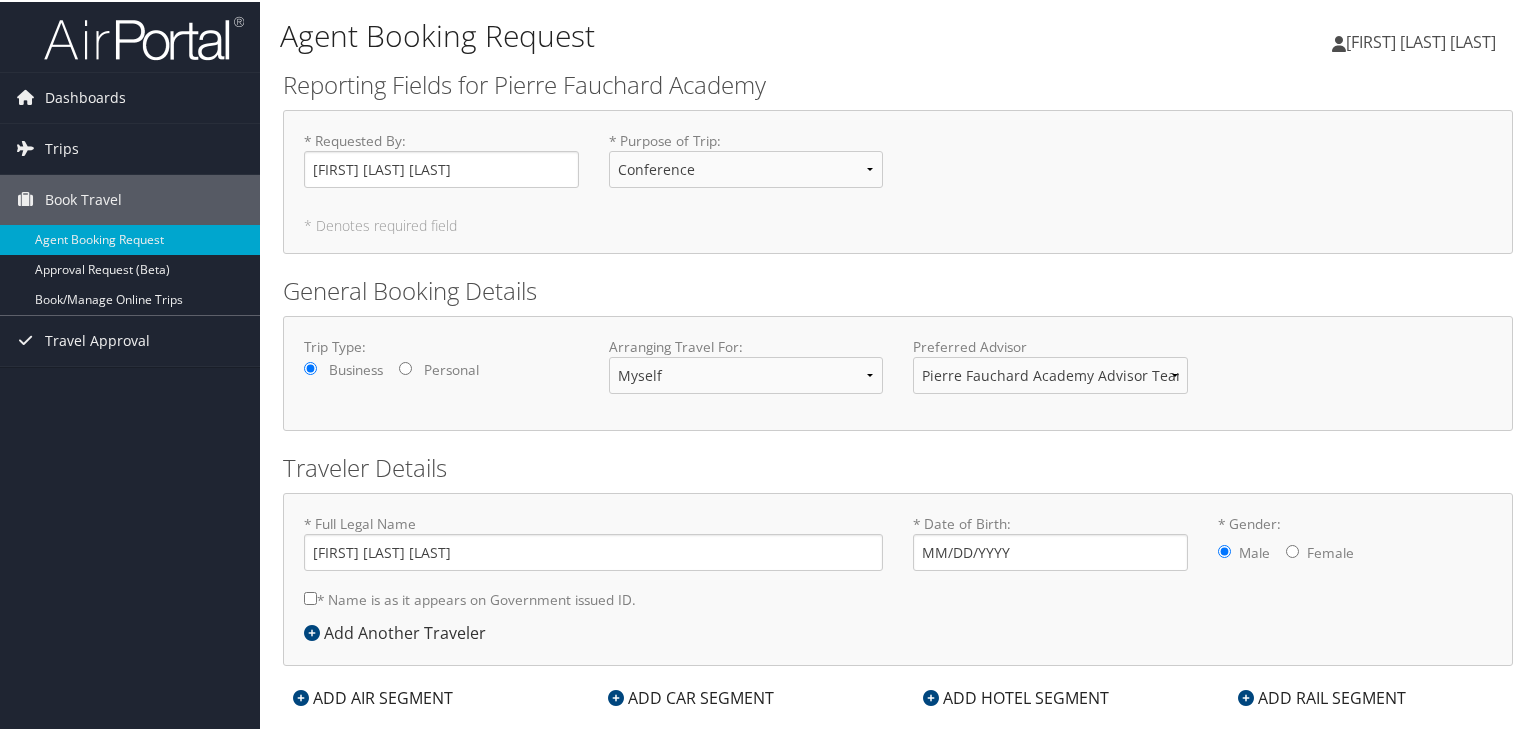 scroll, scrollTop: 37, scrollLeft: 0, axis: vertical 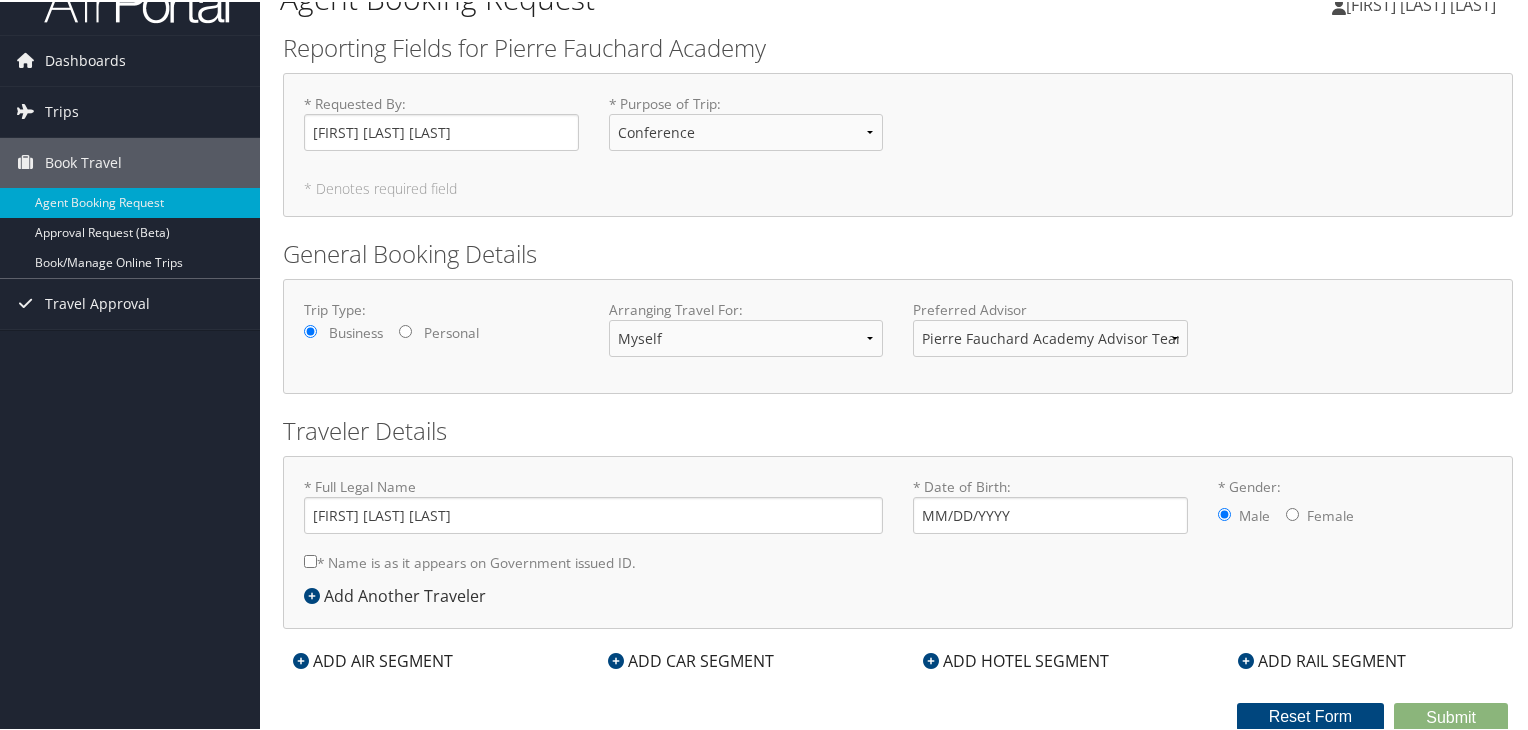 click on "ADD AIR SEGMENT" at bounding box center (373, 659) 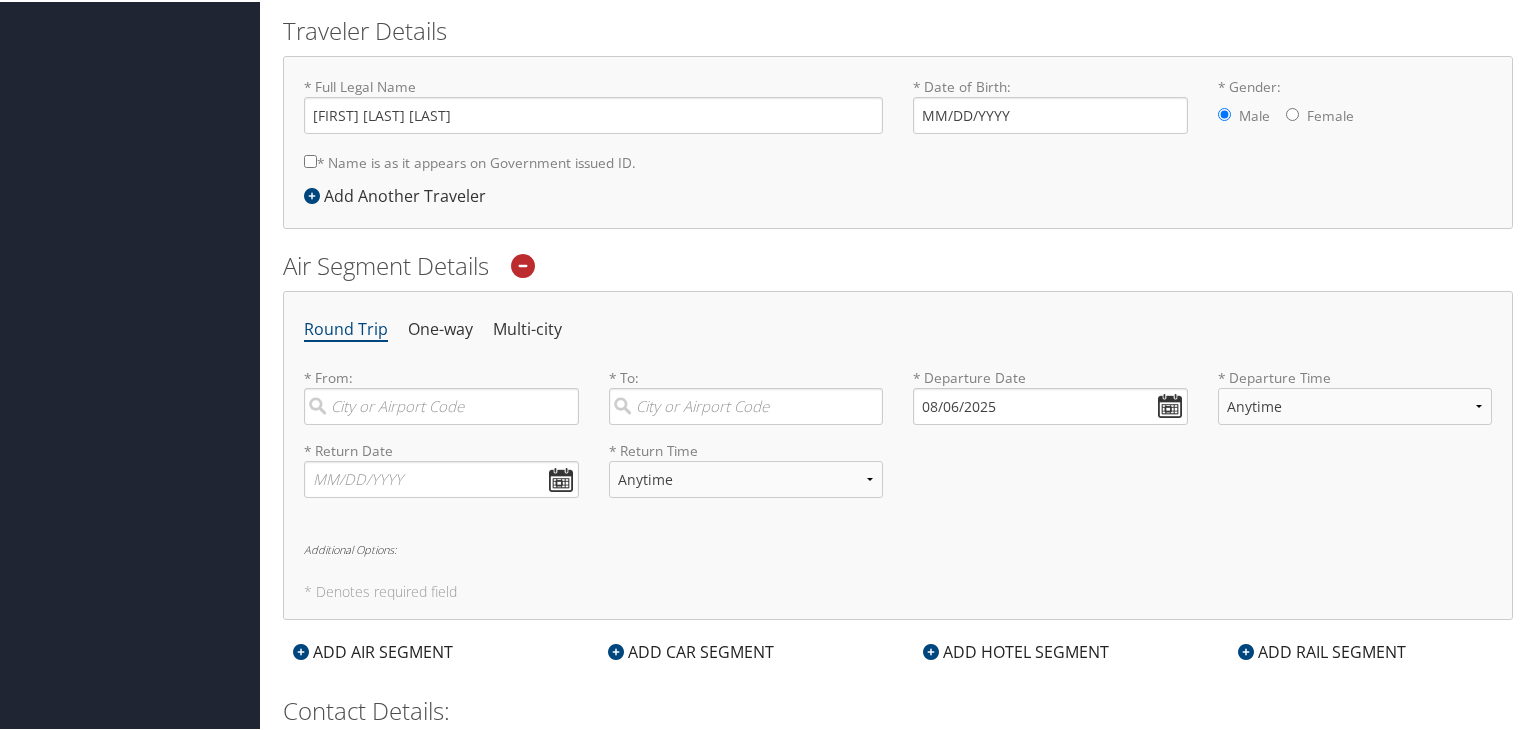 scroll, scrollTop: 476, scrollLeft: 0, axis: vertical 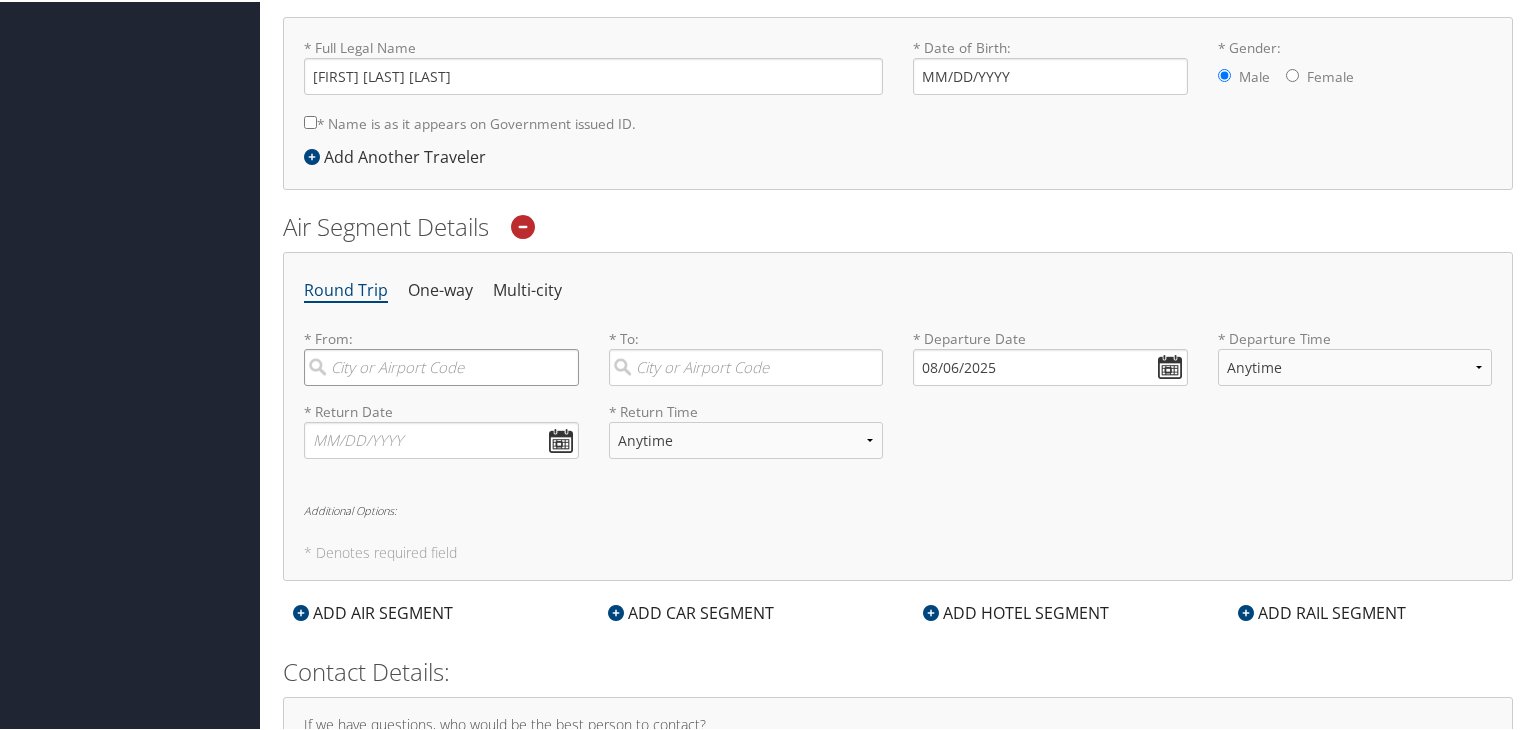 click at bounding box center [441, 365] 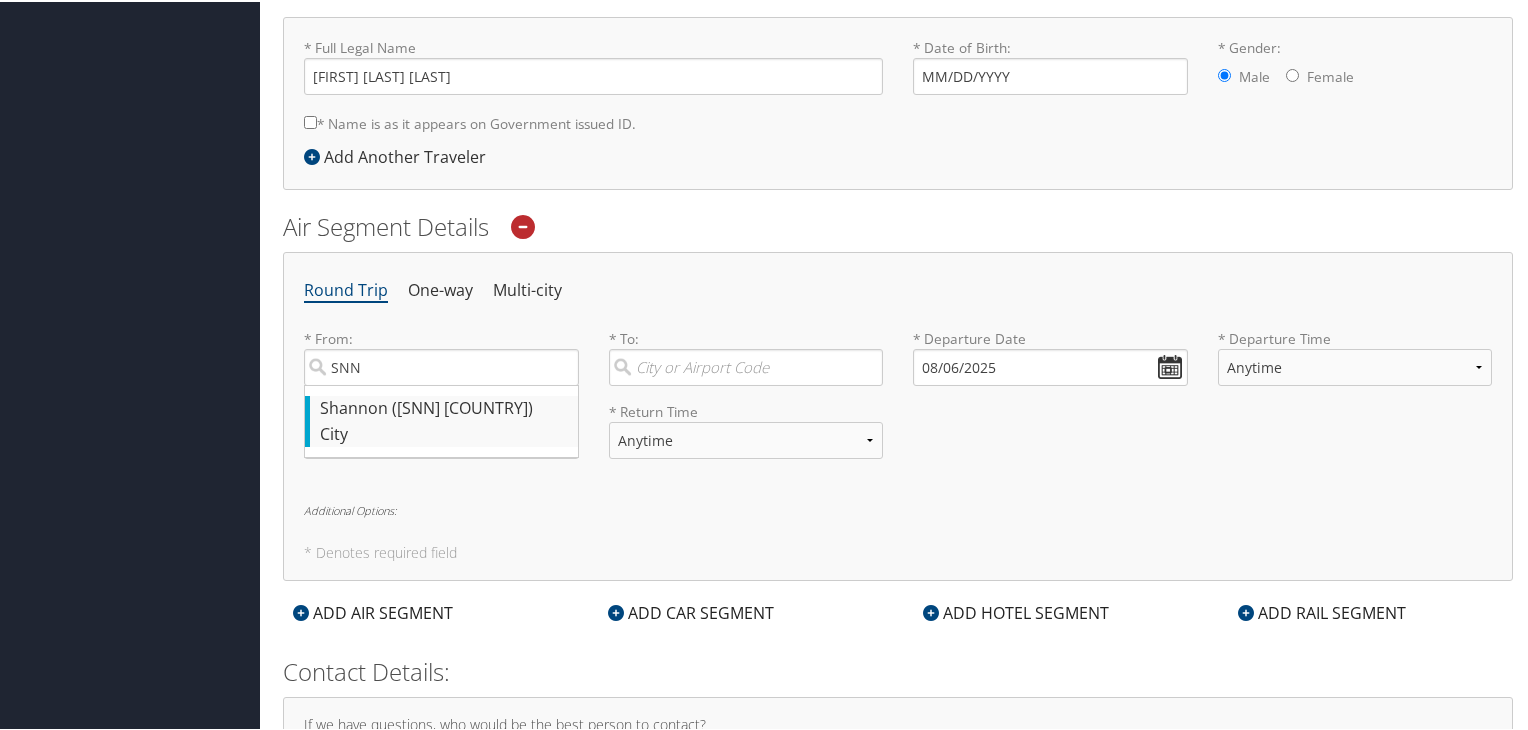 click on "Shannon   (SNN Ireland, Republic Of)" at bounding box center [444, 407] 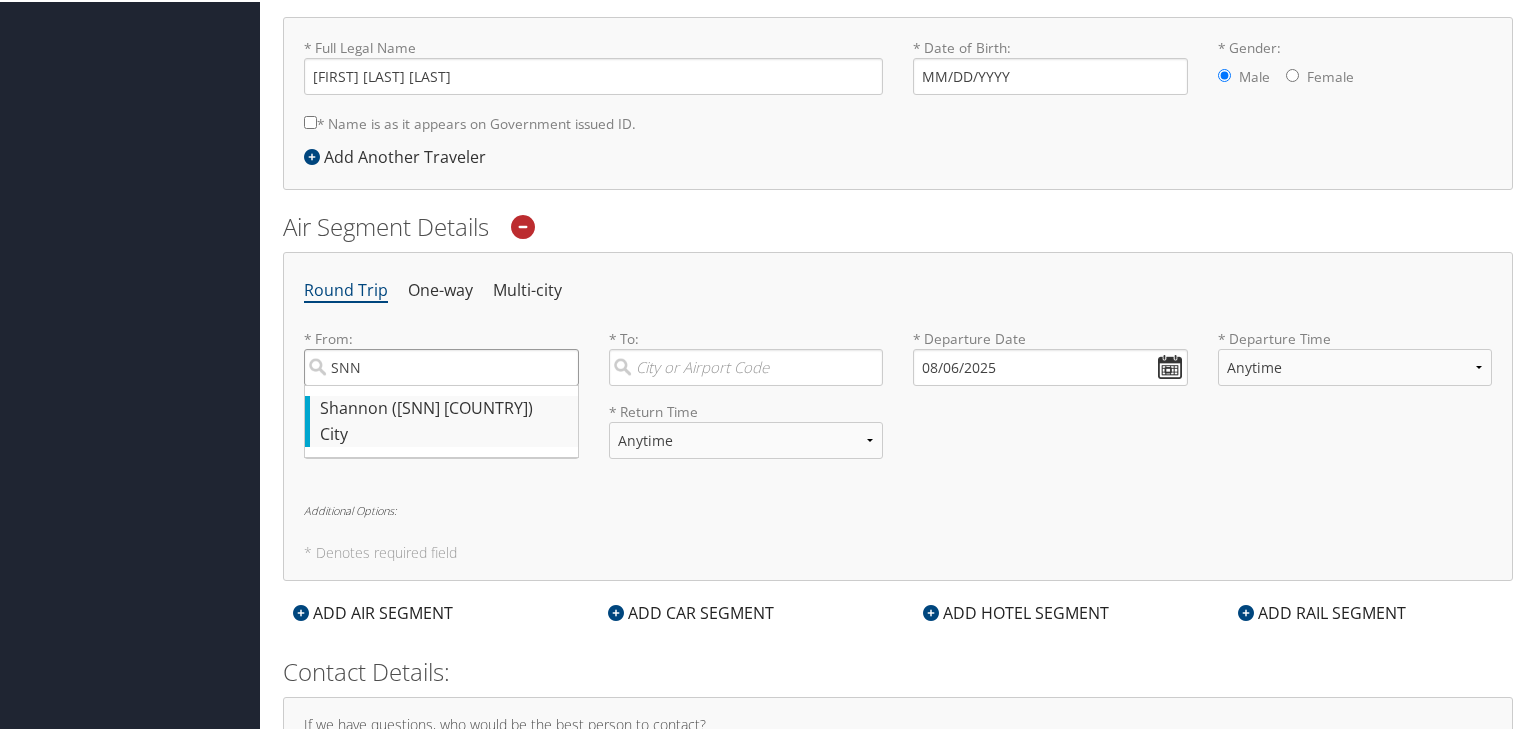 click on "SNN" at bounding box center (441, 365) 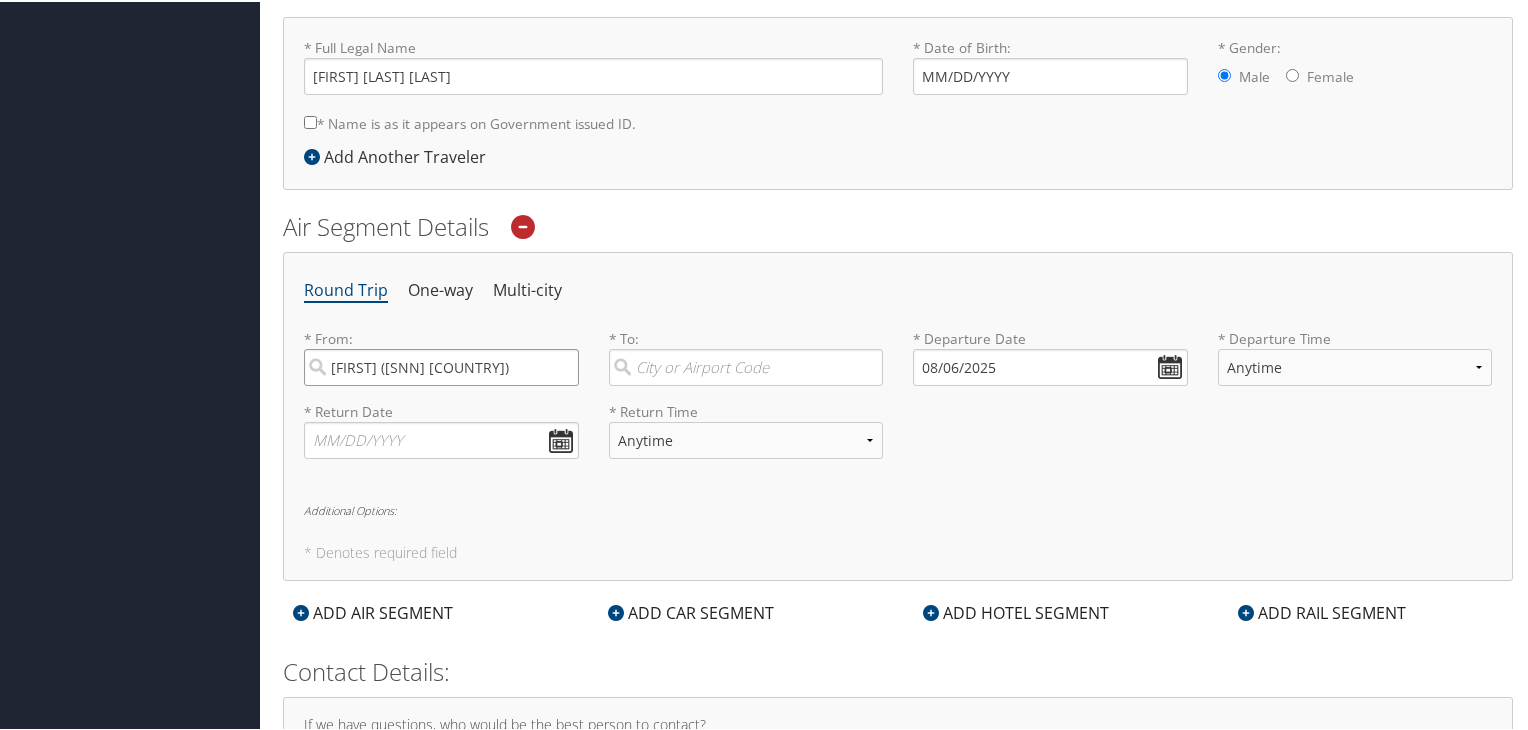 scroll, scrollTop: 0, scrollLeft: 8, axis: horizontal 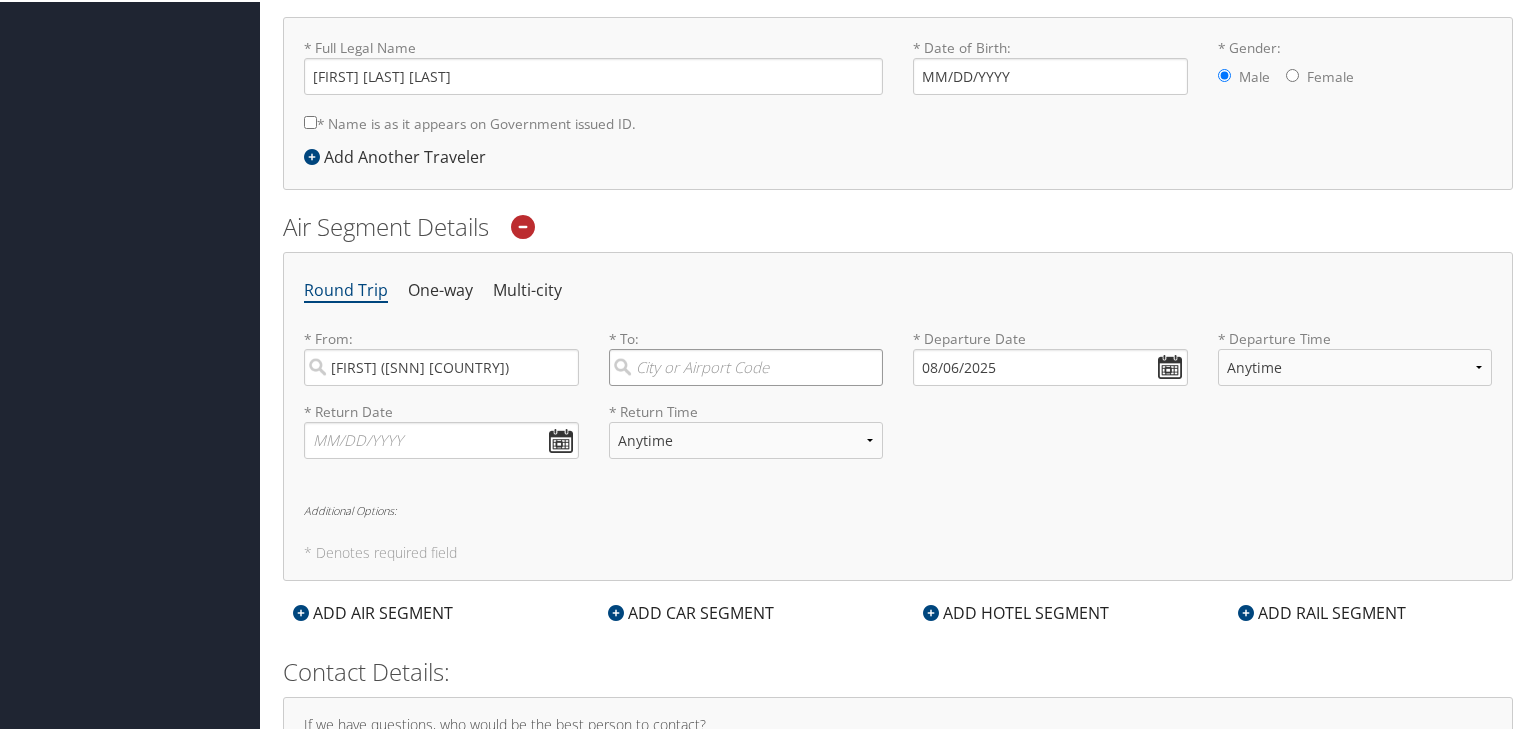 click at bounding box center [746, 365] 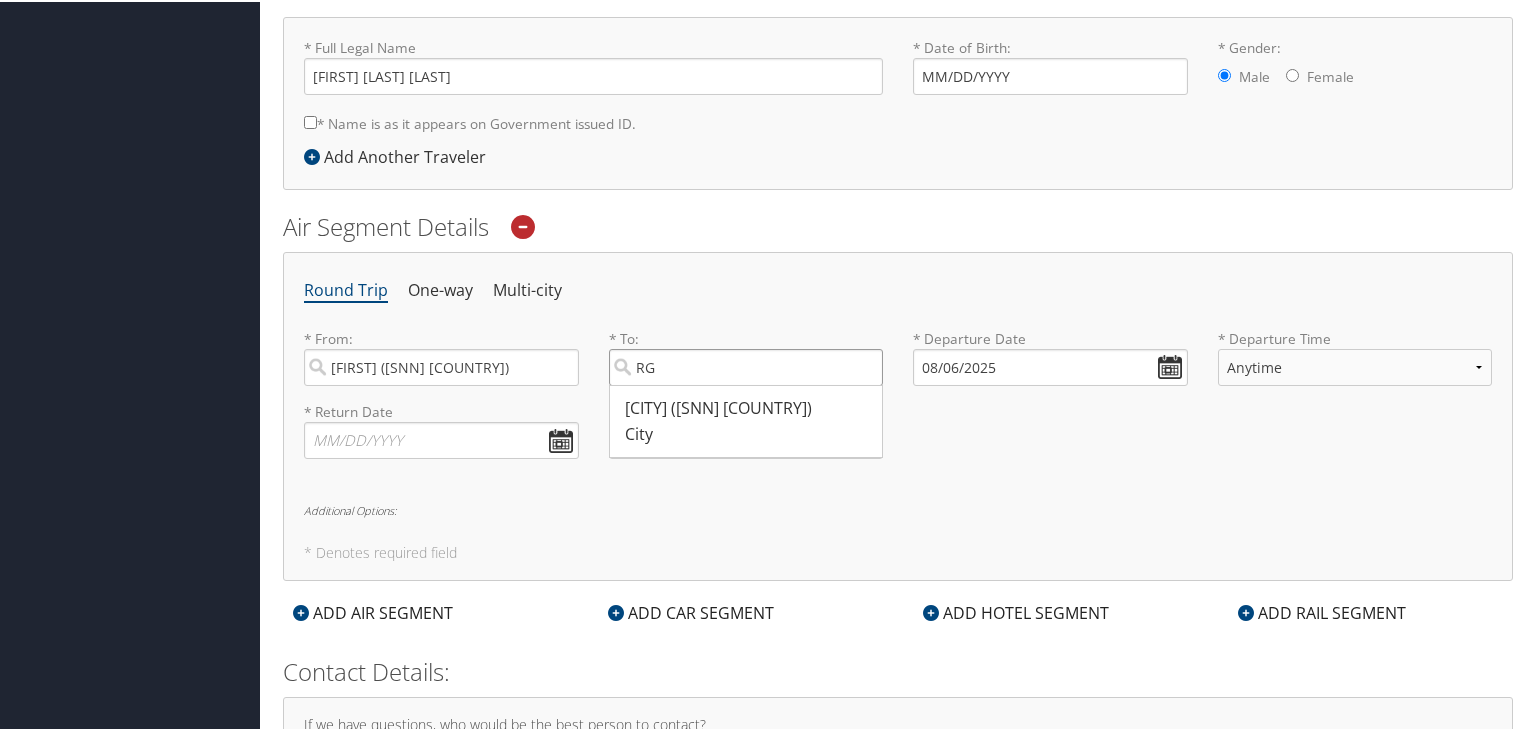 type on "R" 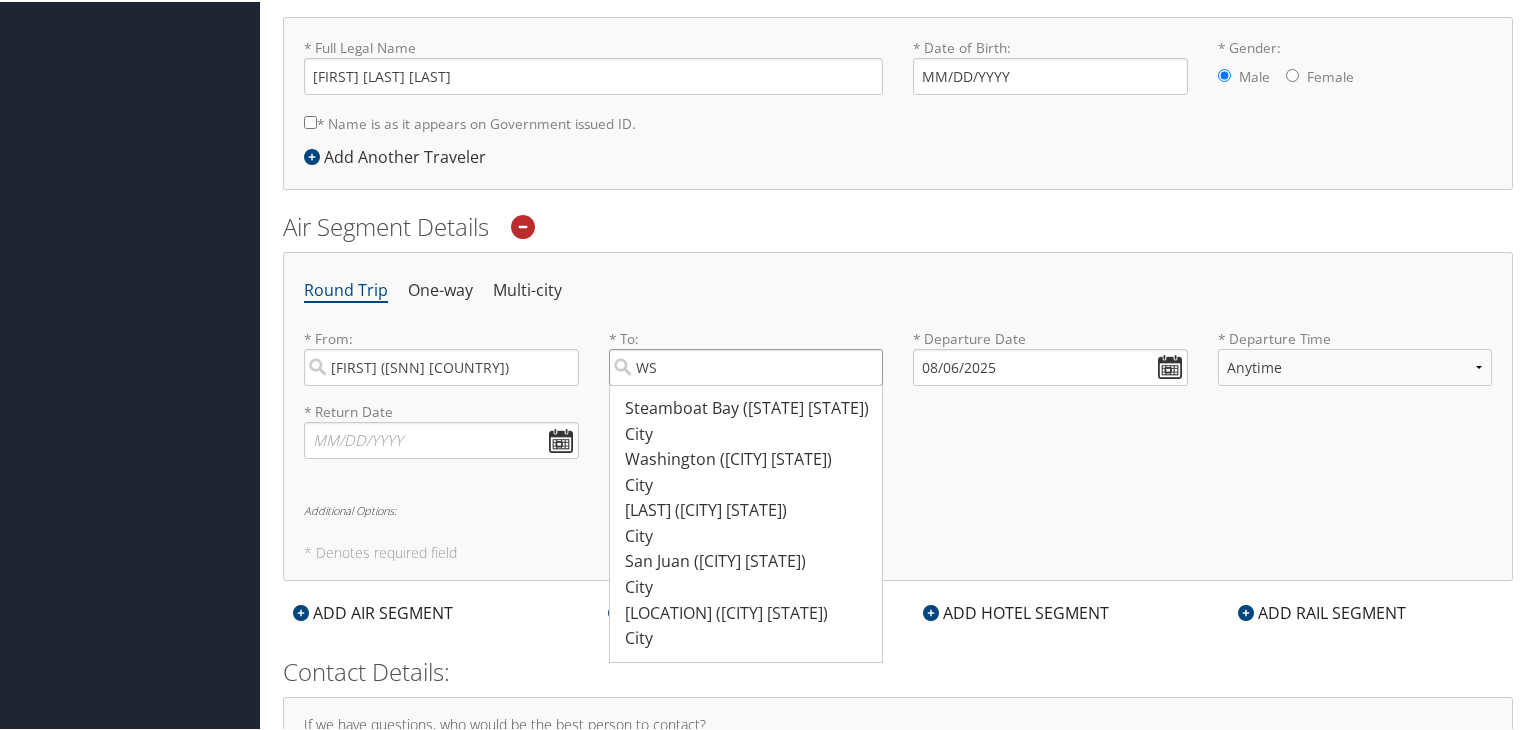 type on "W" 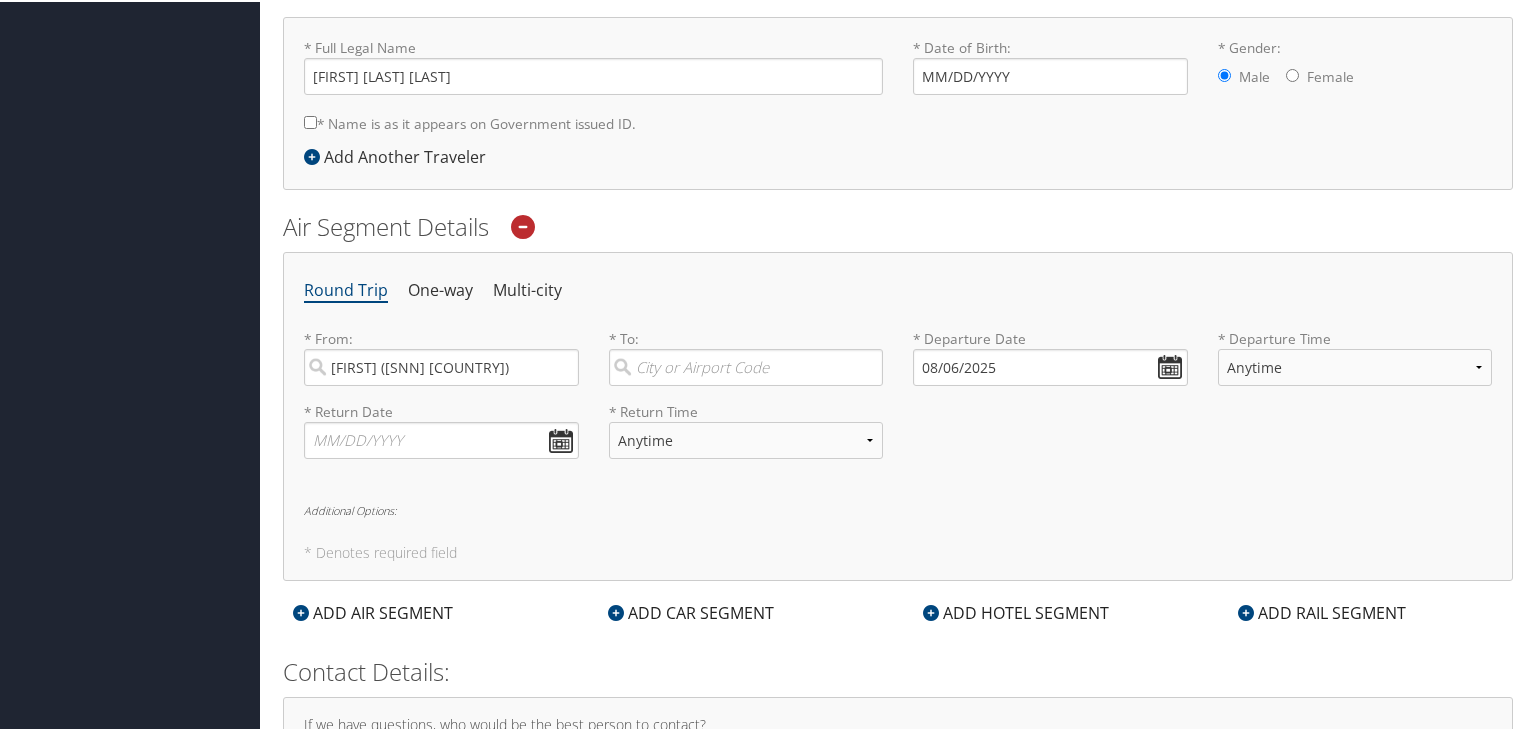 click on "* Return Time" at bounding box center [746, 410] 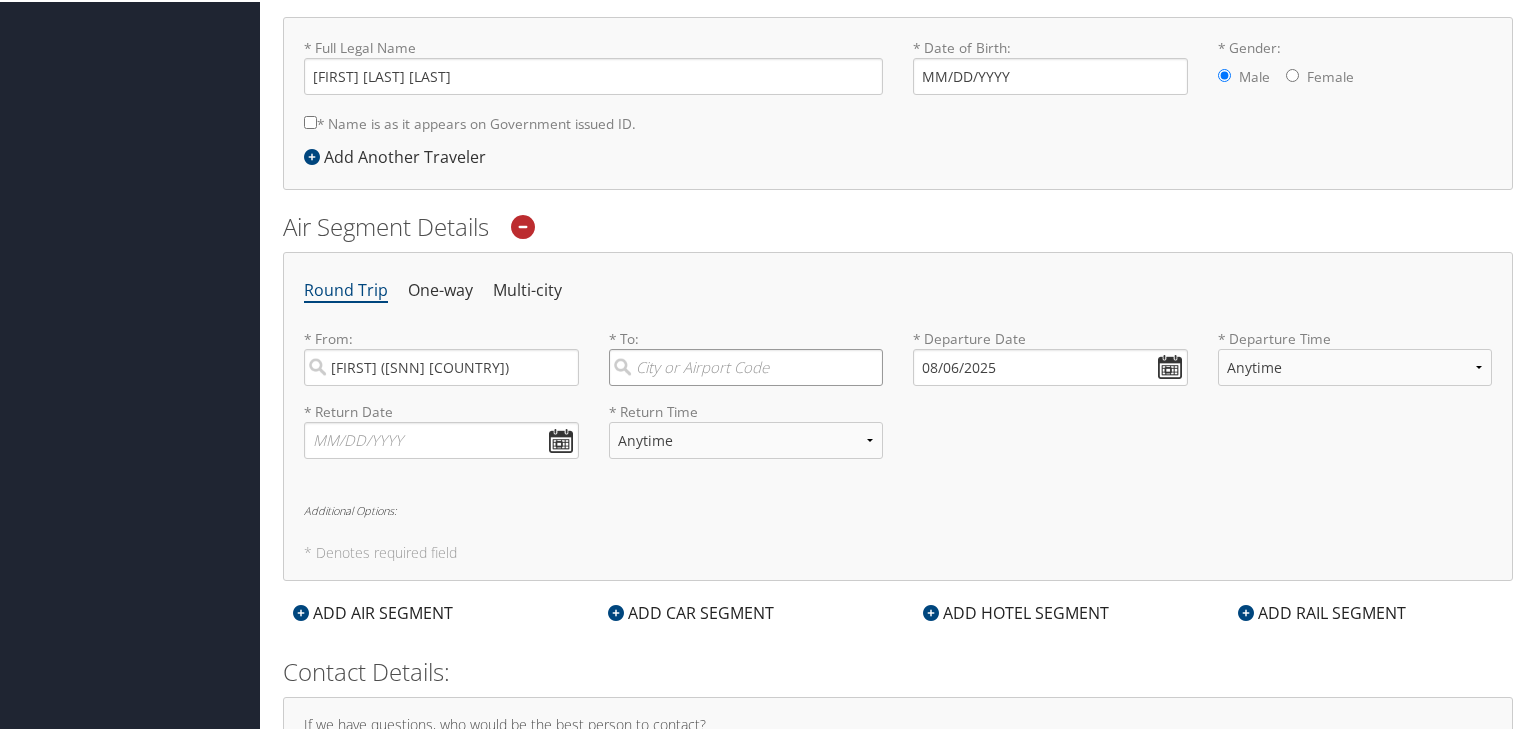 click at bounding box center (746, 365) 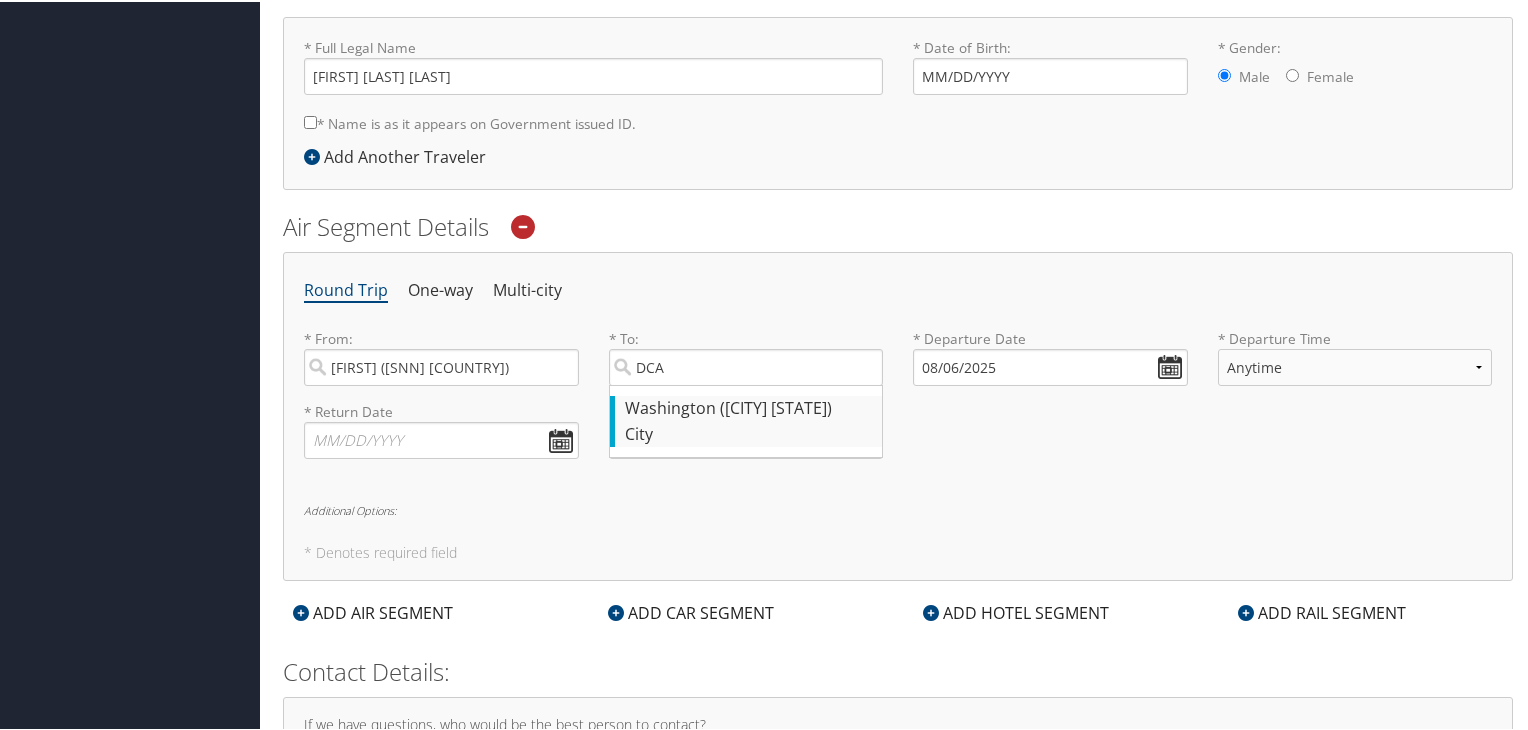 click on "Washington   (DCA DC)" at bounding box center (749, 407) 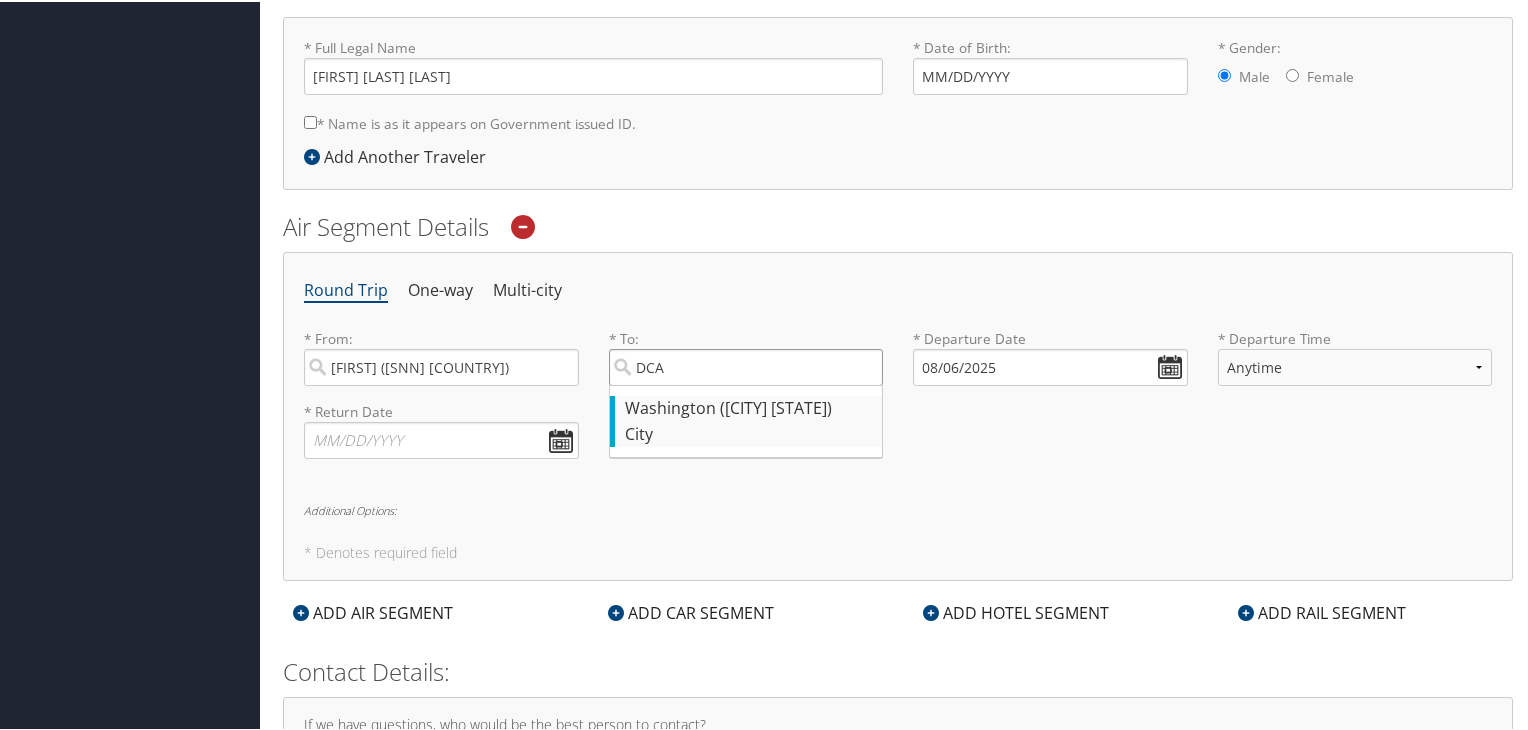 click on "DCA" at bounding box center [746, 365] 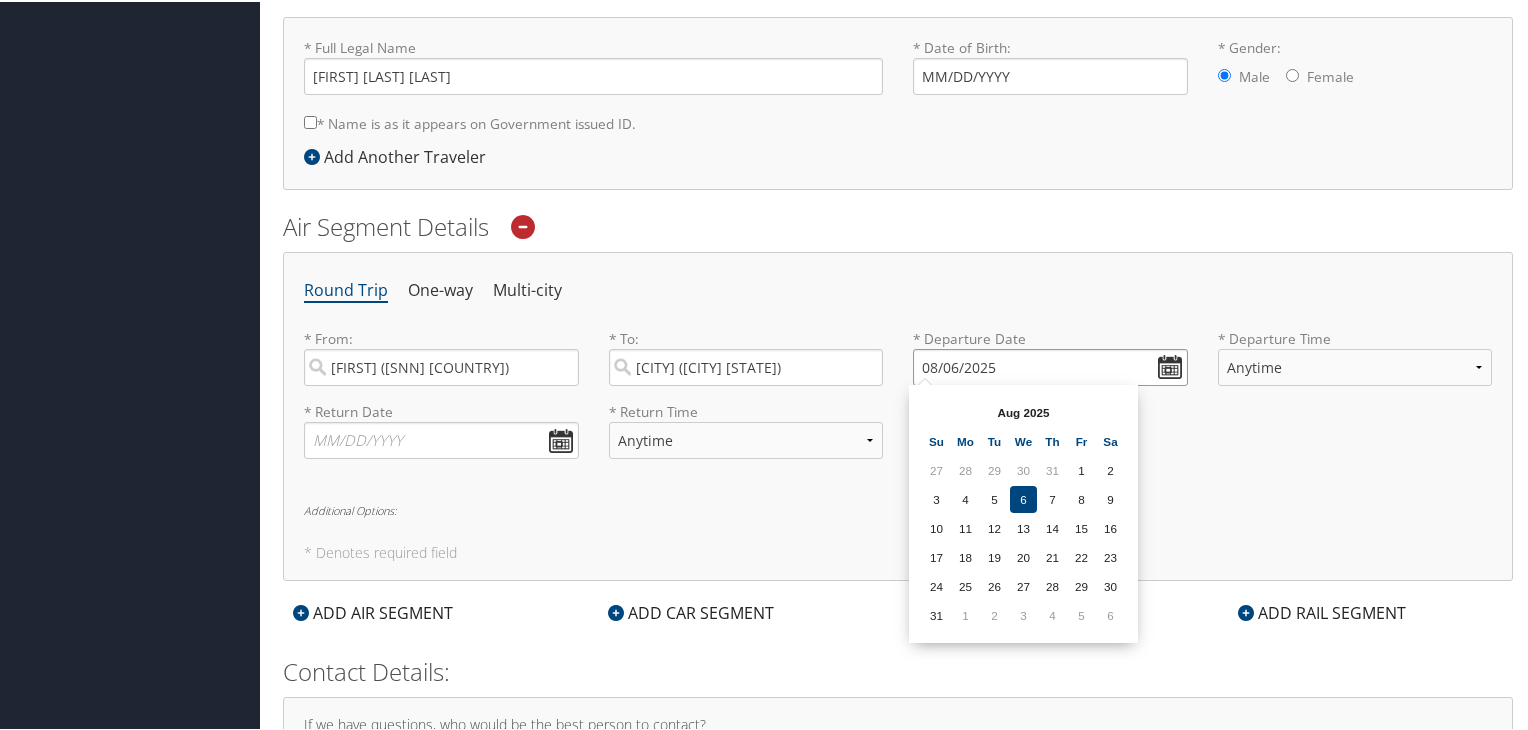click on "08/06/2025" at bounding box center (1050, 365) 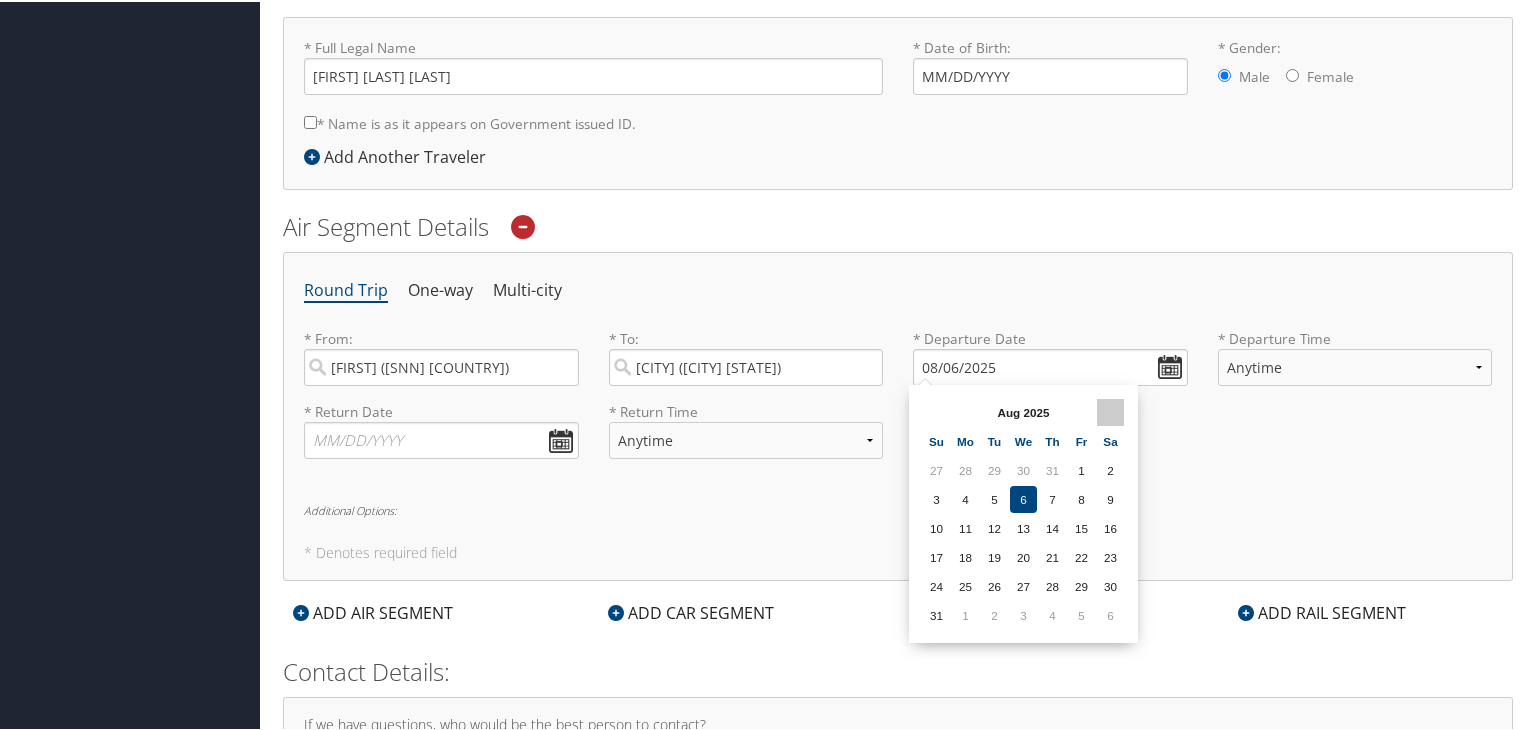 click at bounding box center (1110, 410) 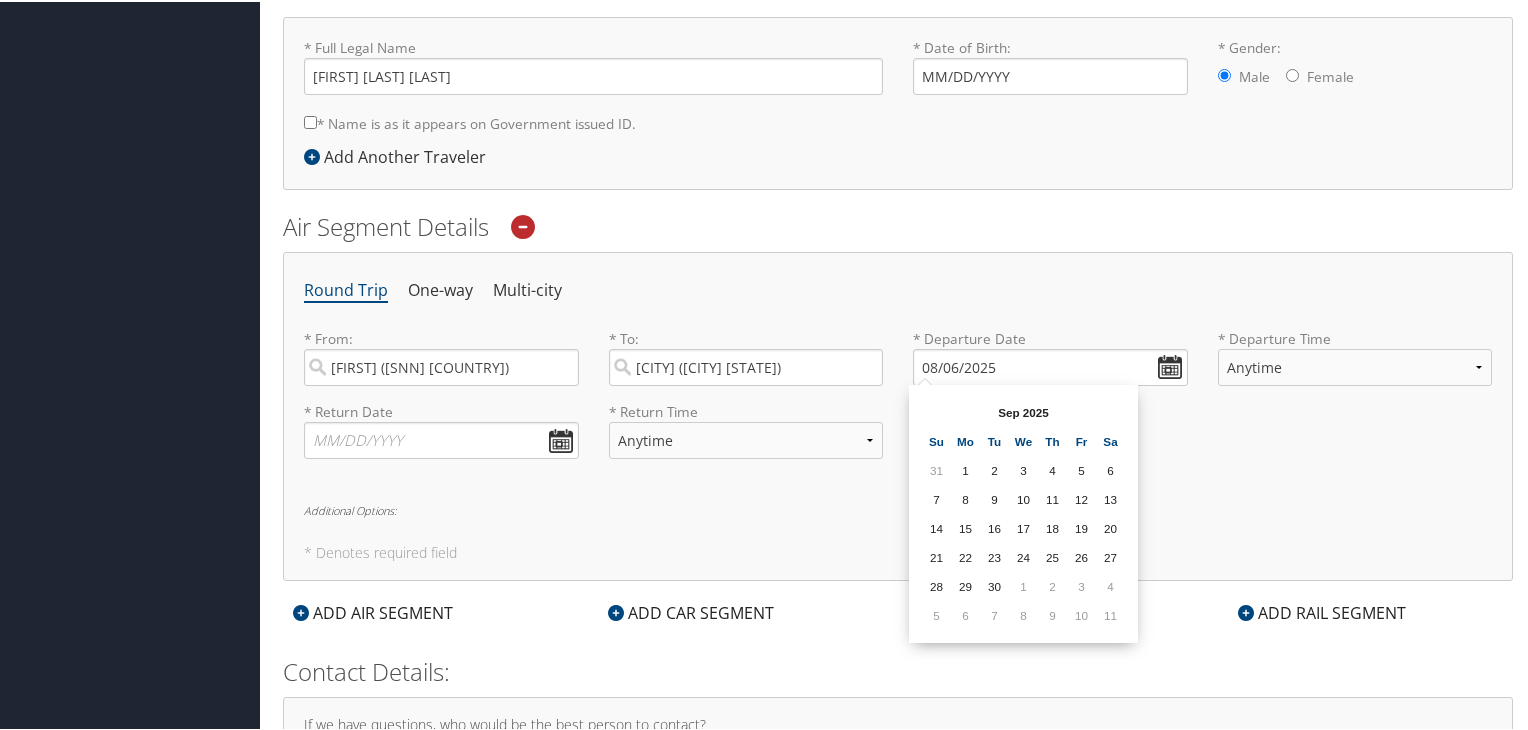 click at bounding box center (1110, 410) 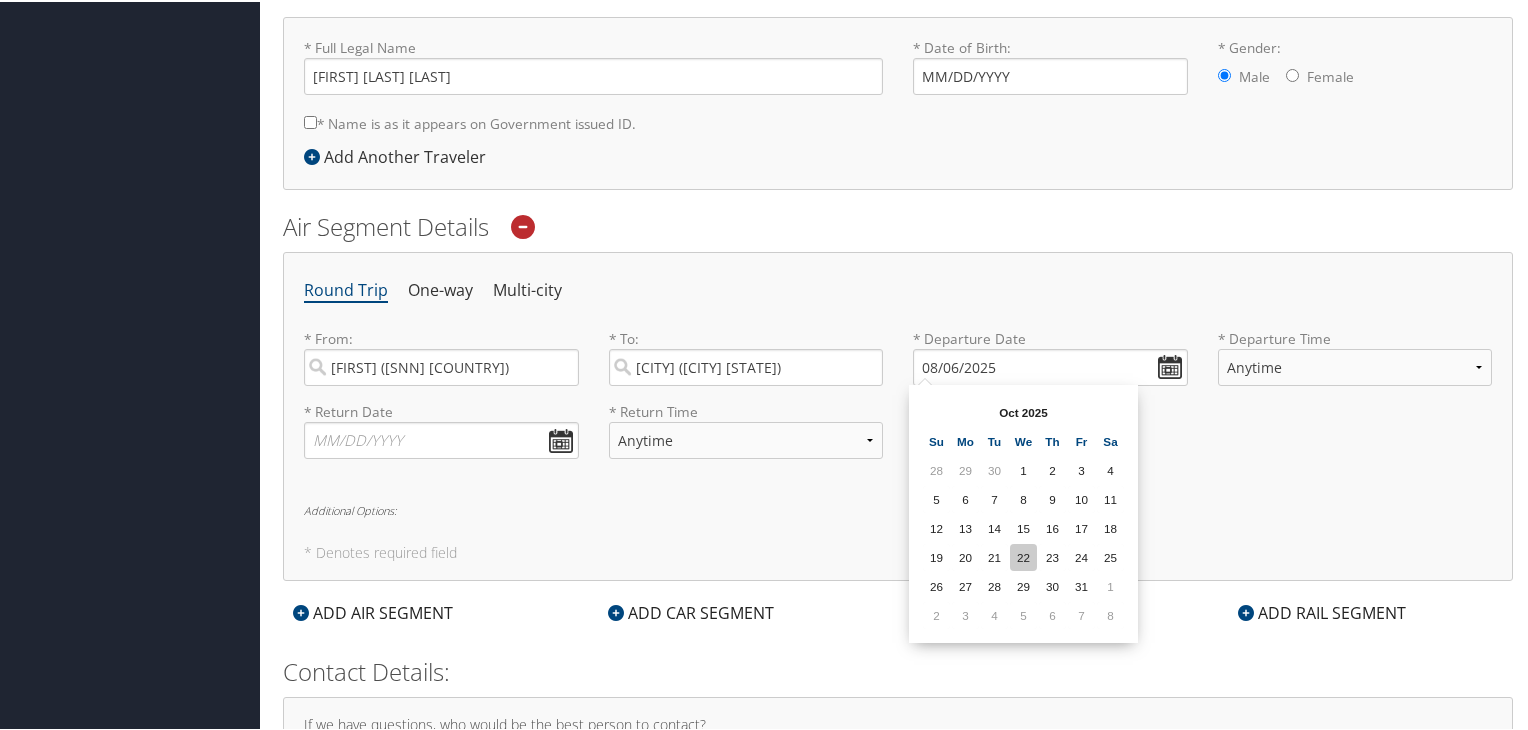 click on "22" at bounding box center (1023, 555) 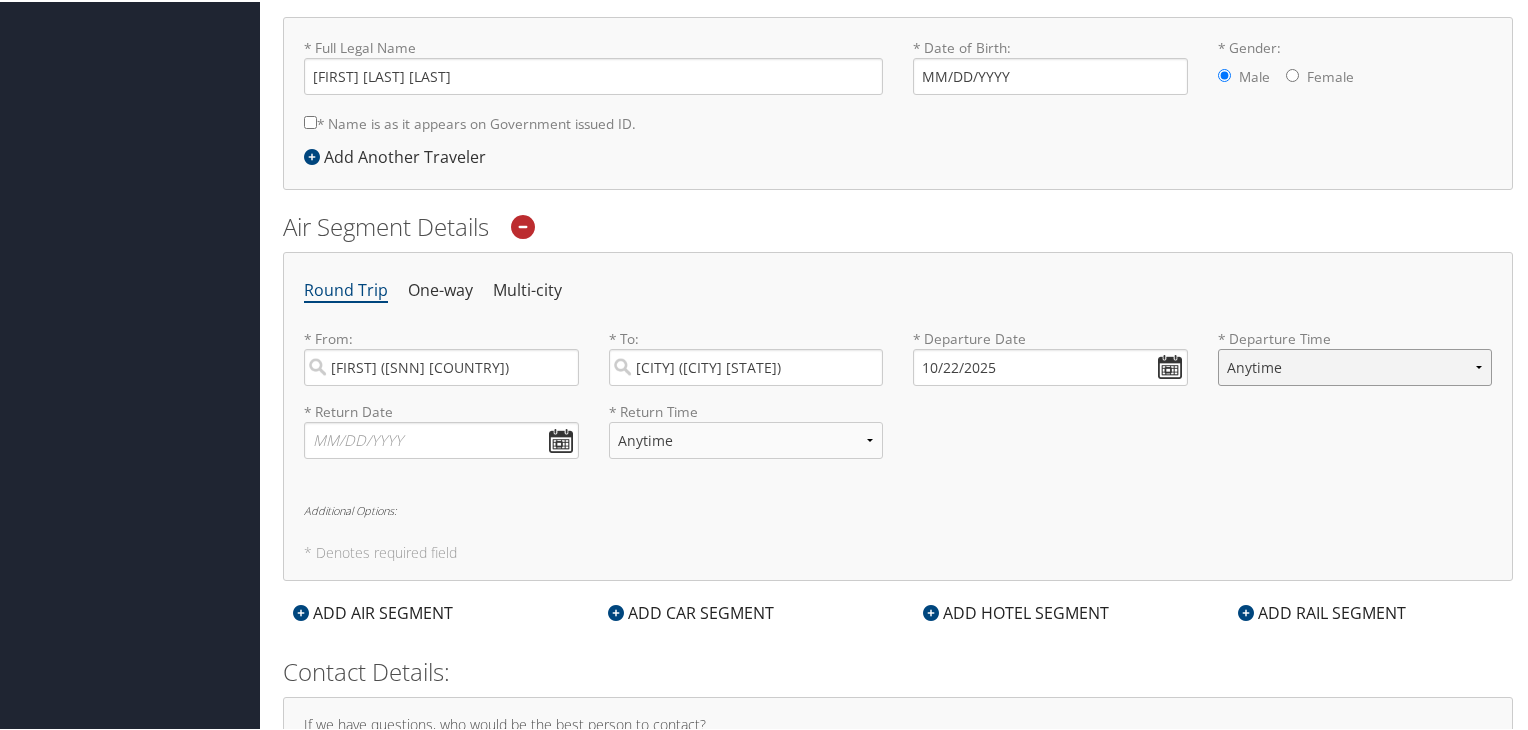 click on "Anytime Early Morning (5AM-7AM) Morning (7AM-12PM) Afternoon (12PM-5PM) Evening (5PM-10PM) Red Eye (10PM-5AM)  12:00 AM   1:00 AM   2:00 AM   3:00 AM   4:00 AM   5:00 AM   6:00 AM   7:00 AM   8:00 AM   9:00 AM   10:00 AM   11:00 AM   12:00 PM (Noon)   1:00 PM   2:00 PM   3:00 PM   4:00 PM   5:00 PM   6:00 PM   7:00 PM   8:00 PM   9:00 PM   10:00 PM   11:00 PM" at bounding box center [1355, 365] 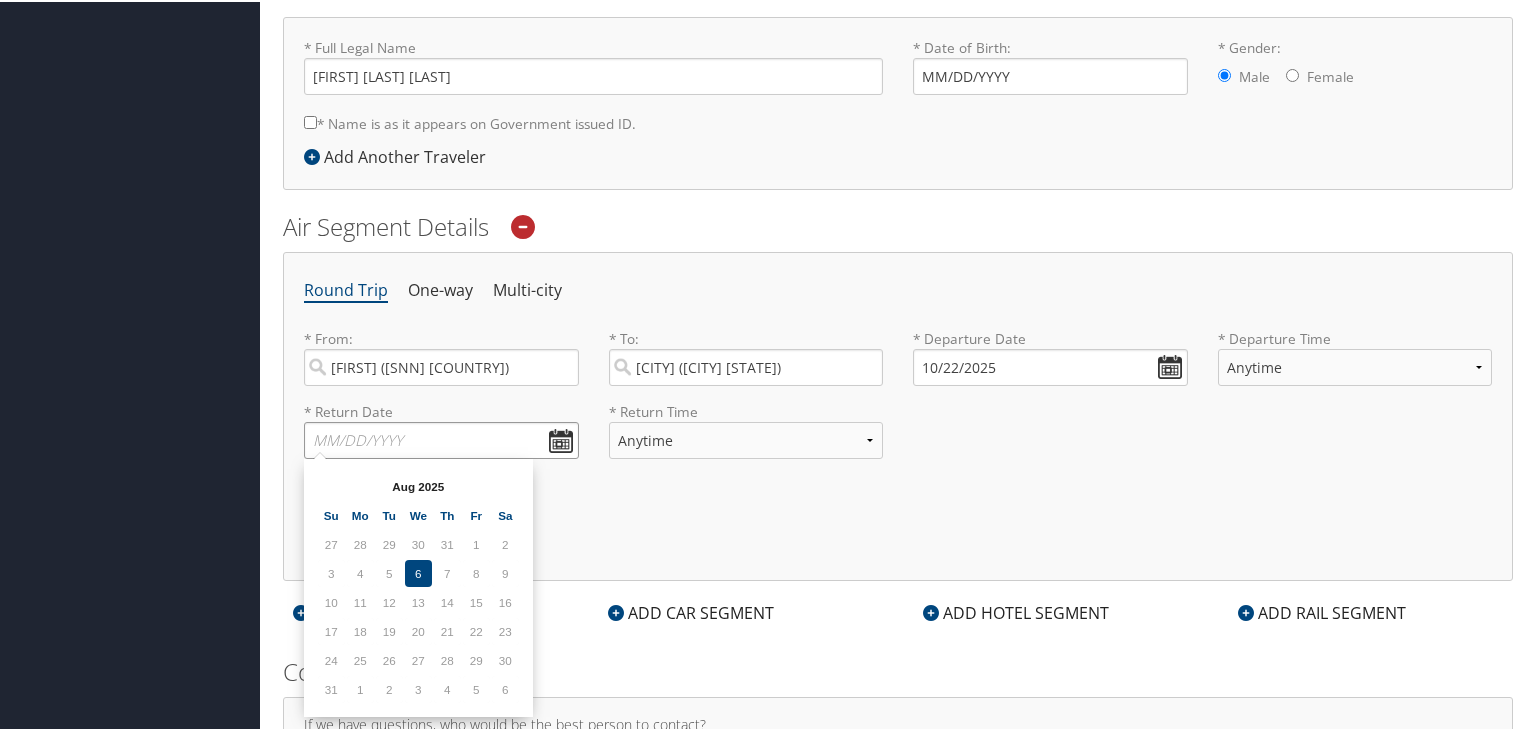 click at bounding box center [441, 438] 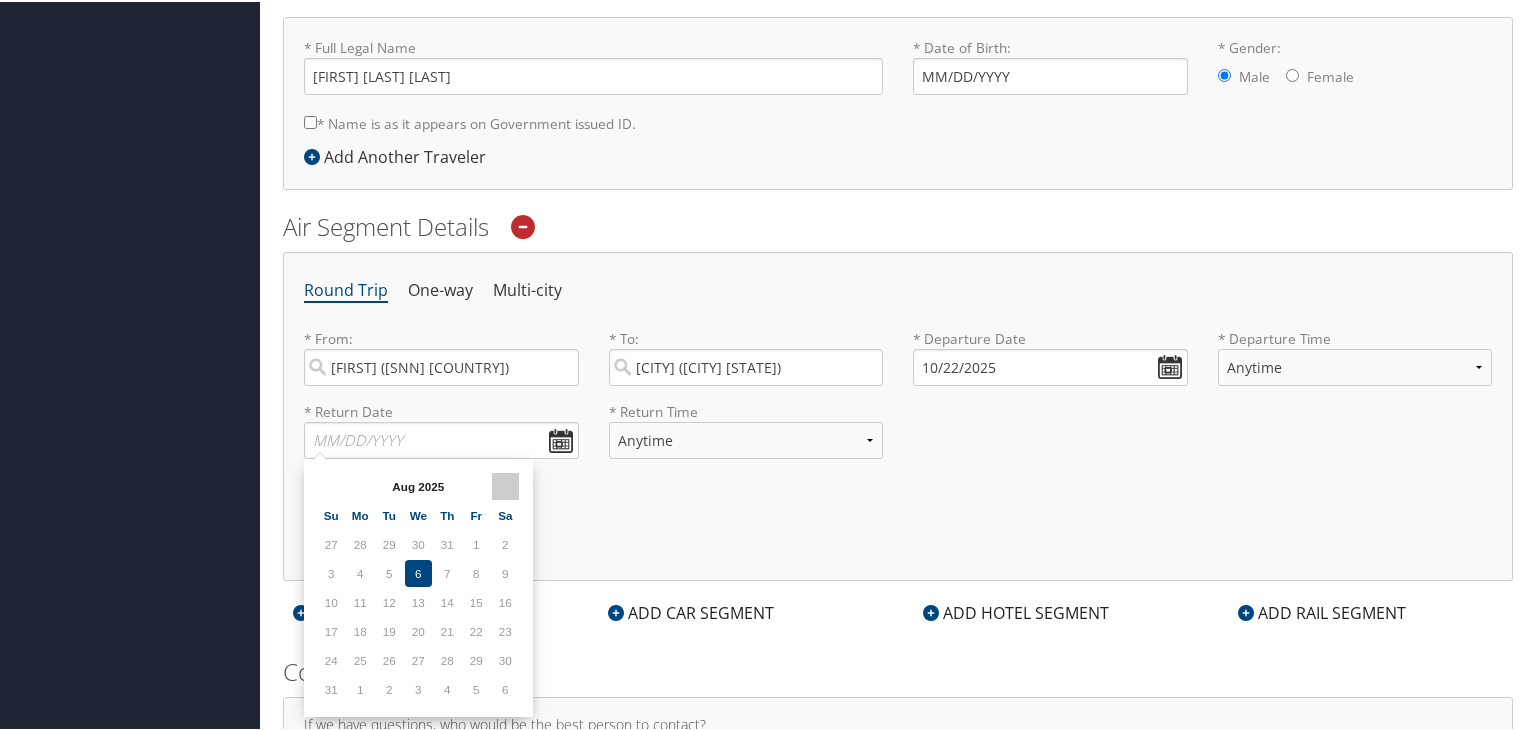 click at bounding box center [505, 484] 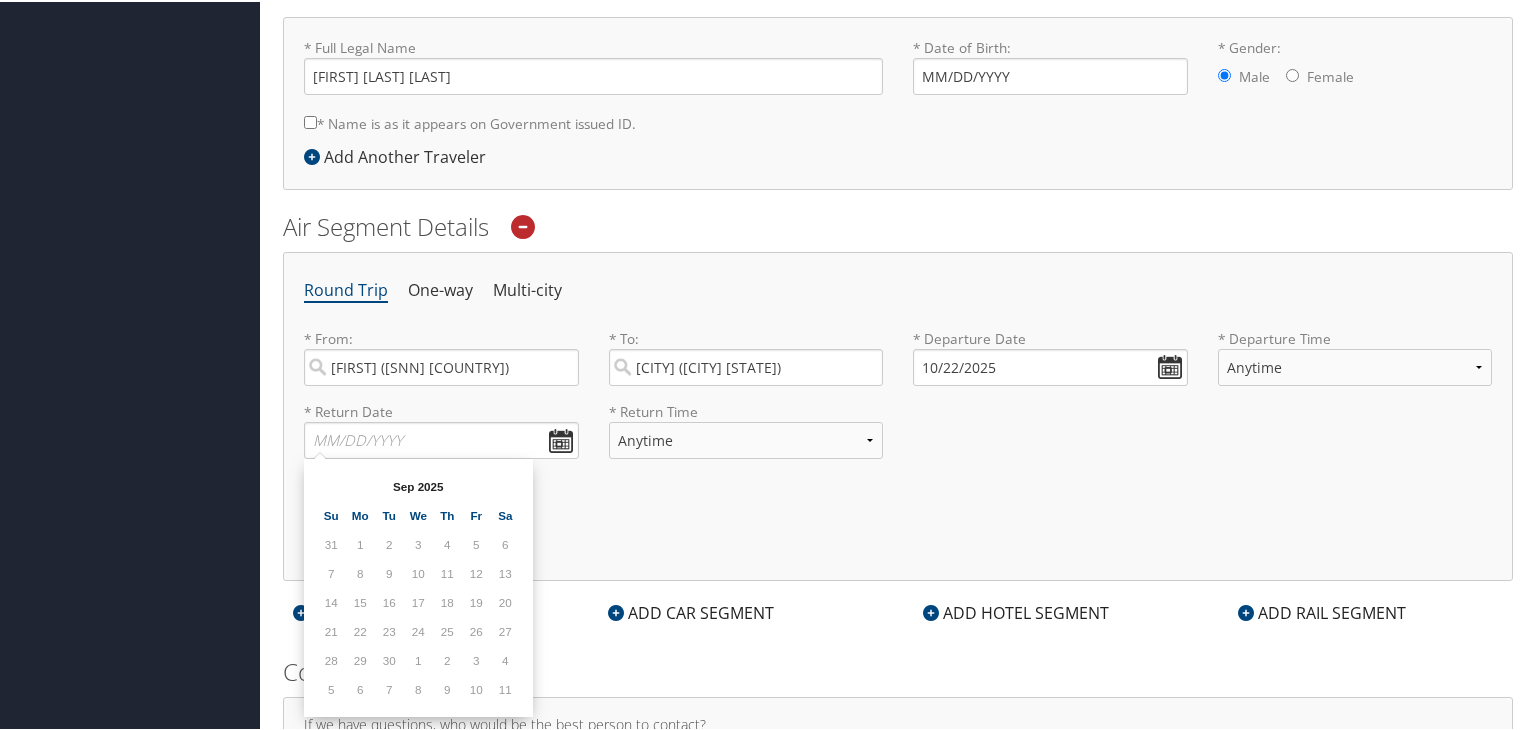 click at bounding box center [505, 484] 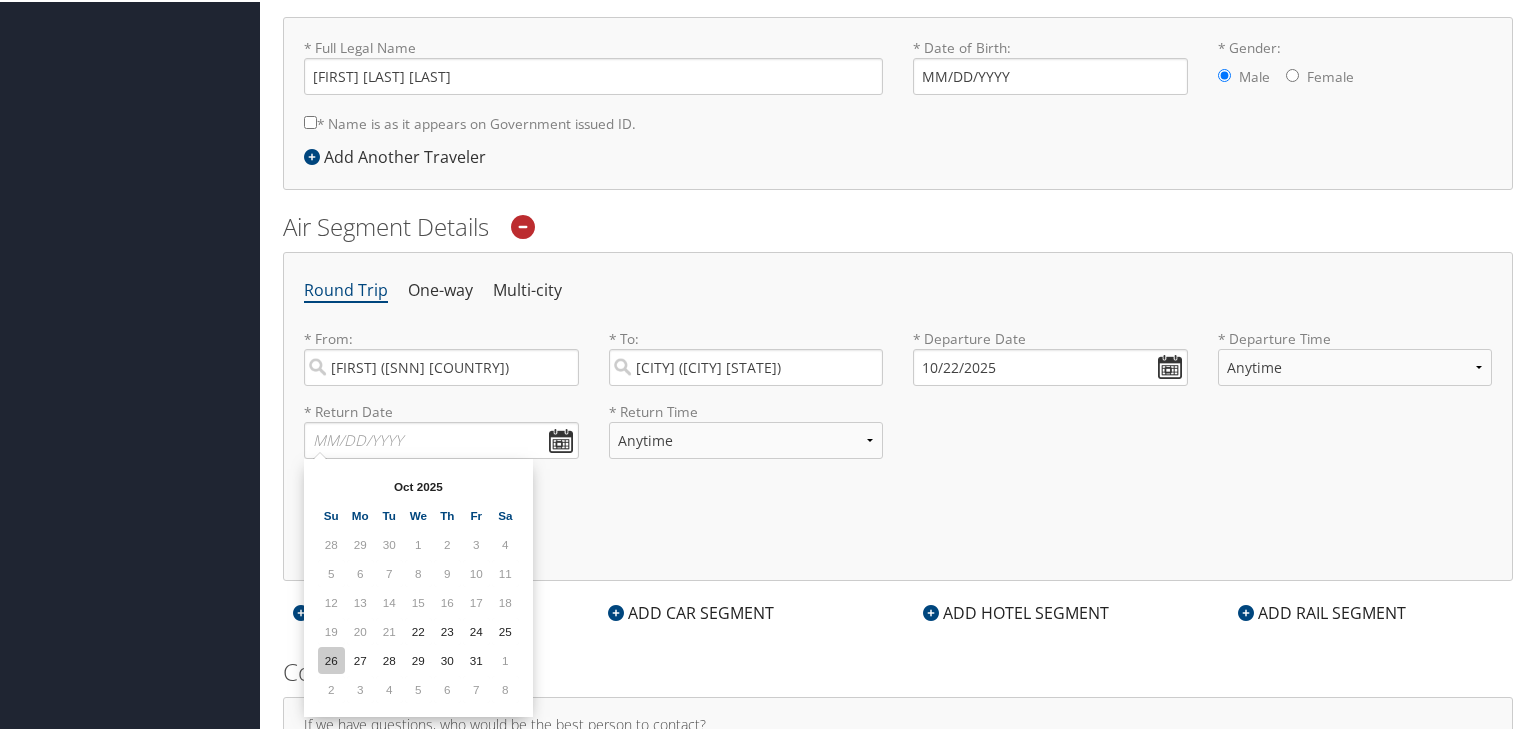 click on "26" at bounding box center (331, 658) 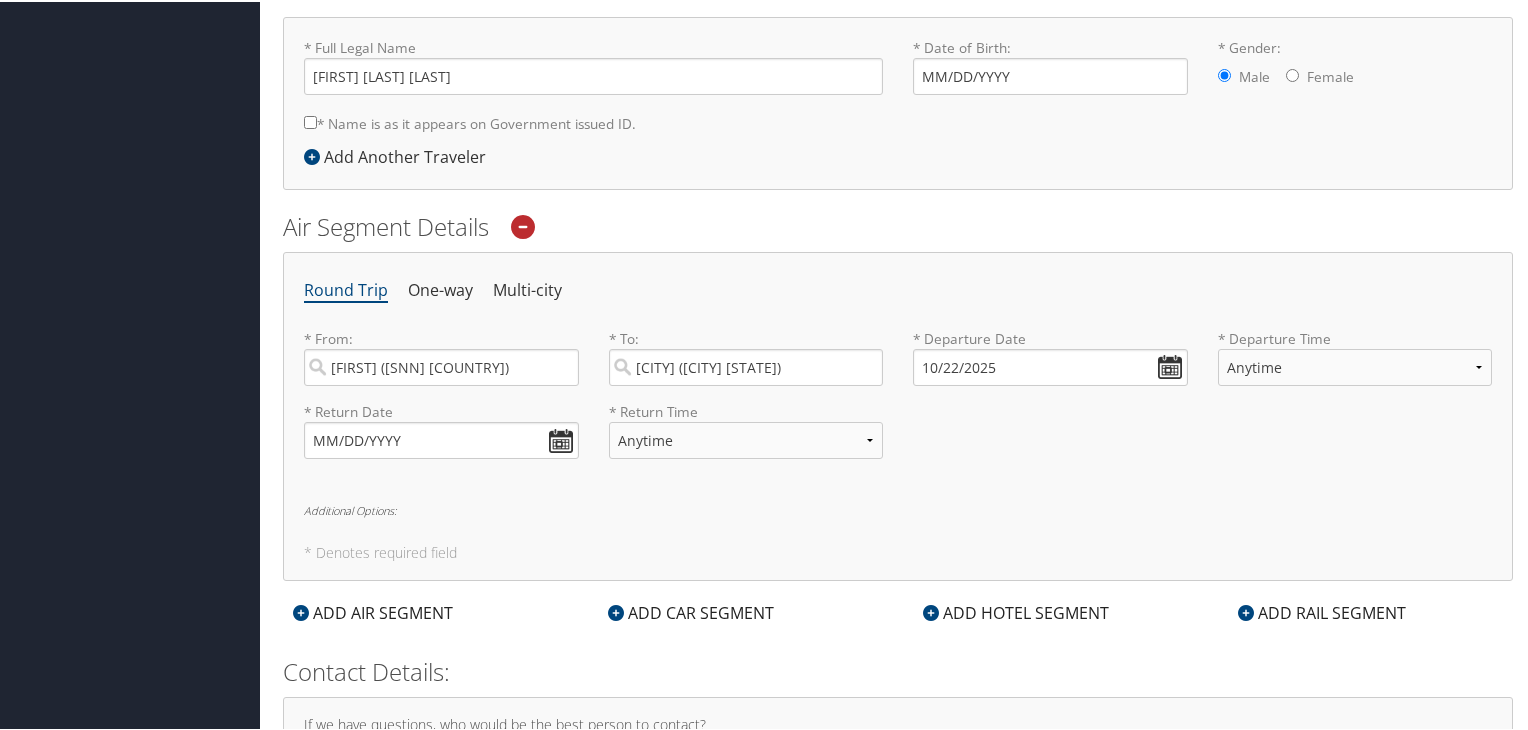 click on "Round Trip One-way Multi-city * From: Shannon (SNN Ireland, Republic Of) Required * To: Washington (DCA DC) Required * Departure Date 10/22/2025 Dates must be valid * Departure Time Anytime Early Morning (5AM-7AM) Morning (7AM-12PM) Afternoon (12PM-5PM) Evening (5PM-10PM) Red Eye (10PM-5AM)  12:00 AM   1:00 AM   2:00 AM   3:00 AM   4:00 AM   5:00 AM   6:00 AM   7:00 AM   8:00 AM   9:00 AM   10:00 AM   11:00 AM   12:00 PM (Noon)   1:00 PM   2:00 PM   3:00 PM   4:00 PM   5:00 PM   6:00 PM   7:00 PM   8:00 PM   9:00 PM   10:00 PM   11:00 PM  Required * Return Date 10/26/2025 Dates must be valid * Return Time Anytime Early Morning (5AM-7AM) Morning (7AM-12PM) Afternoon (12PM-5PM) Evening (5PM-10PM) Red Eye (10PM-5AM)  12:00 AM   1:00 AM   2:00 AM   3:00 AM   4:00 AM   5:00 AM   6:00 AM   7:00 AM   8:00 AM   9:00 AM   10:00 AM   11:00 AM   12:00 PM (Noon)   1:00 PM   2:00 PM   3:00 PM   4:00 PM   5:00 PM   6:00 PM   7:00 PM   8:00 PM   9:00 PM   10:00 PM   11:00 PM  Required   Additional Options:" at bounding box center (898, 414) 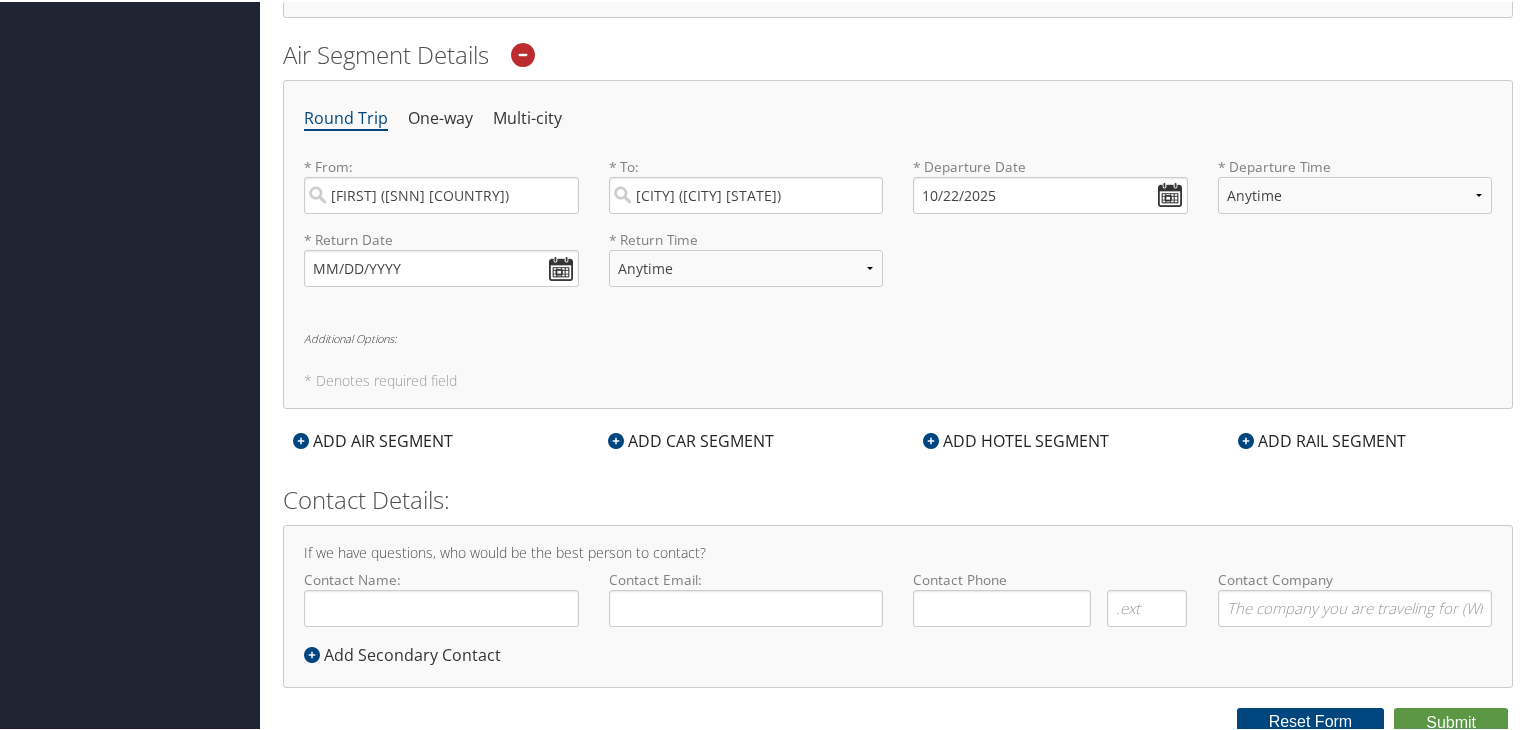 scroll, scrollTop: 649, scrollLeft: 0, axis: vertical 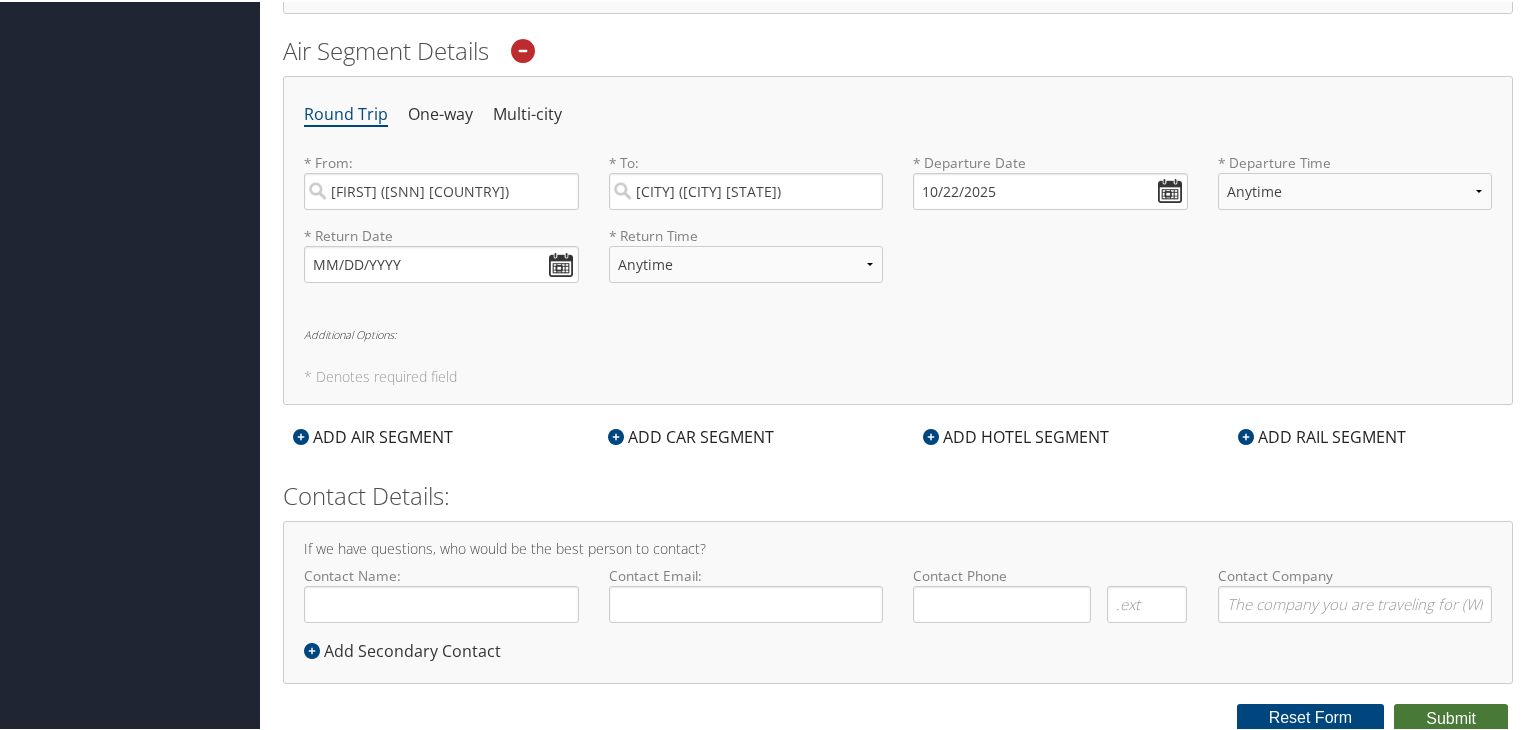 click on "Submit" at bounding box center [1451, 717] 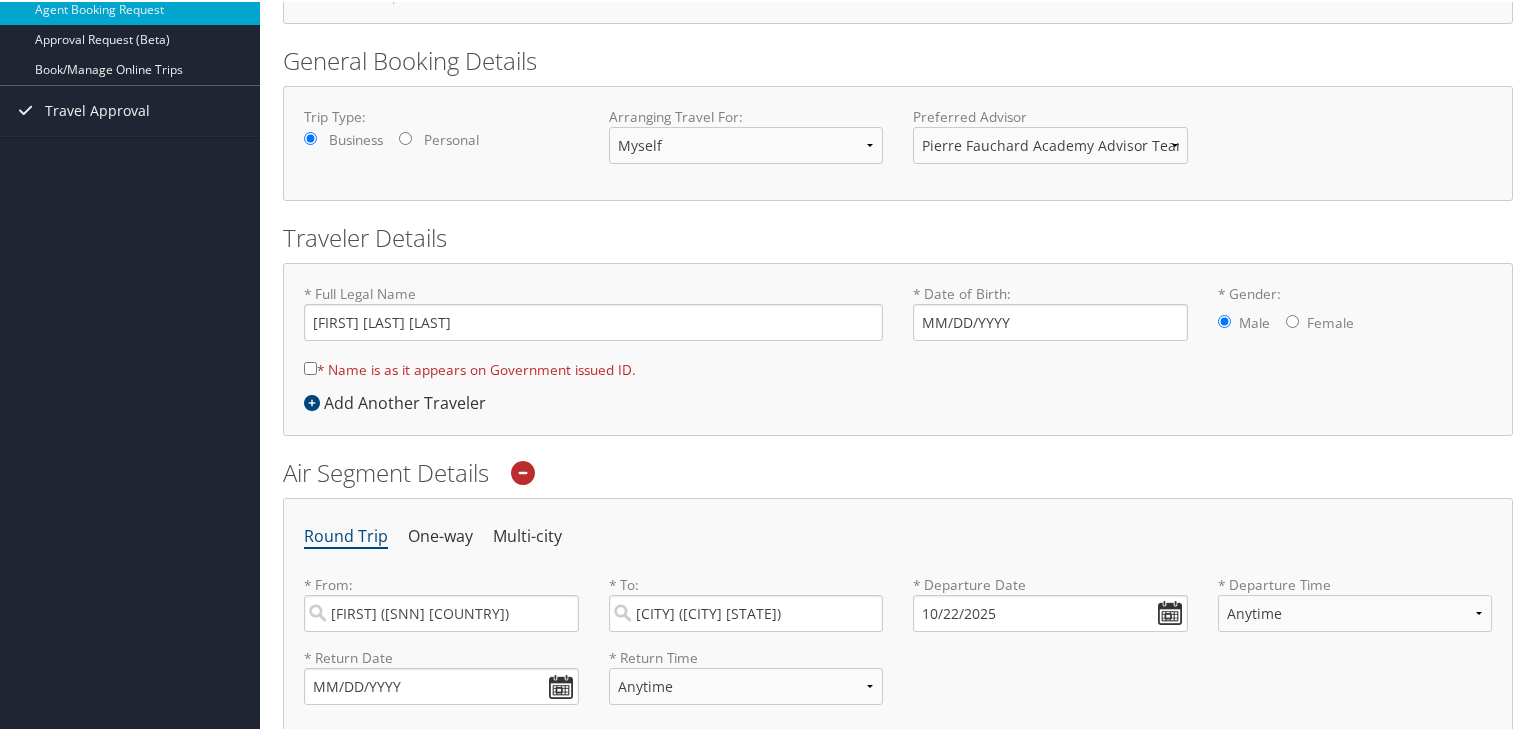 click on "* Name is as it appears on Government issued ID." at bounding box center (310, 366) 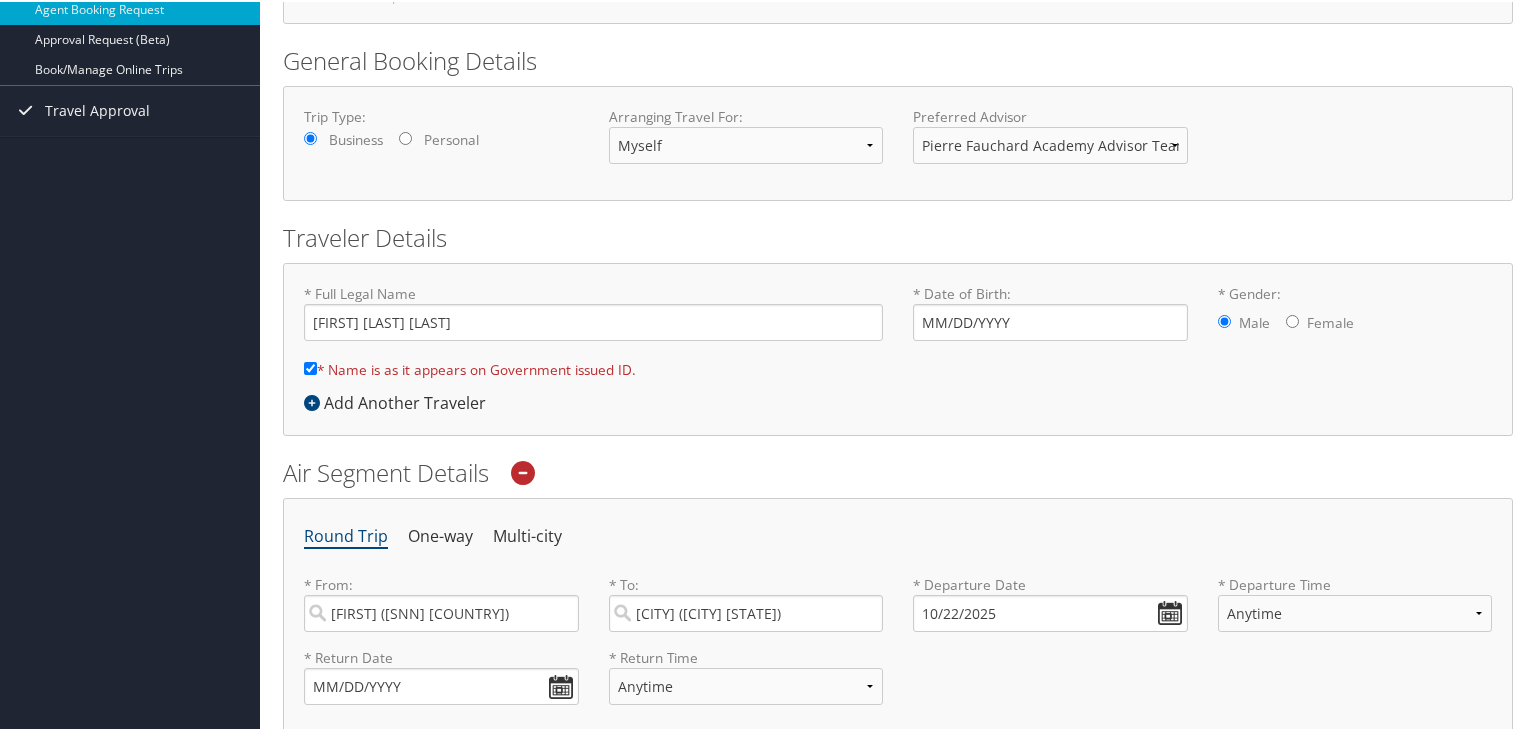 click on "* Full Legal Name Paul James O Dwyer * Name is as it appears on Government issued ID. Required * Date of Birth: 07/25/1972 Invalid Date * Gender:  Male Female    Add Another Traveler" at bounding box center [898, 347] 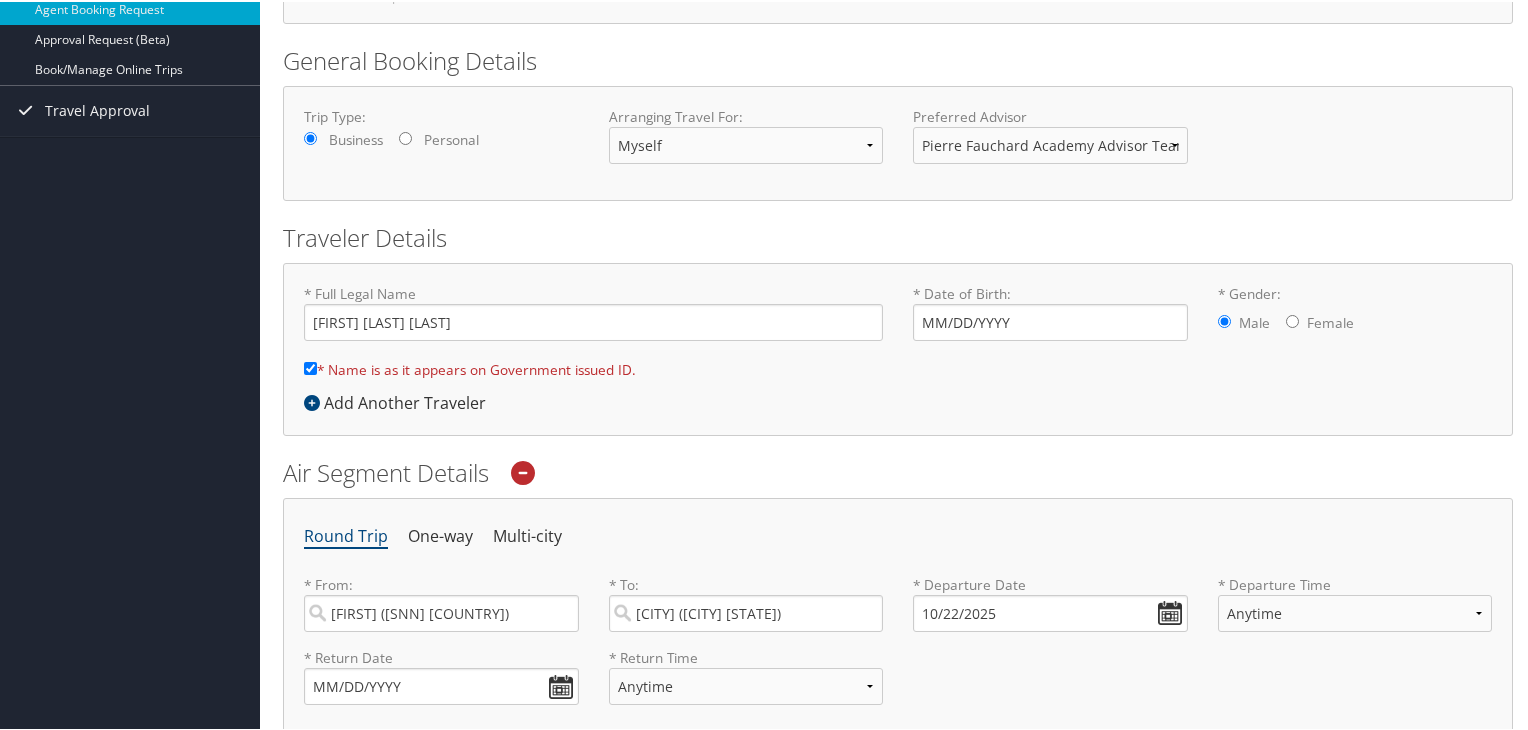 scroll, scrollTop: 652, scrollLeft: 0, axis: vertical 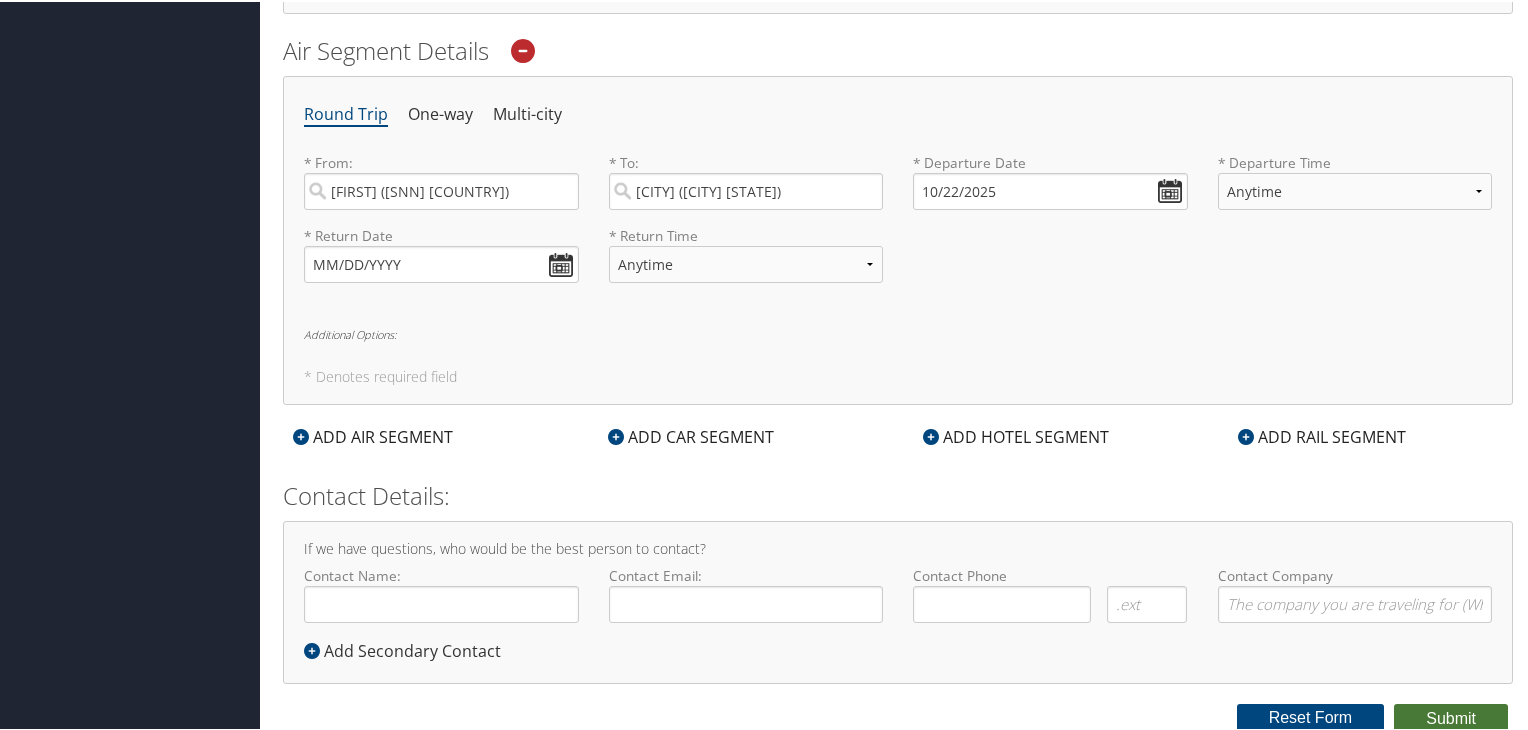 click on "Submit" at bounding box center [1451, 717] 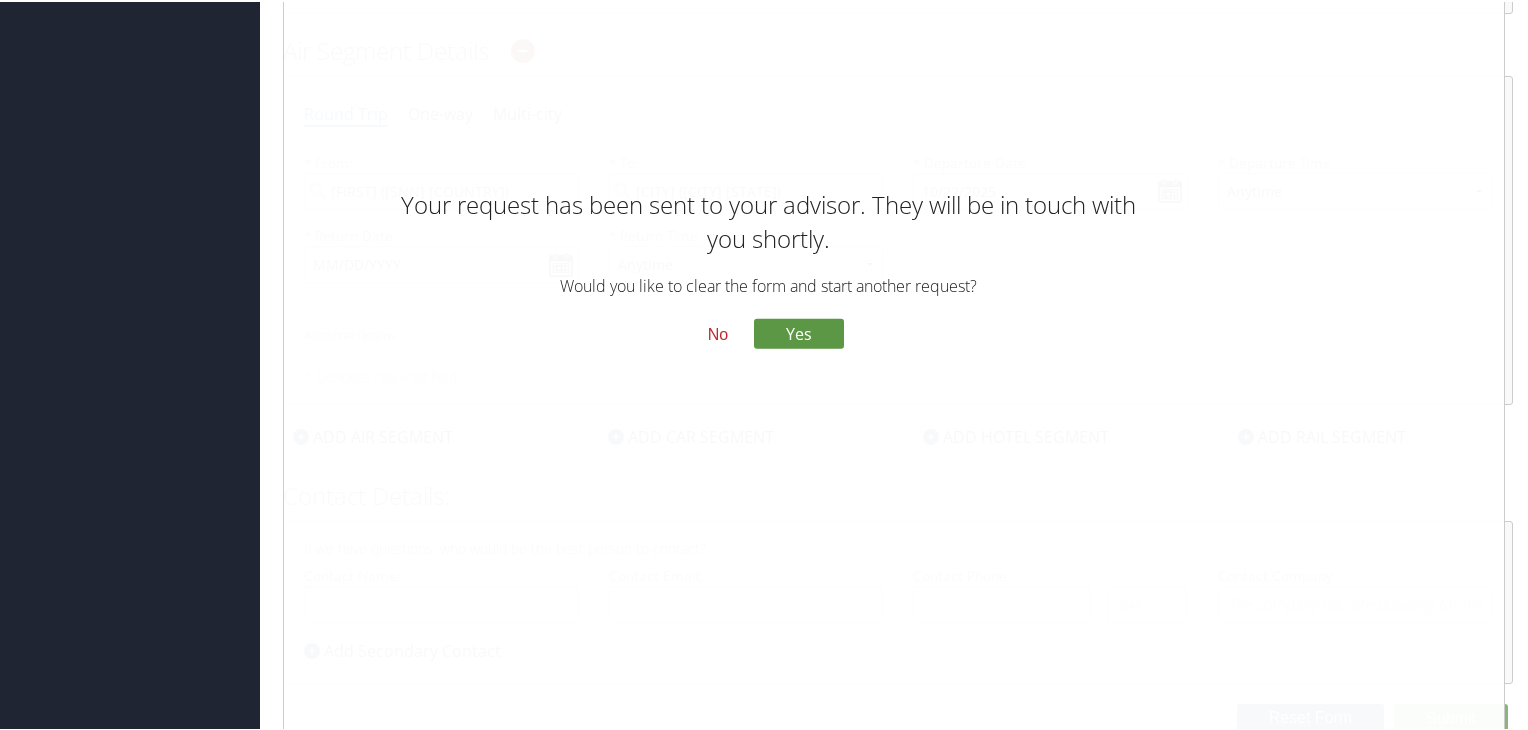 click on "No" at bounding box center (718, 332) 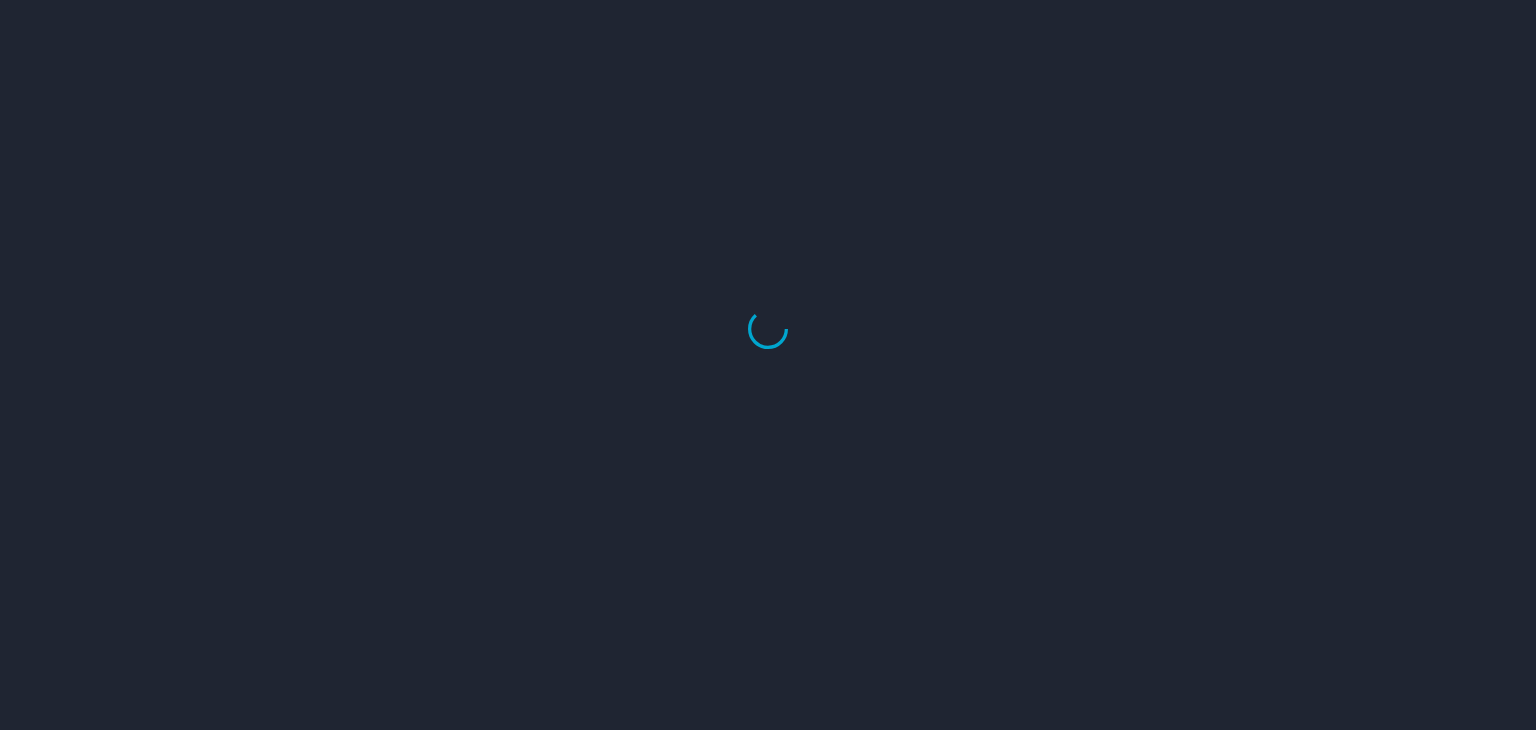 scroll, scrollTop: 0, scrollLeft: 0, axis: both 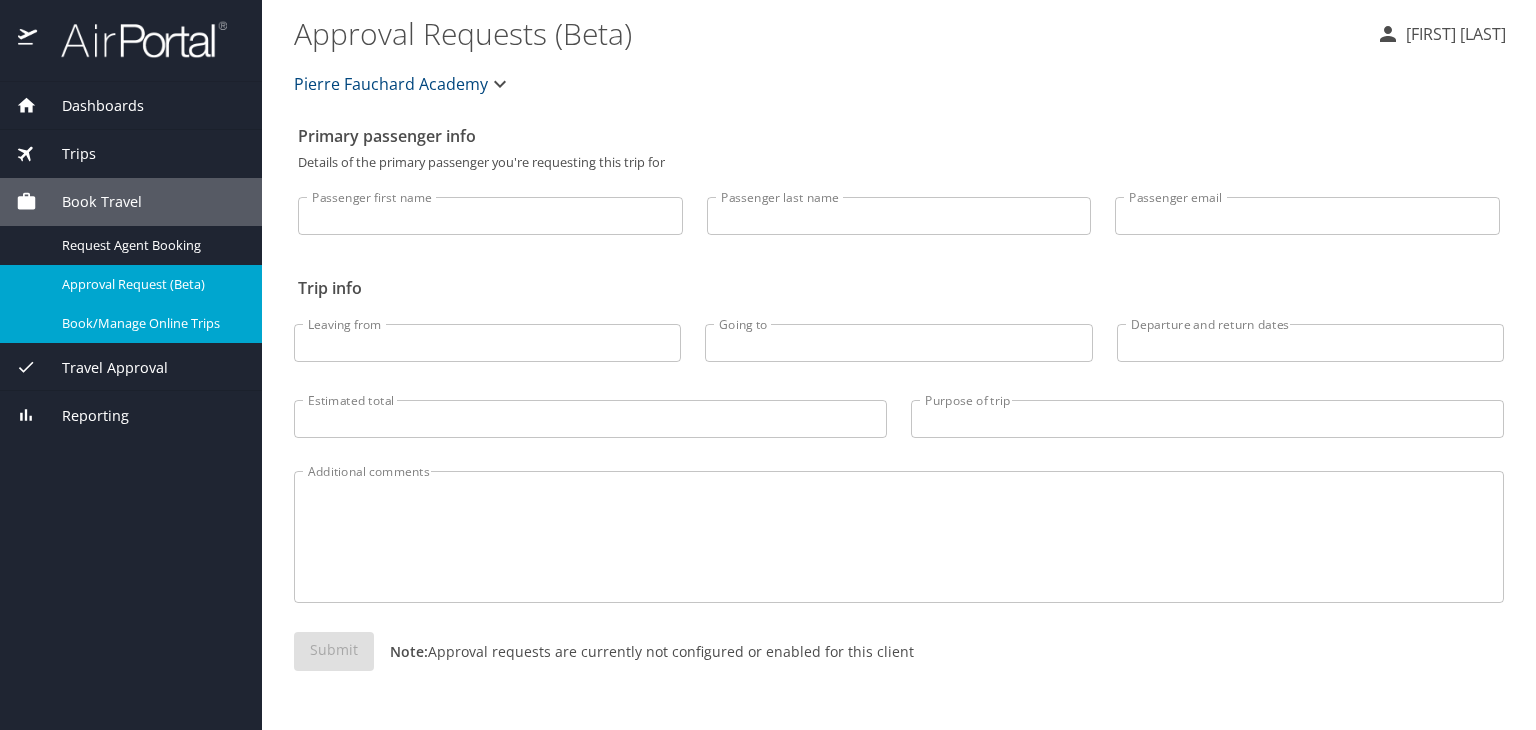 click on "Book/Manage Online Trips" at bounding box center (150, 323) 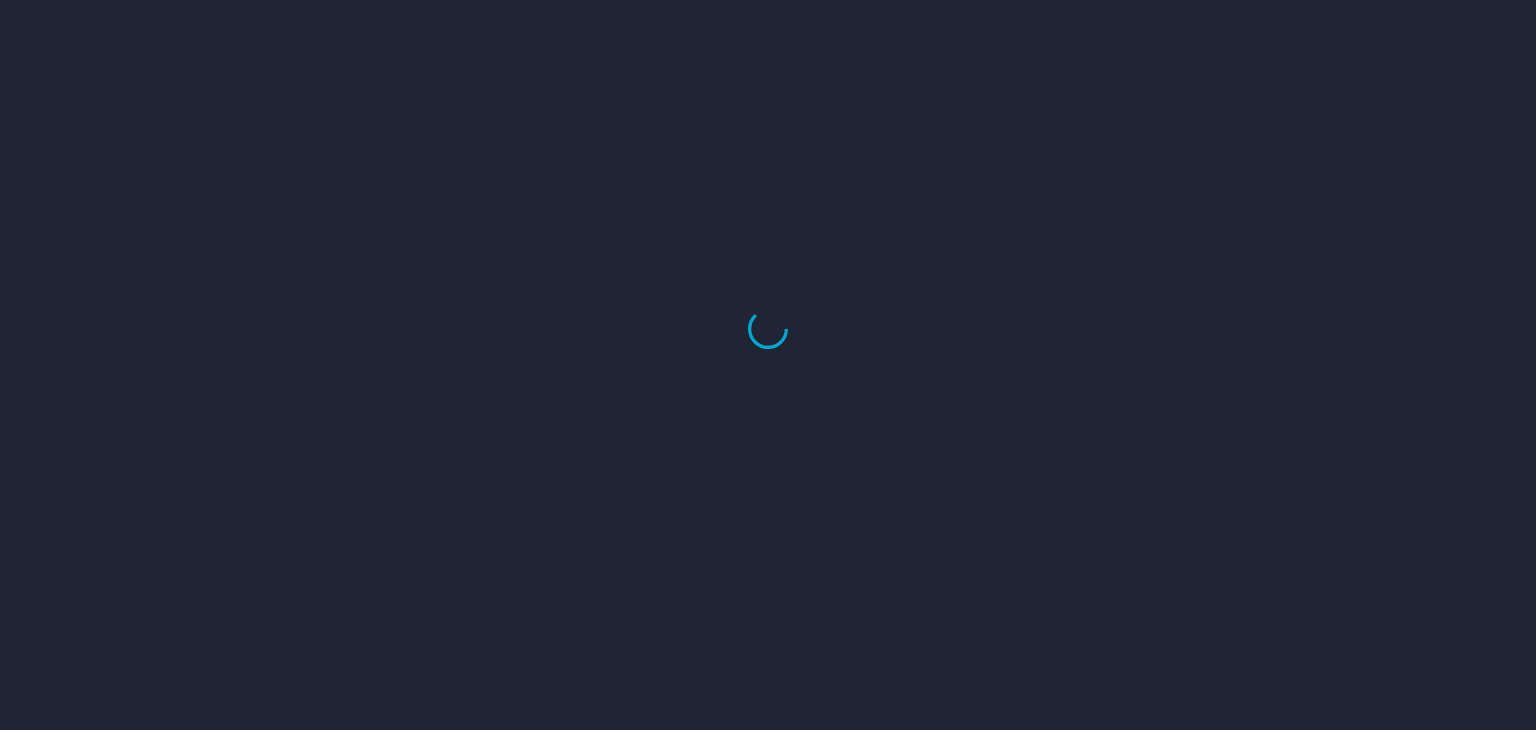scroll, scrollTop: 0, scrollLeft: 0, axis: both 